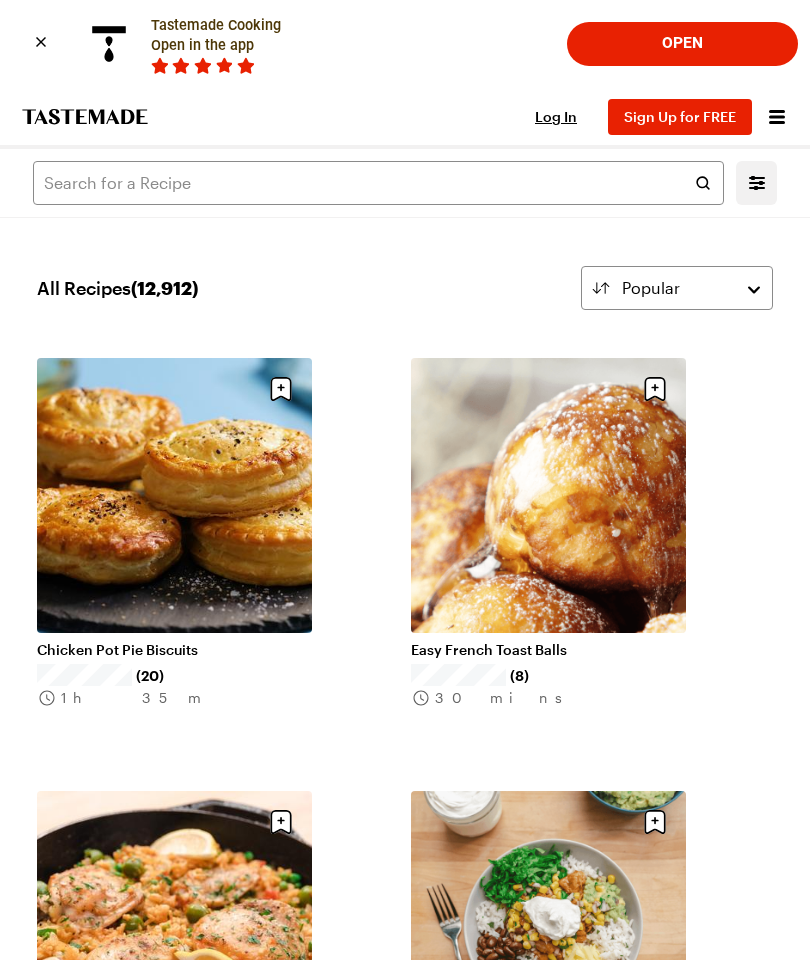 scroll, scrollTop: 657, scrollLeft: 0, axis: vertical 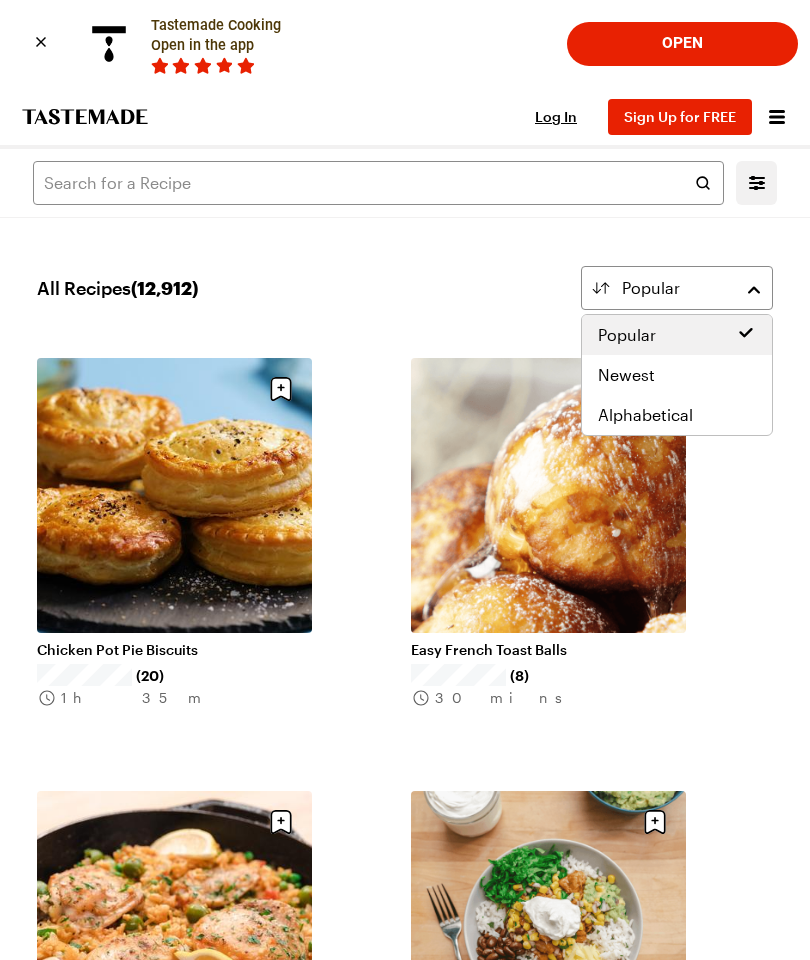 click on "Popular" at bounding box center [627, 335] 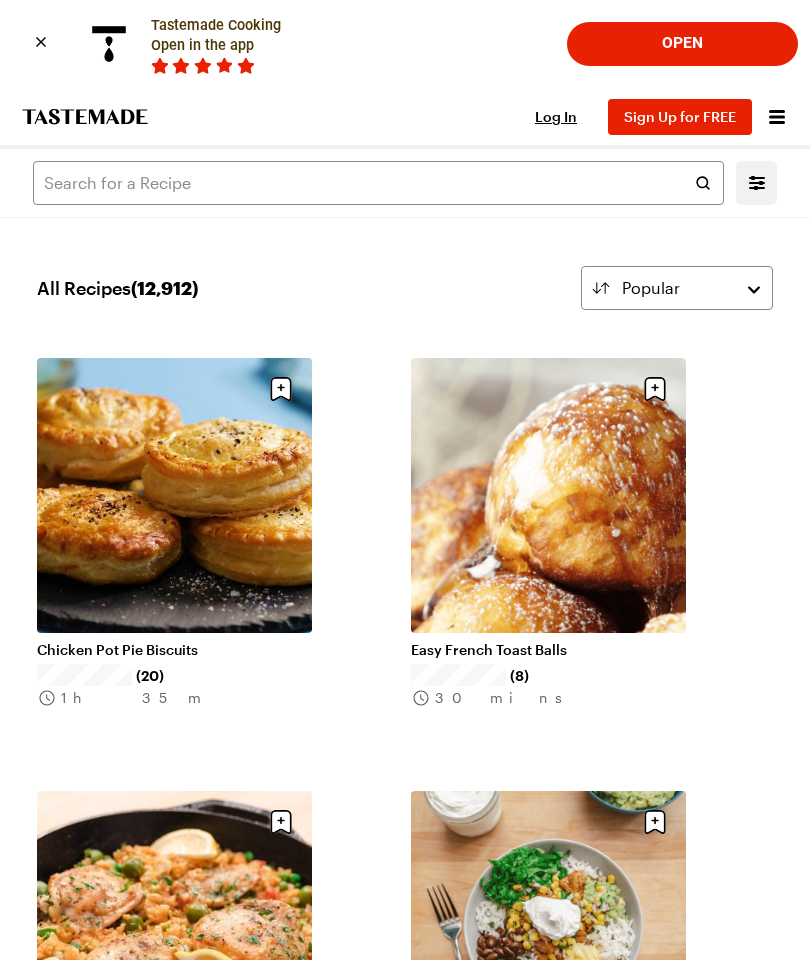 click 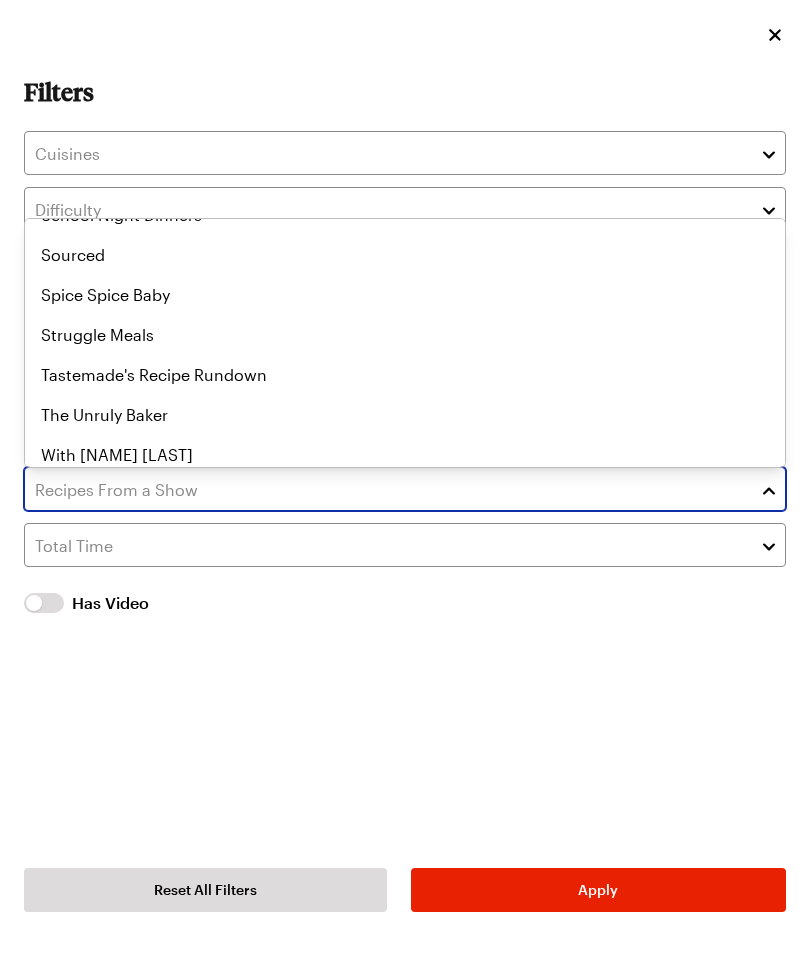 scroll, scrollTop: 1105, scrollLeft: 0, axis: vertical 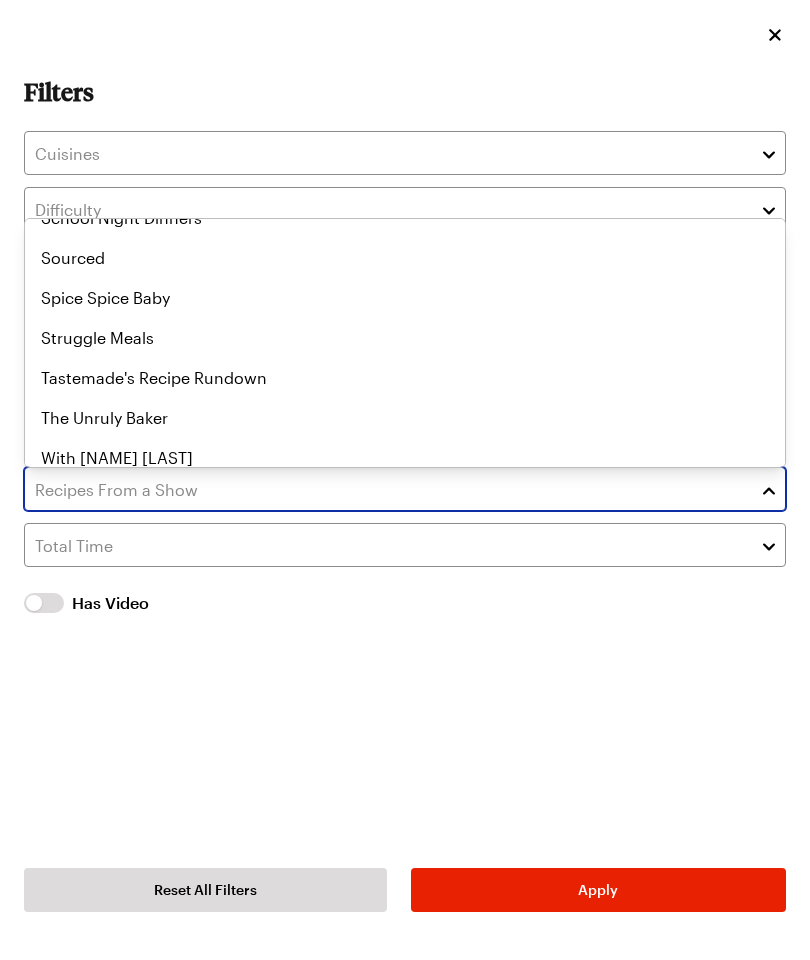 click on "Adulting All Up In My Grill Andrew Zimmern's Wild Game Kitchen Baking it Easy Baking the Holidays Barbecue: Life of Fire Behind The Dish Chaats of India Cooking with Curtis Cooking With Pride Dinner Party People Don't Panic Pantry Forking Delicious: 100 Iconic Dishes Gamer Snacks Grill Week 2025 If These Meals Could Talk Jamie Oliver Cooks Italy Jamie Oliver: Fast & Simple Jamie Oliver: Seasons Just Jen Lightened Up Mad Good Food Make this Tonight Nadiya's Family Favourites Pinterest's Deliciously Entertaining Raw. Vegan. Not Gross. Recipe for Love School Night Dinners Sourced Spice Spice Baby Struggle Meals Tastemade's Recipe Rundown The Unruly Baker With Laura Miller" at bounding box center [405, -762] 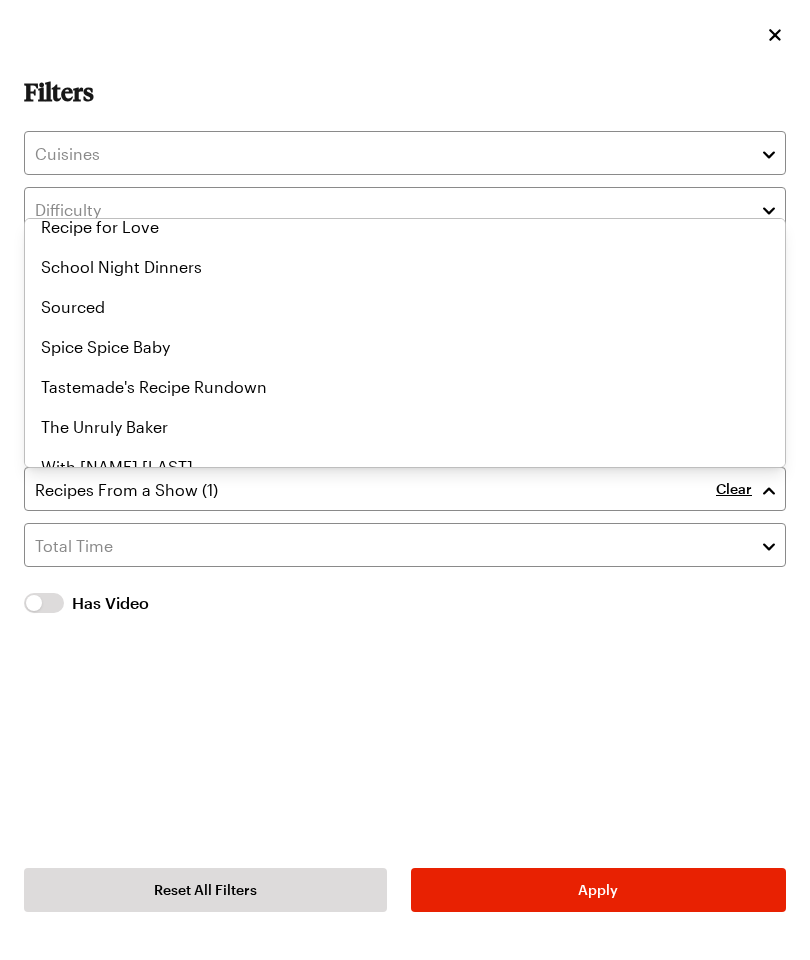 click at bounding box center (769, 209) 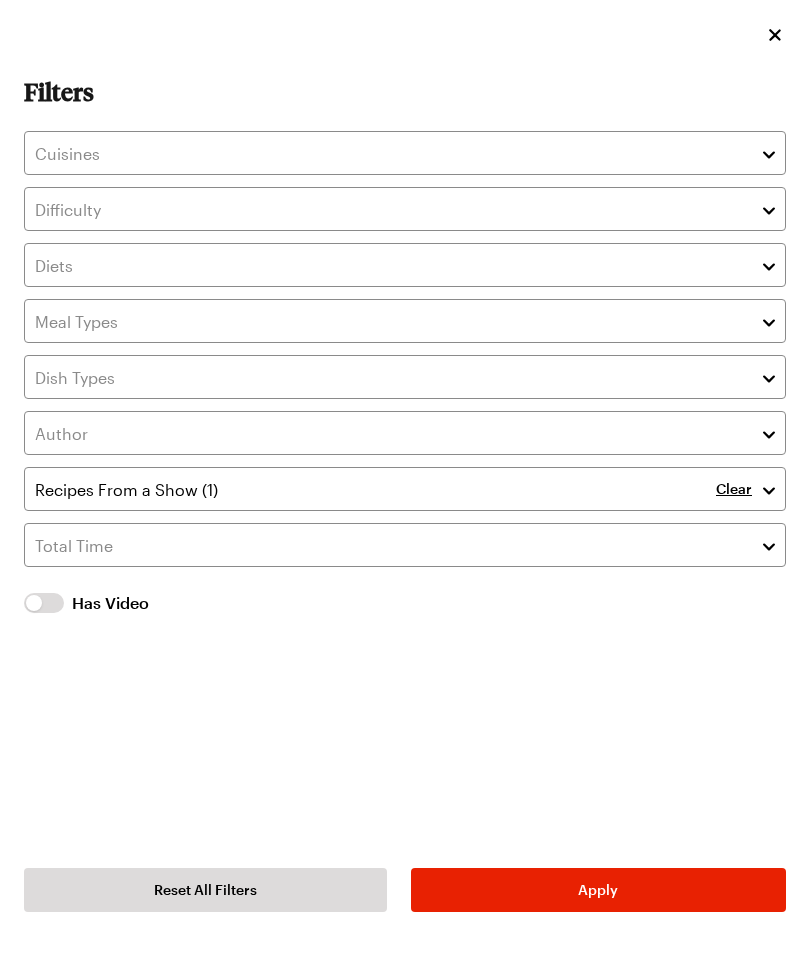 click on "Filters Clear Has Video Has Video Reset All Filters Apply" at bounding box center (405, 480) 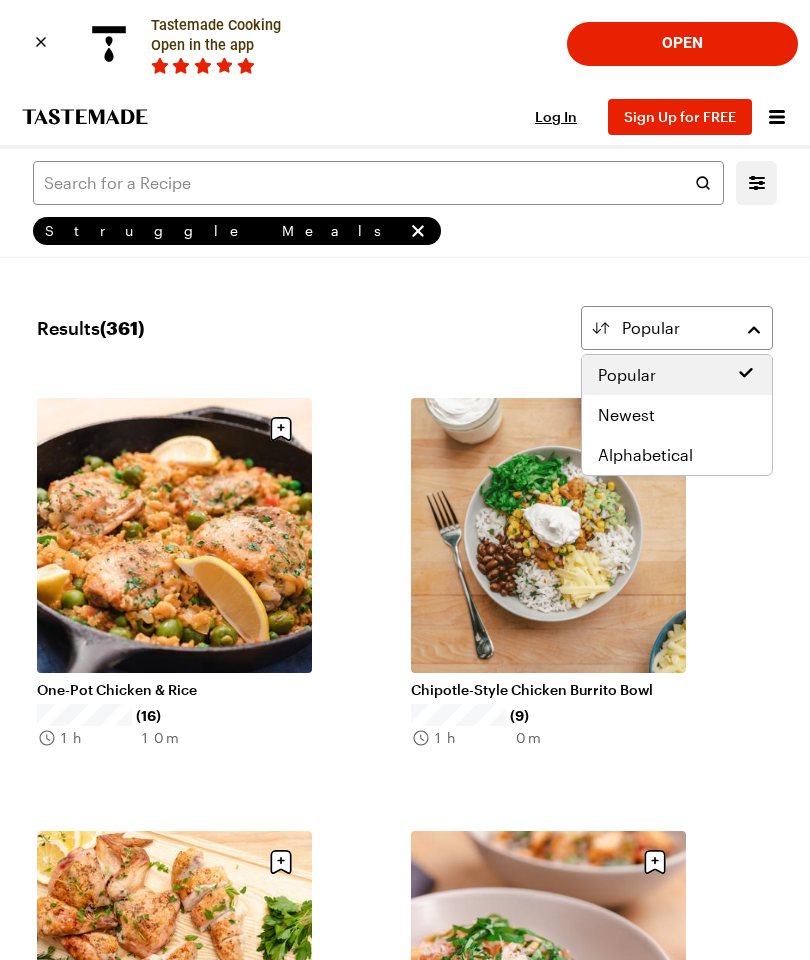 click on "Newest" at bounding box center [677, 415] 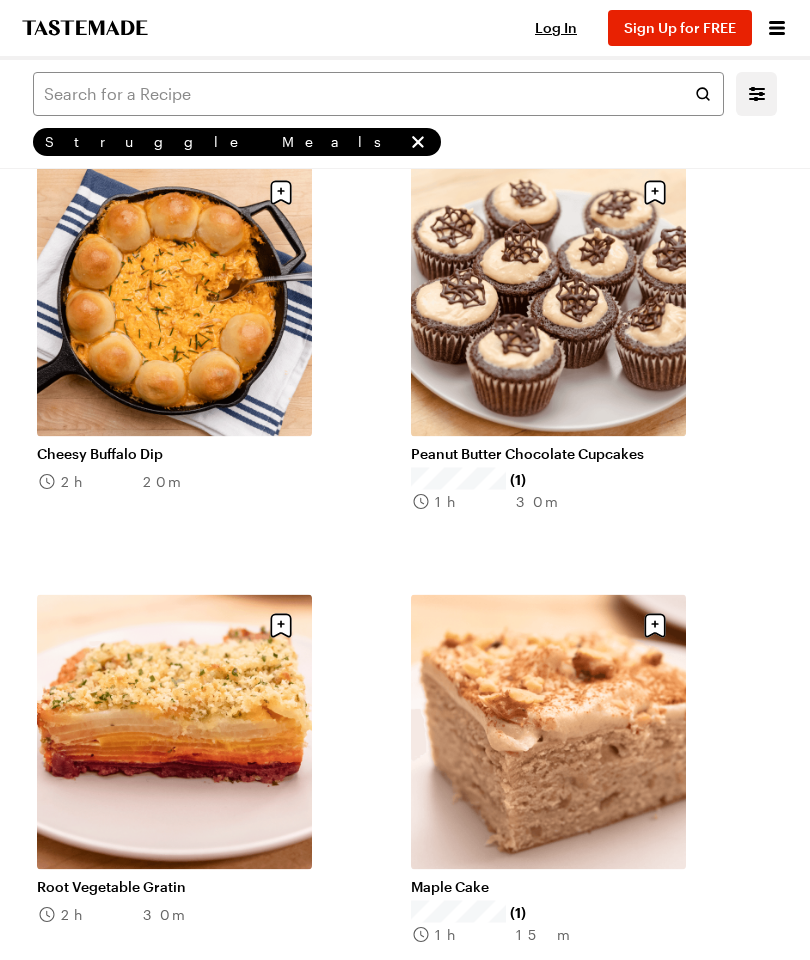 scroll, scrollTop: 4567, scrollLeft: 0, axis: vertical 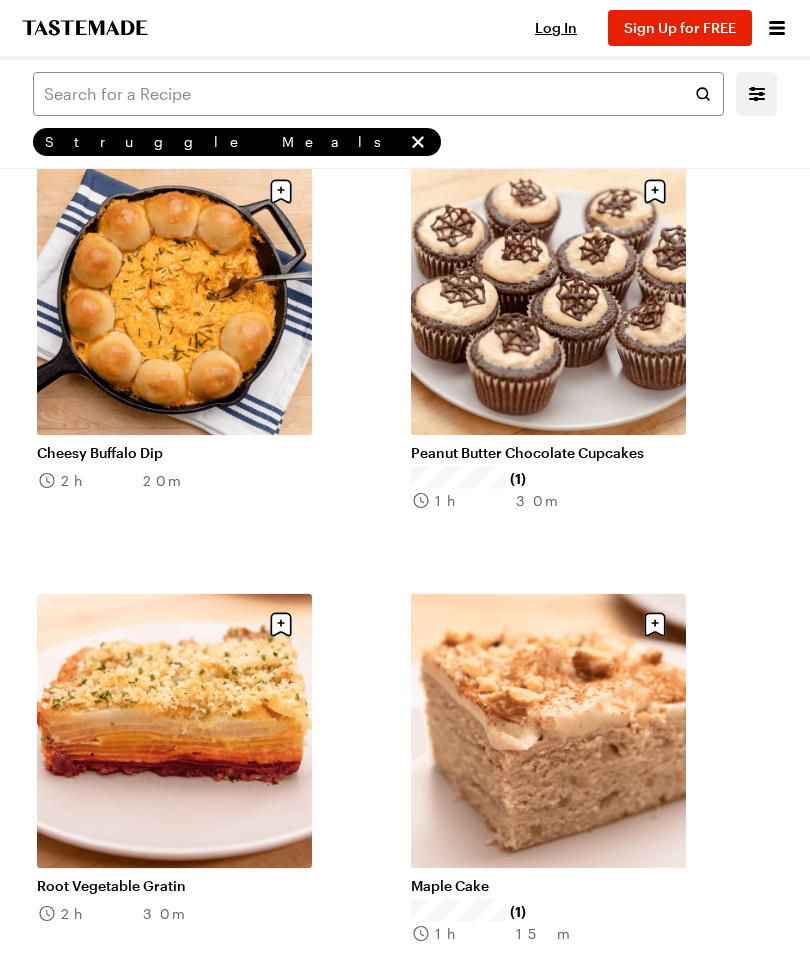 click on "Maple Cake" at bounding box center [548, 886] 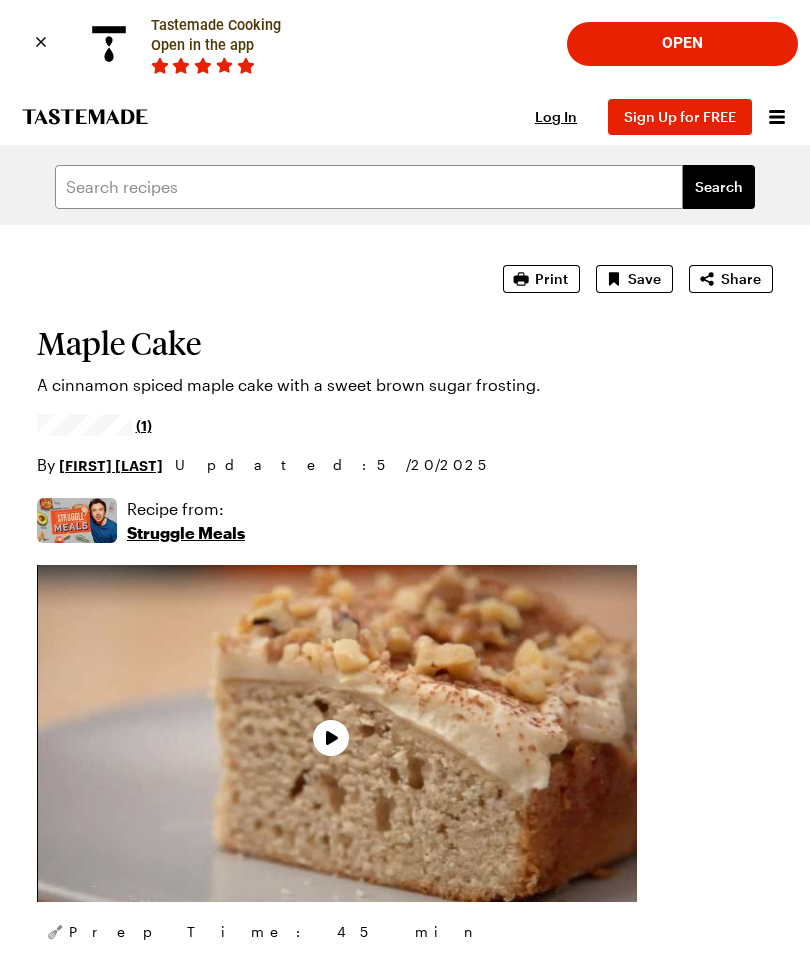 scroll, scrollTop: 0, scrollLeft: 0, axis: both 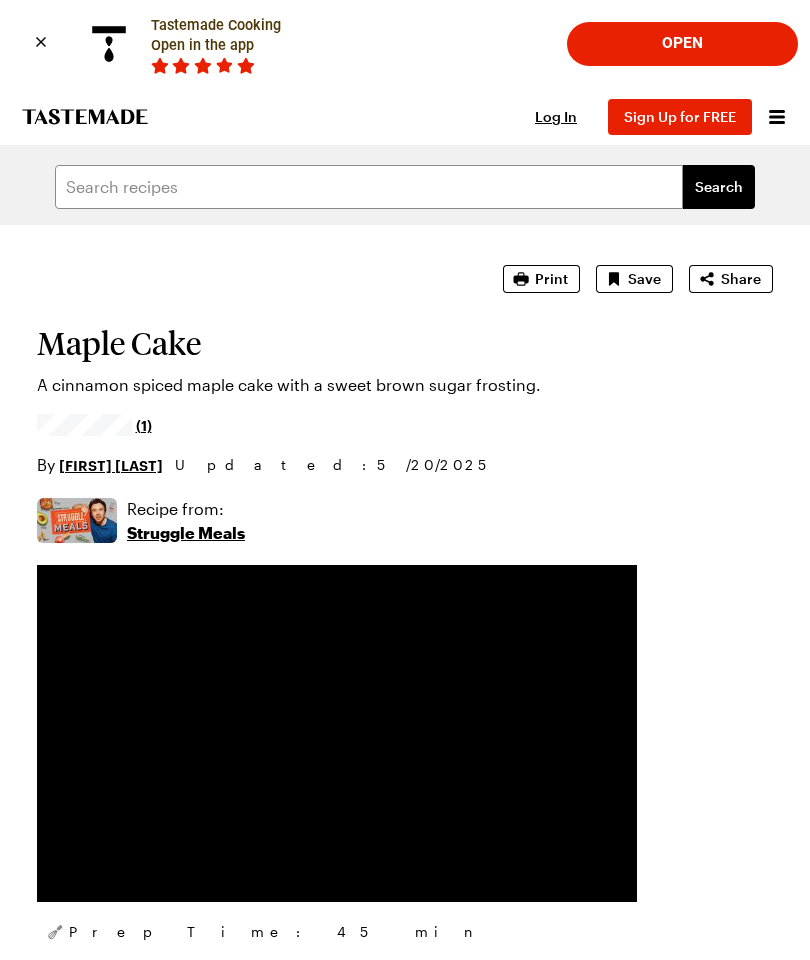 click on "Sign Up for FREE" at bounding box center [680, 117] 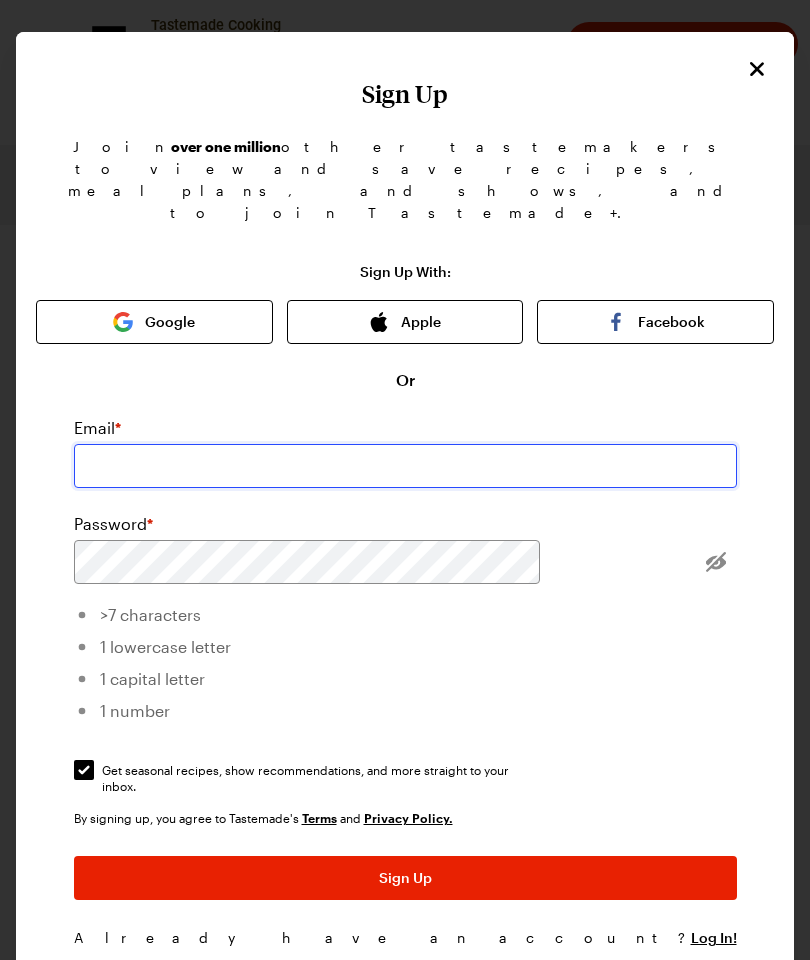 click at bounding box center (405, 466) 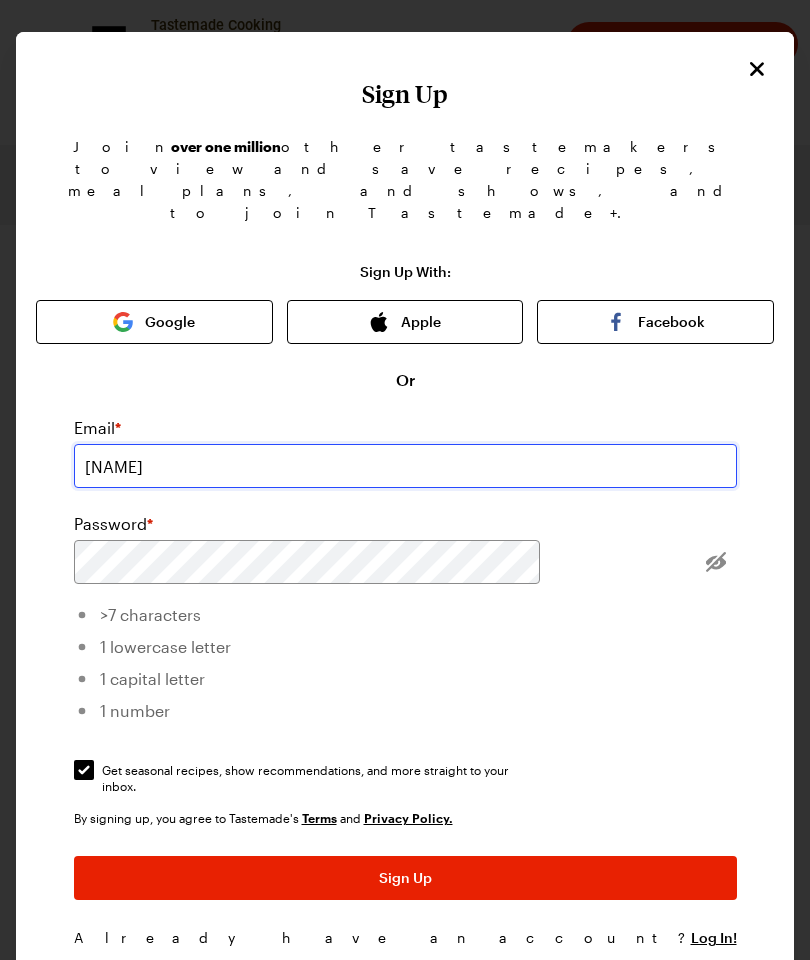 type on "Tanya.mahan@yahoo.com" 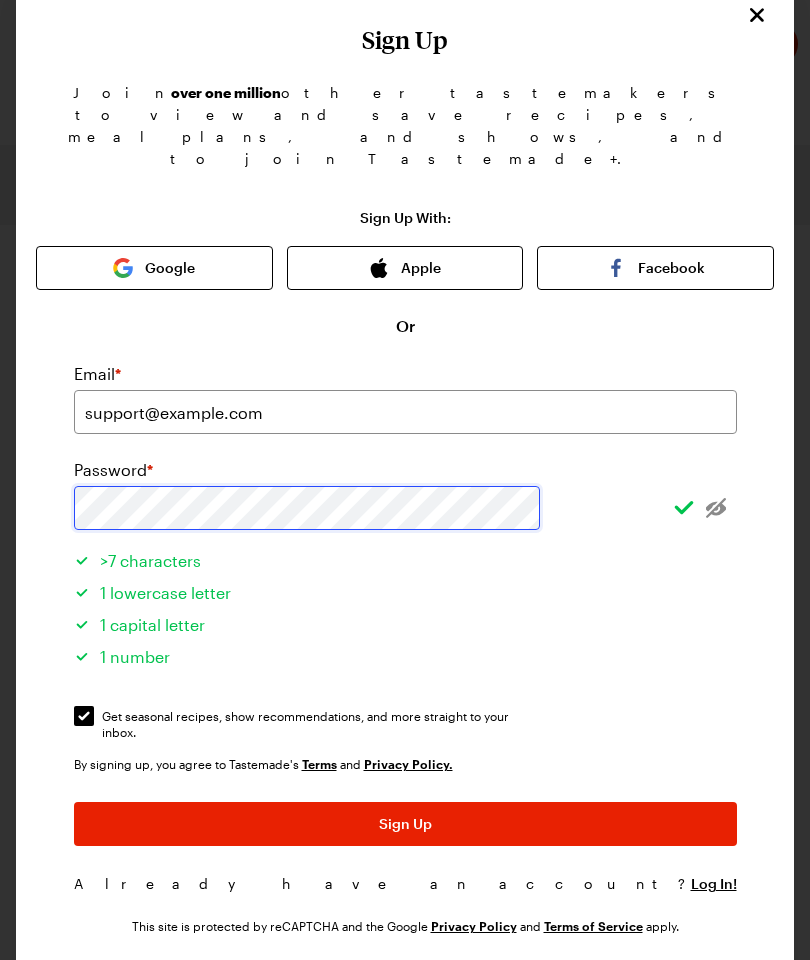 scroll, scrollTop: 0, scrollLeft: 0, axis: both 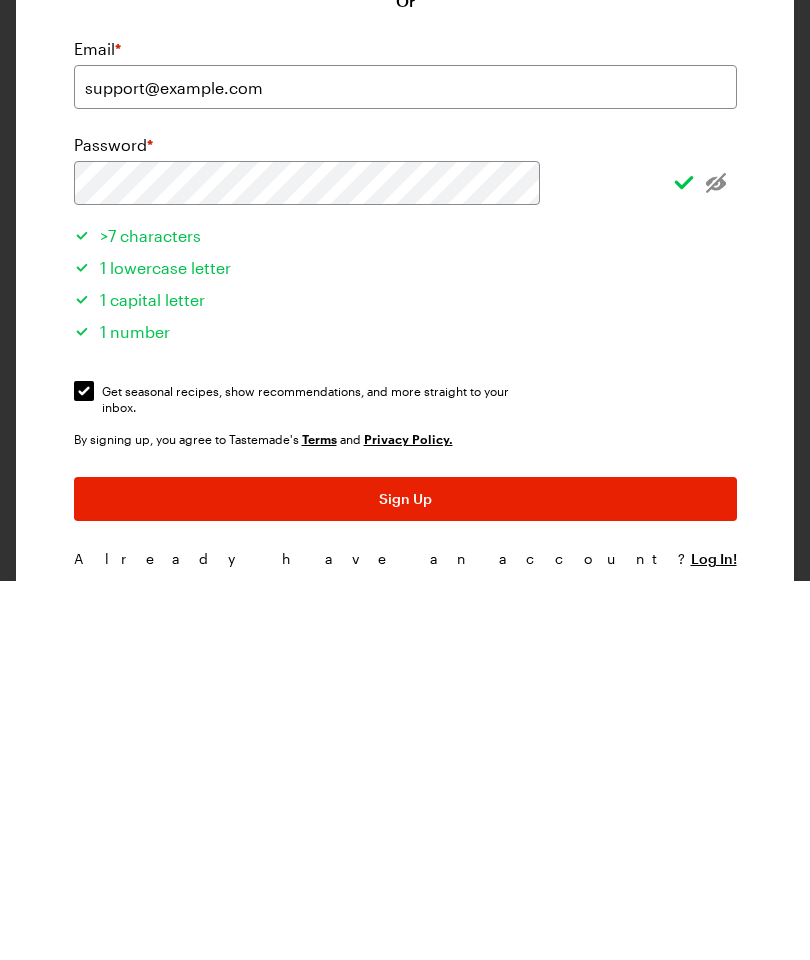 click on "Get seasonal recipes, show recommendations, and more straight to your inbox. Get seasonal recipes, show recommendations, and more straight to your inbox." at bounding box center [84, 770] 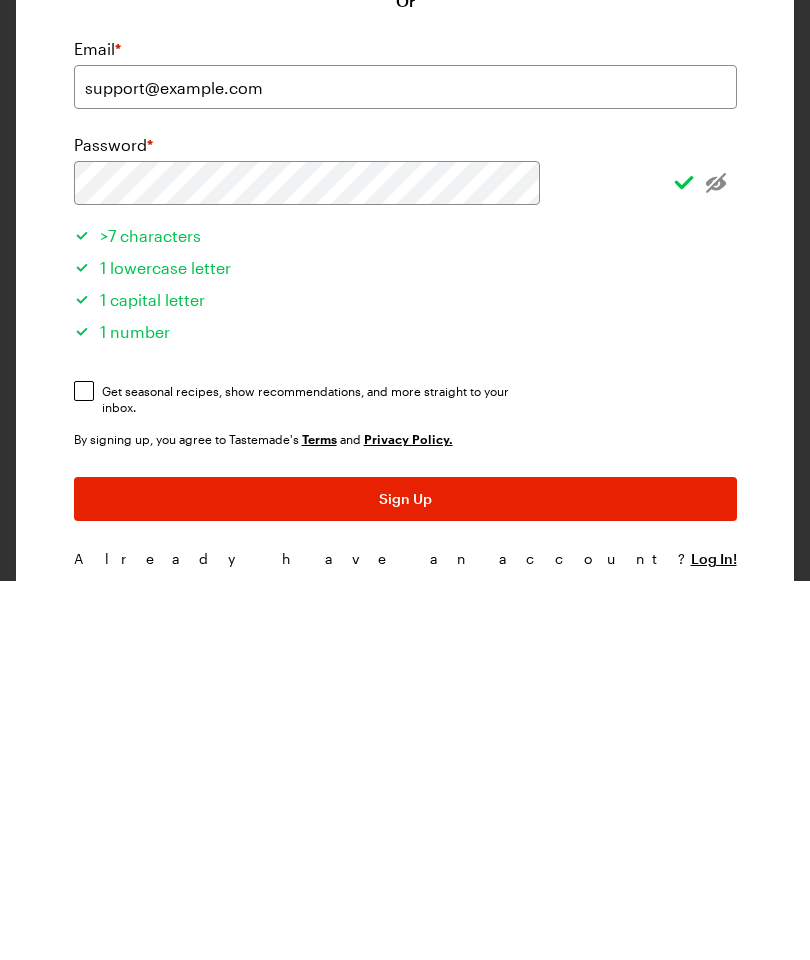 scroll, scrollTop: 696, scrollLeft: 0, axis: vertical 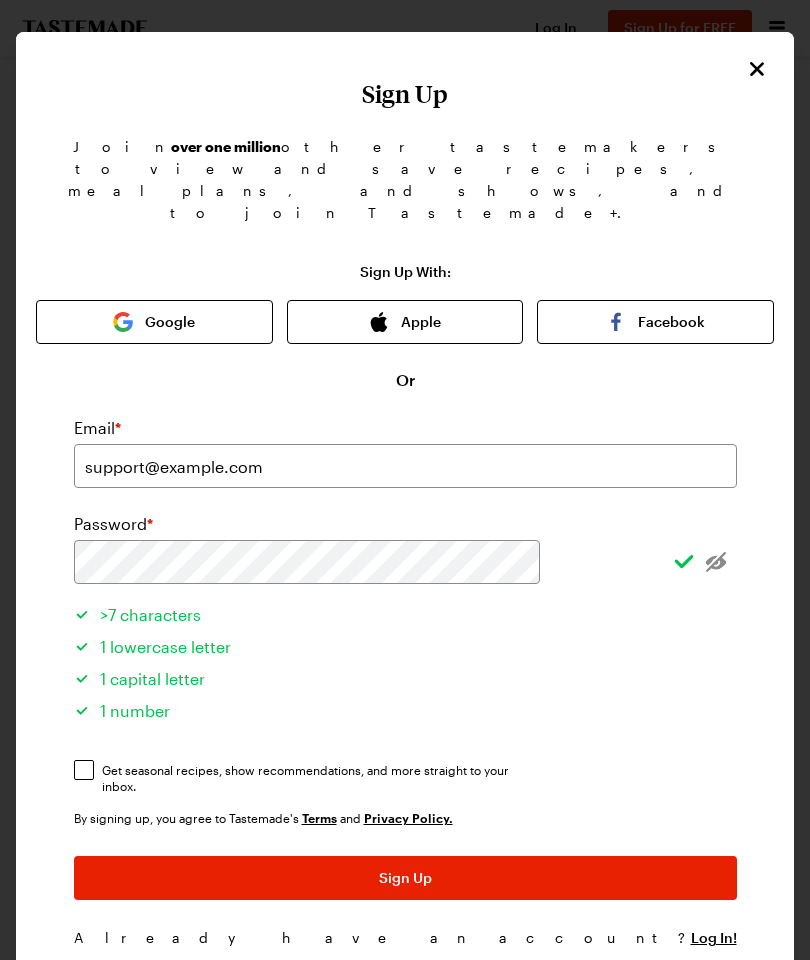 click on "Sign Up" at bounding box center (405, 878) 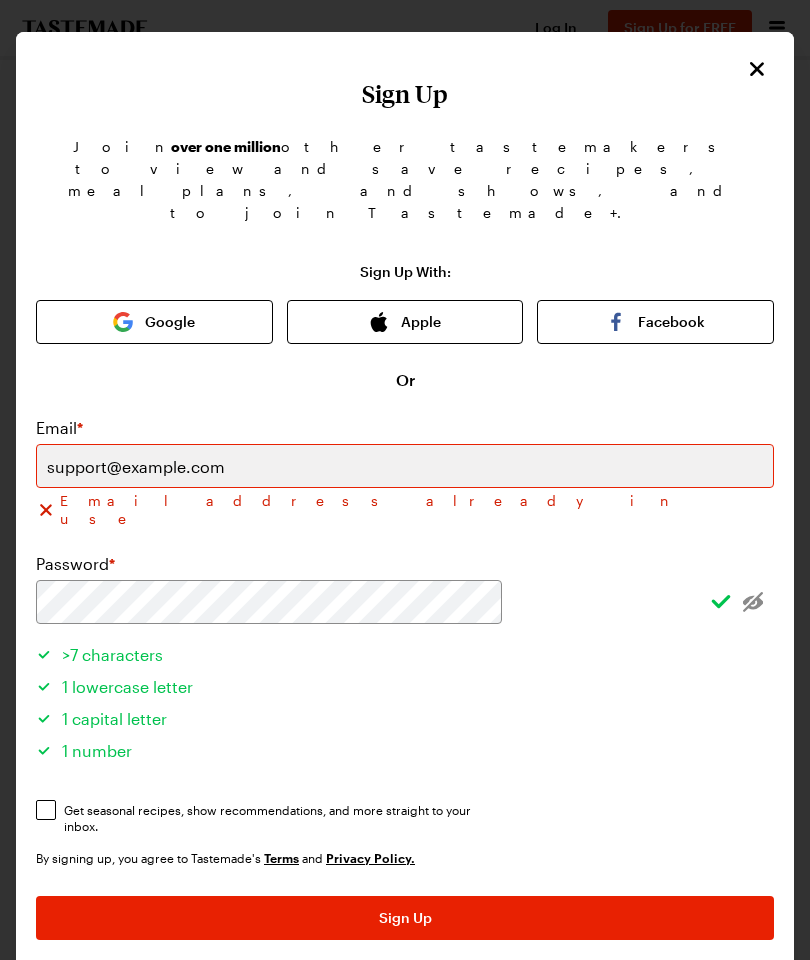 click 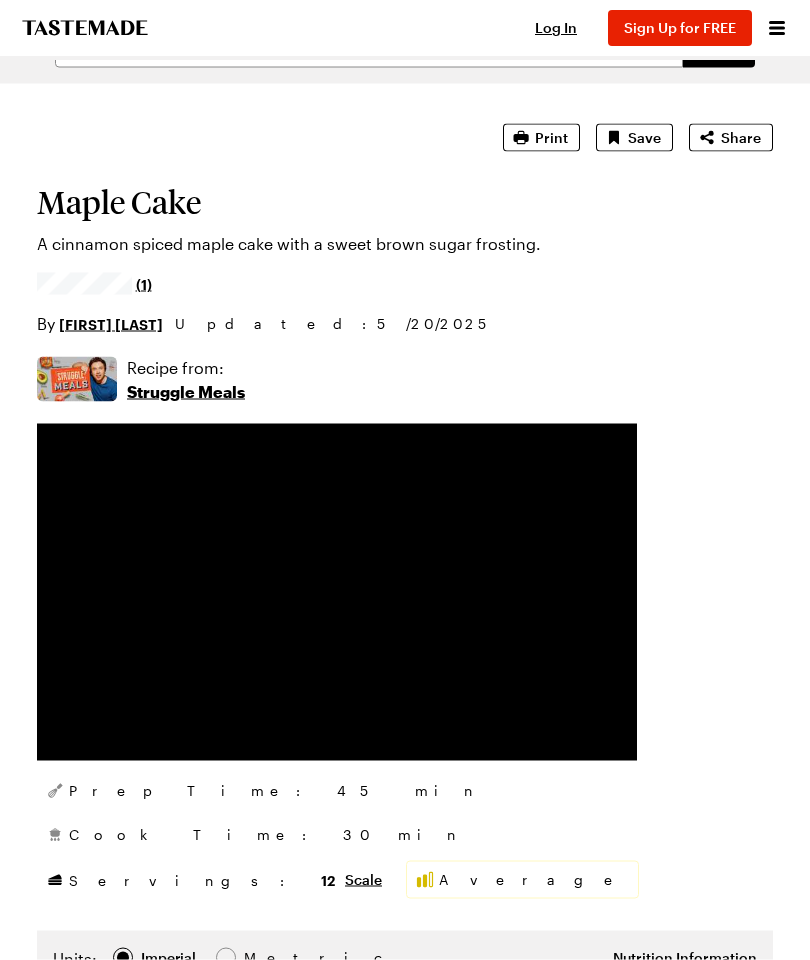 scroll, scrollTop: 0, scrollLeft: 0, axis: both 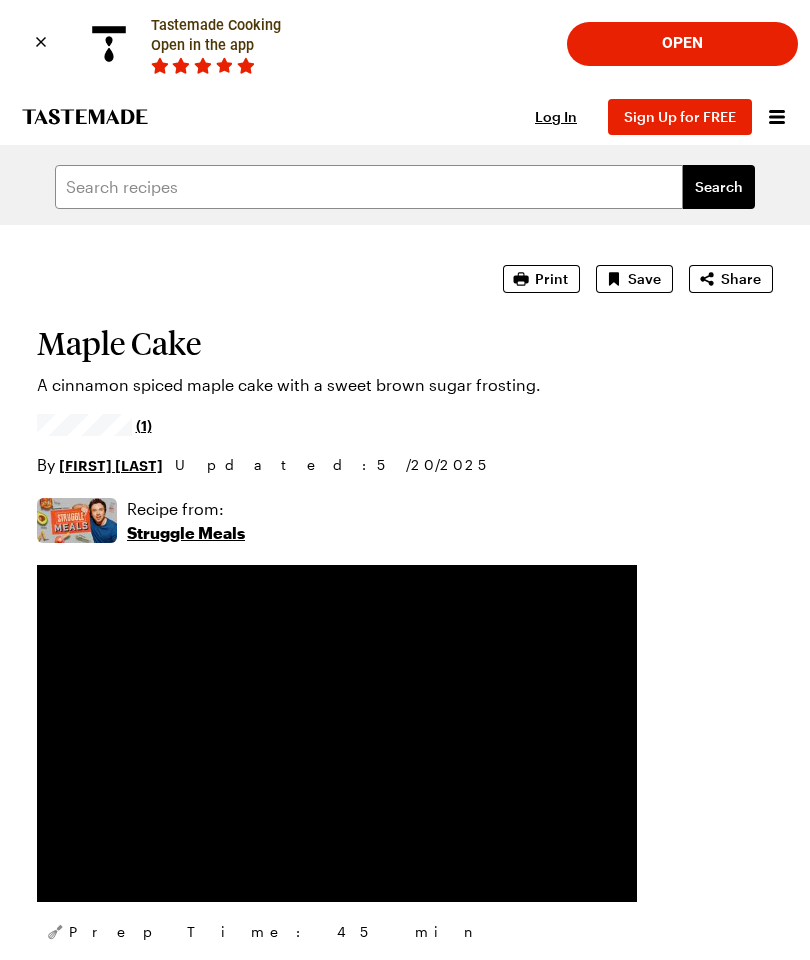 click on "Log In" at bounding box center [556, 117] 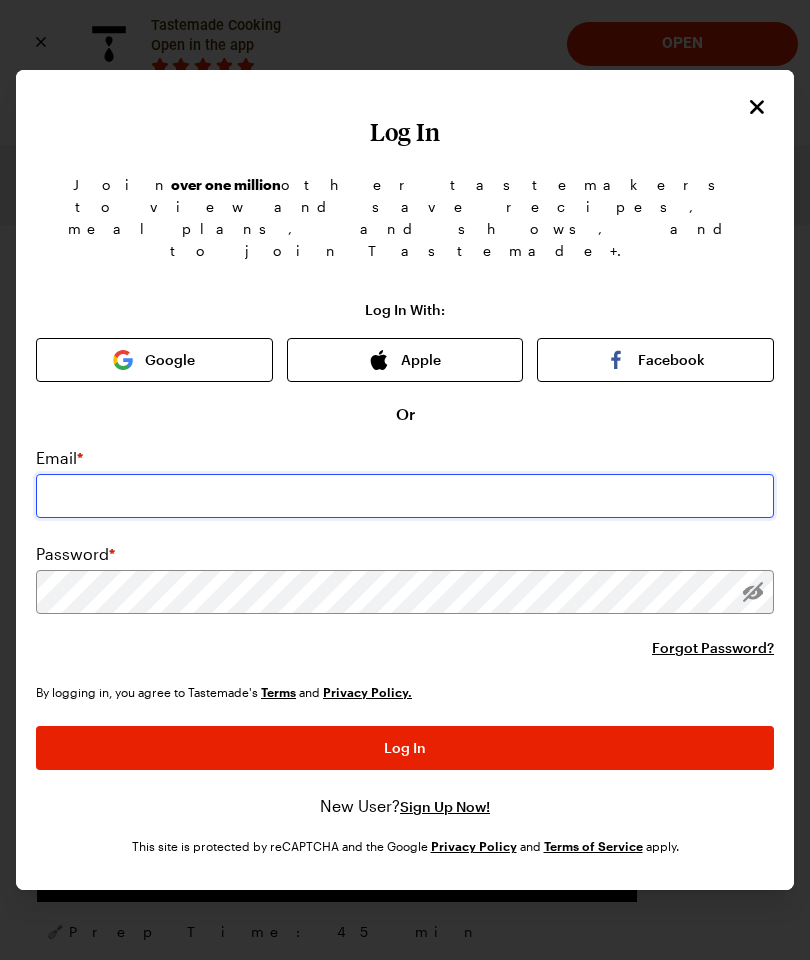 click at bounding box center [405, 496] 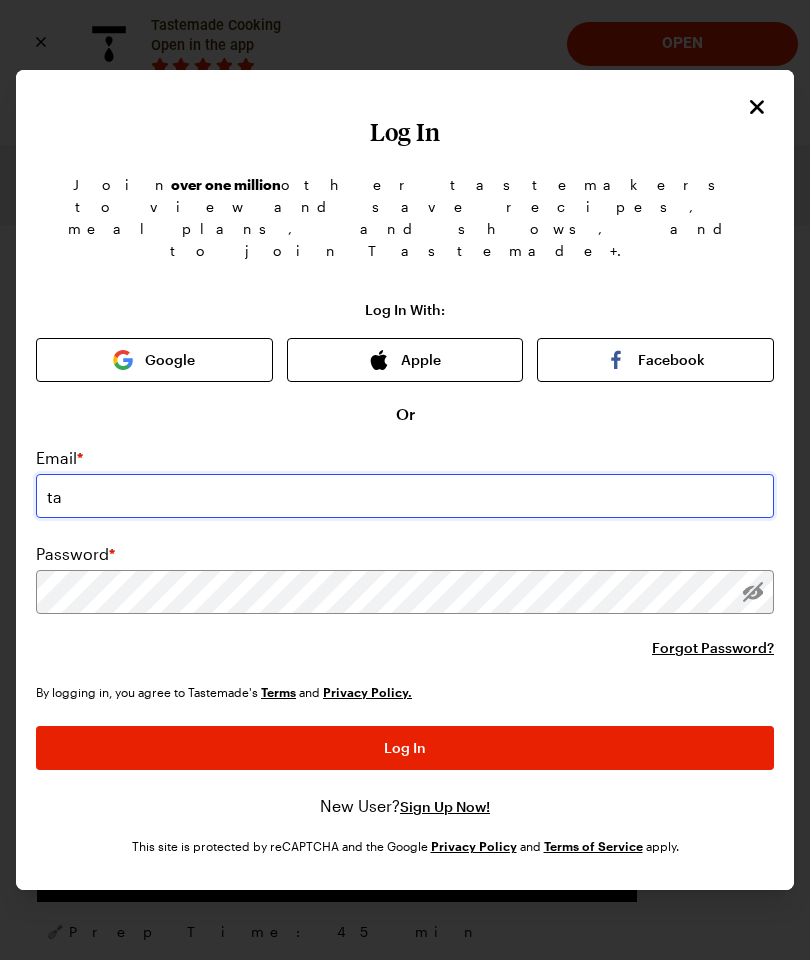 type on "Tanya.mahan@yahoo.com" 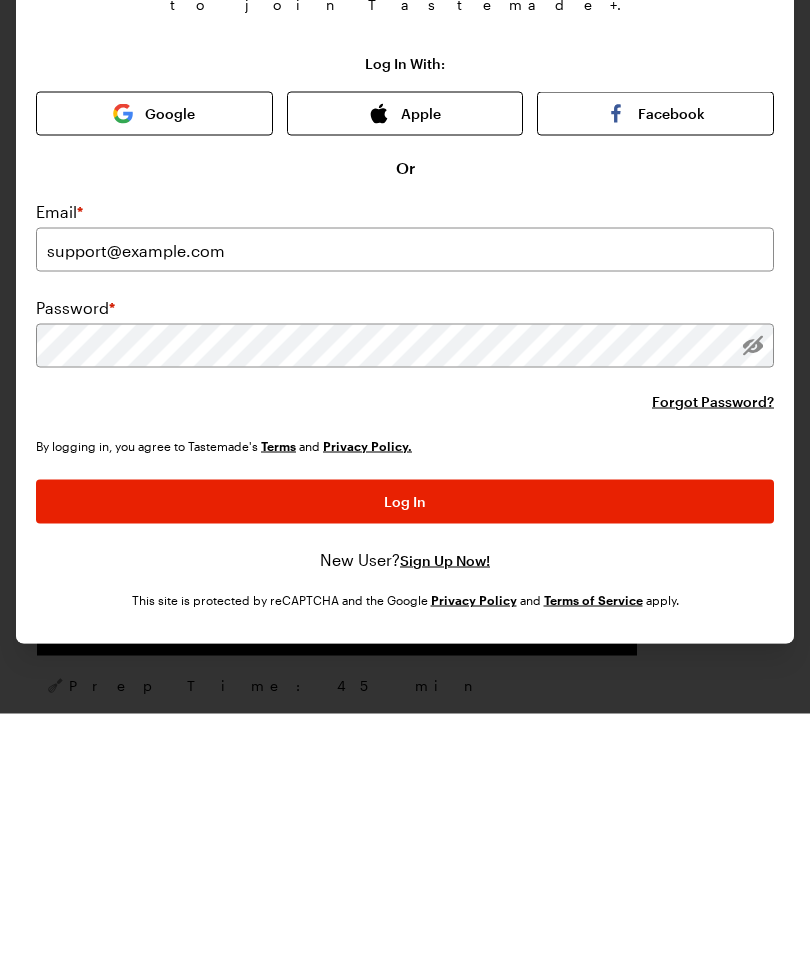 click on "Log In" at bounding box center [405, 748] 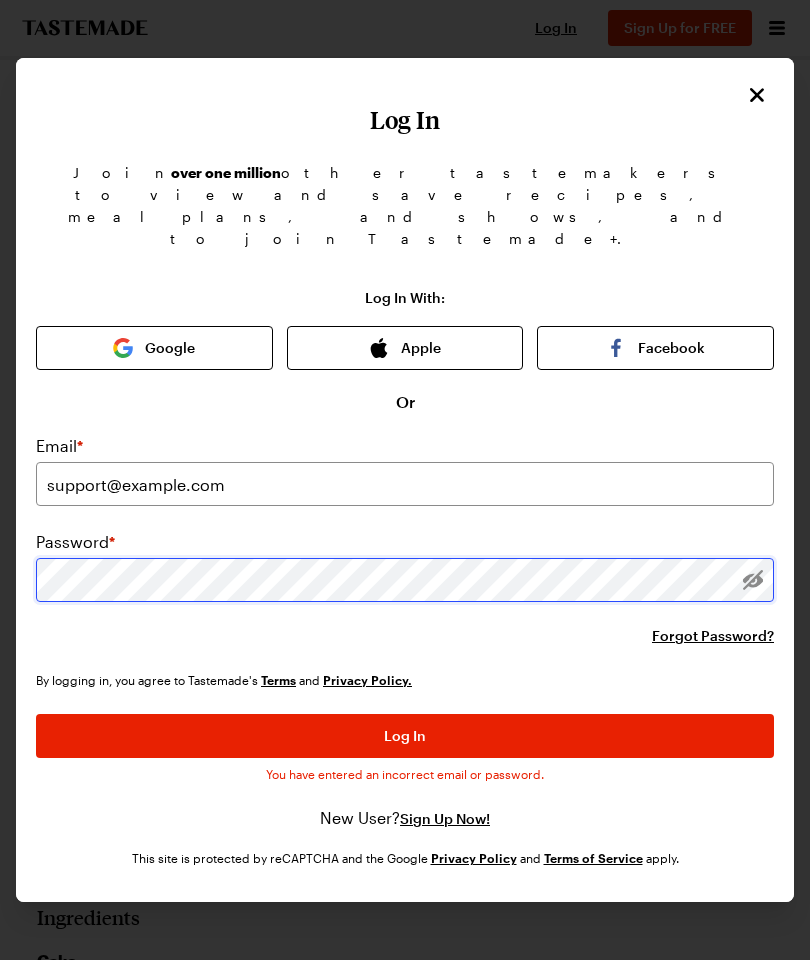 scroll, scrollTop: 246, scrollLeft: 0, axis: vertical 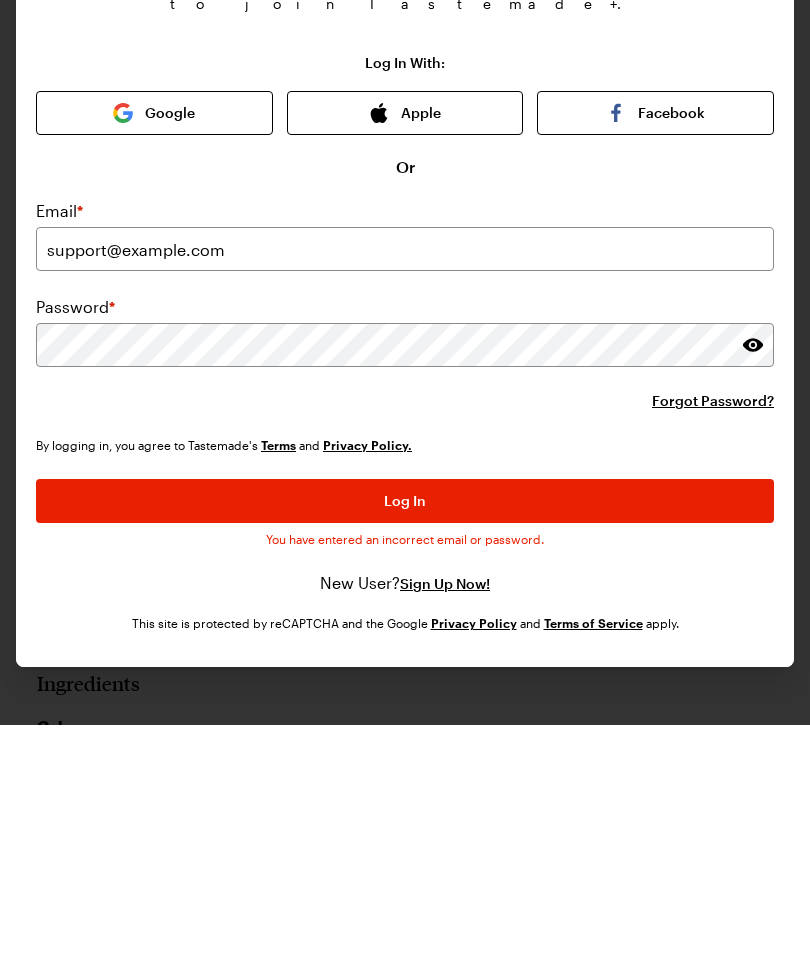 click on "Log In" at bounding box center [405, 736] 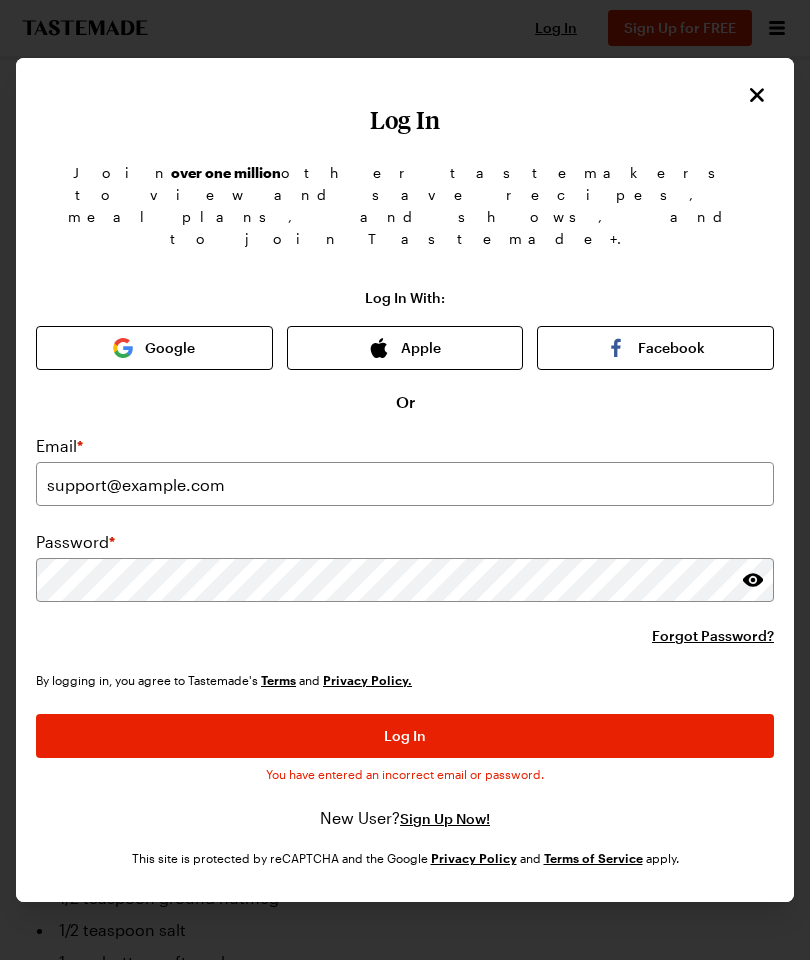 click on "Forgot Password?" at bounding box center (713, 636) 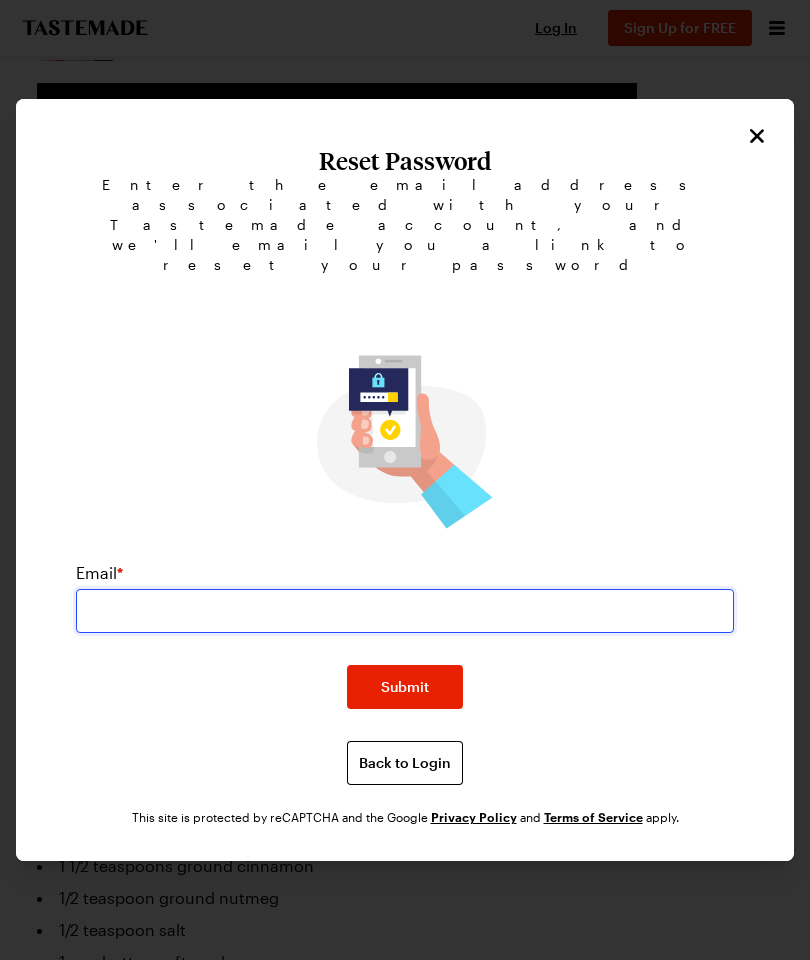 click at bounding box center (405, 611) 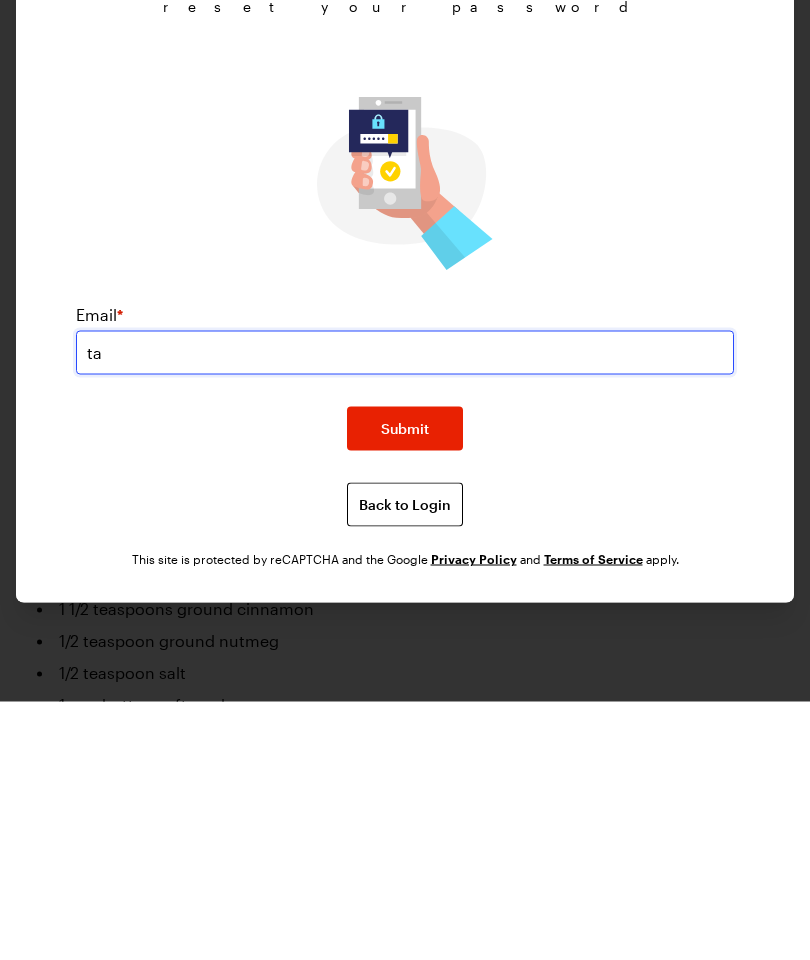type on "Tanya.mahan@yahoo.com" 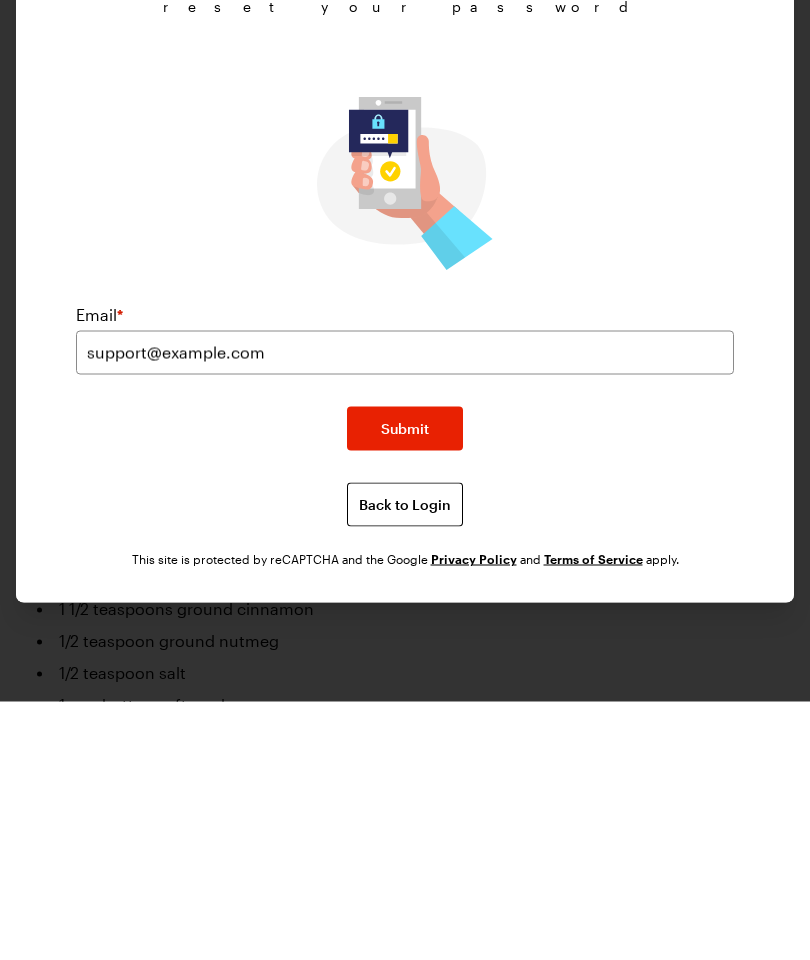 scroll, scrollTop: 740, scrollLeft: 0, axis: vertical 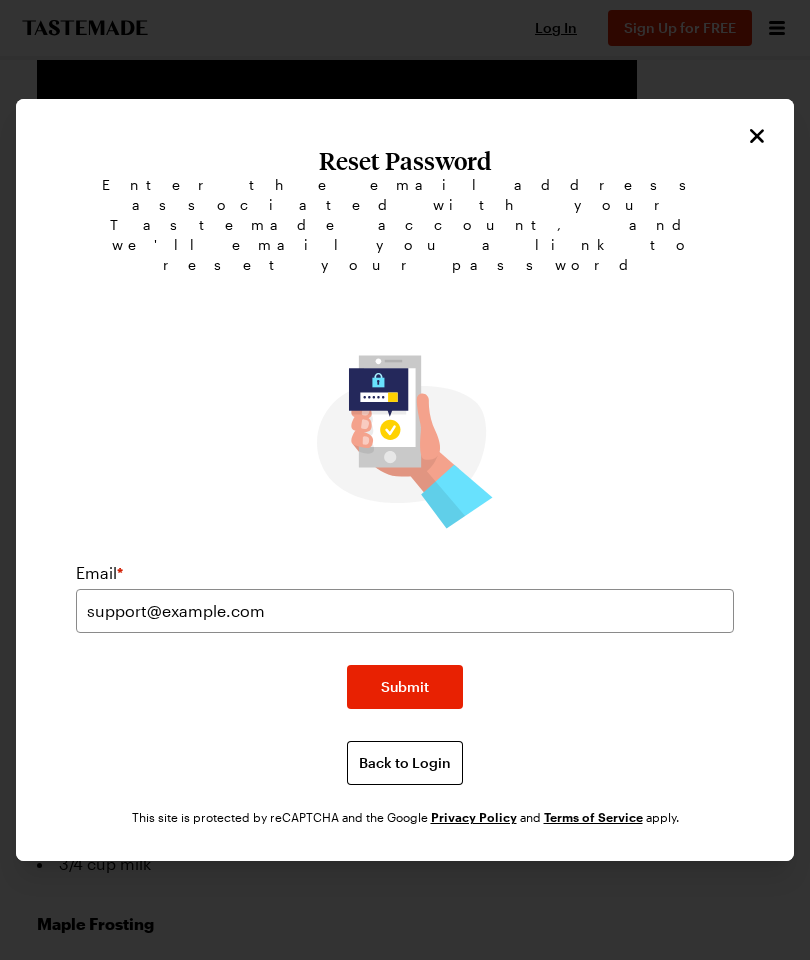 click on "Submit" at bounding box center (405, 687) 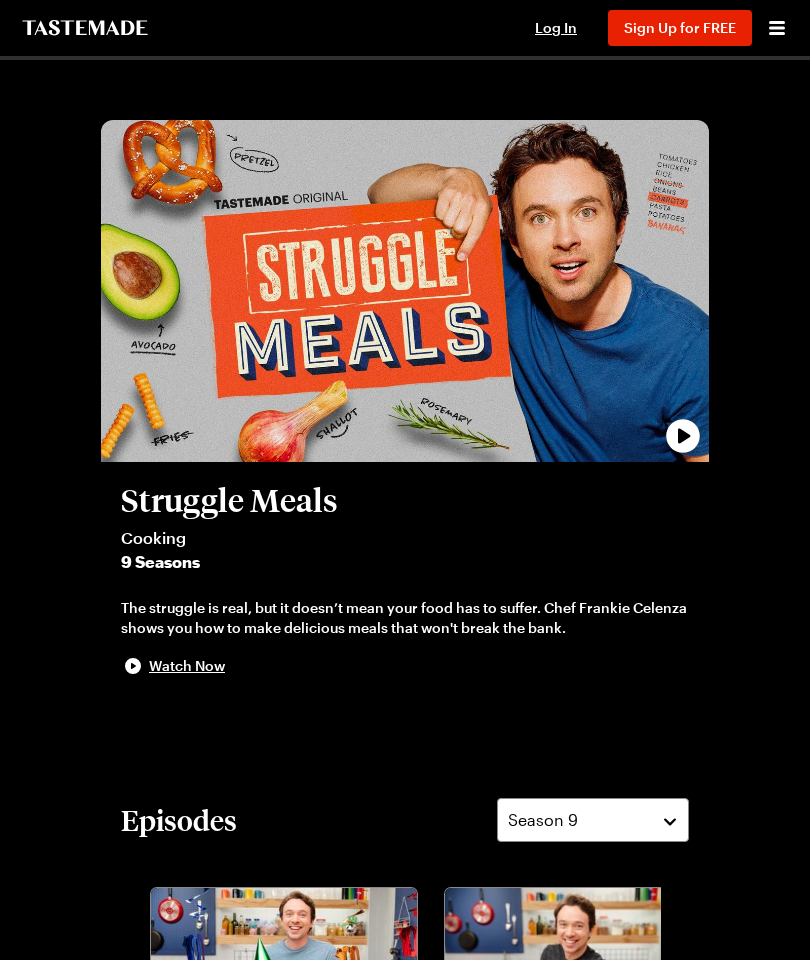 scroll, scrollTop: 0, scrollLeft: 0, axis: both 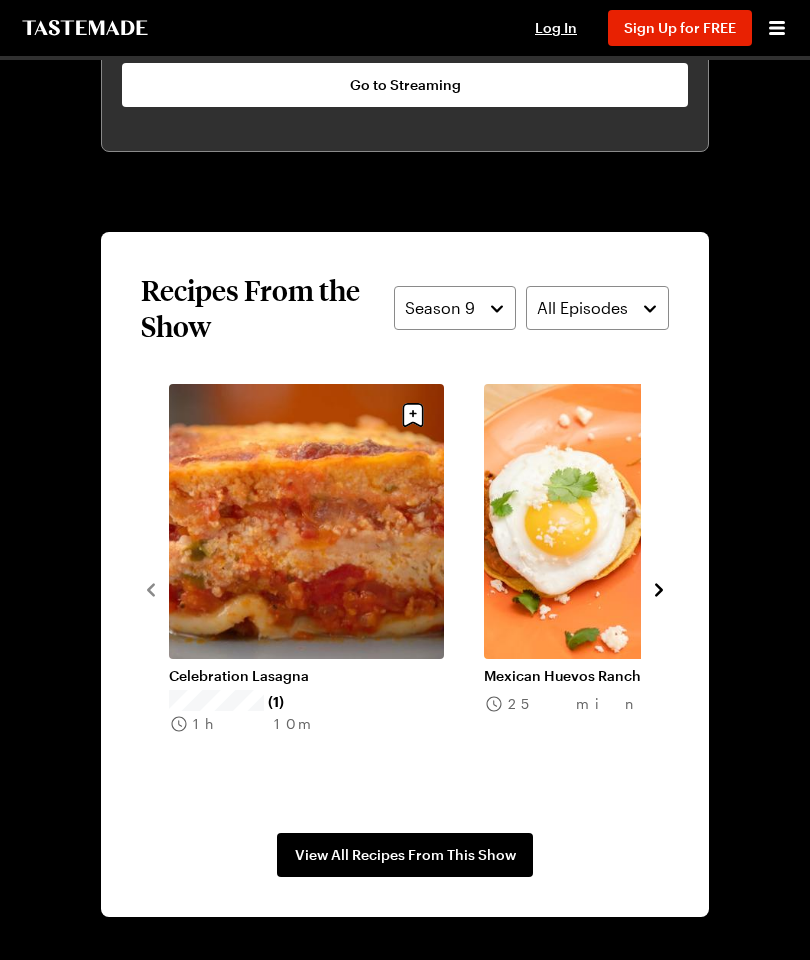 click 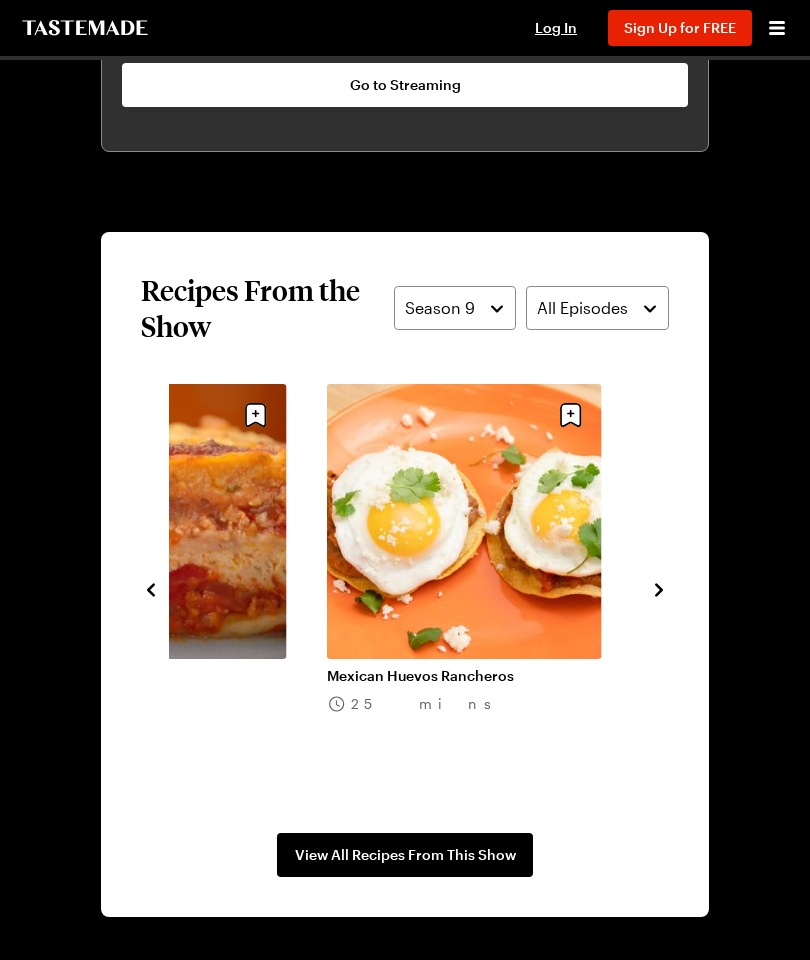 click 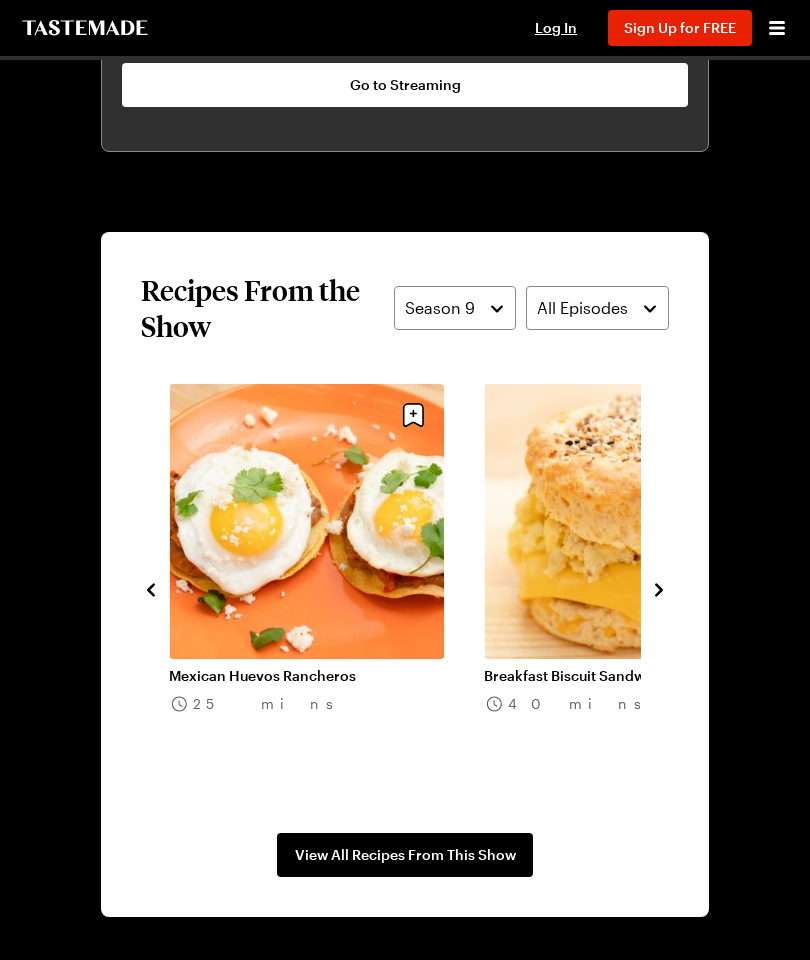 click 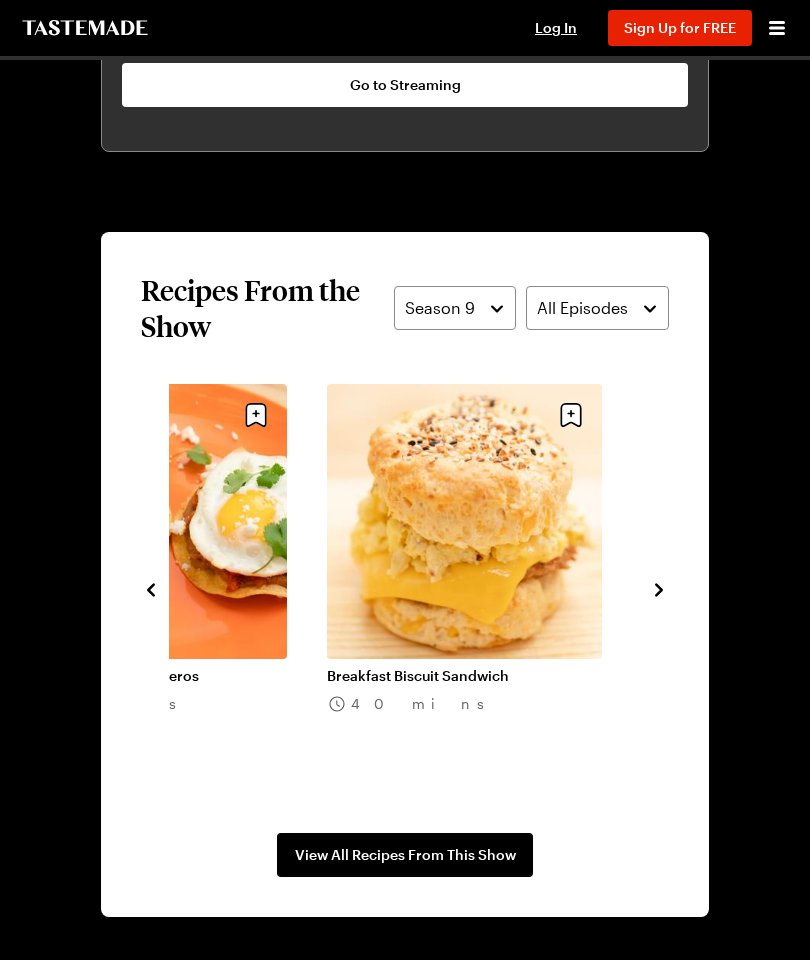 click 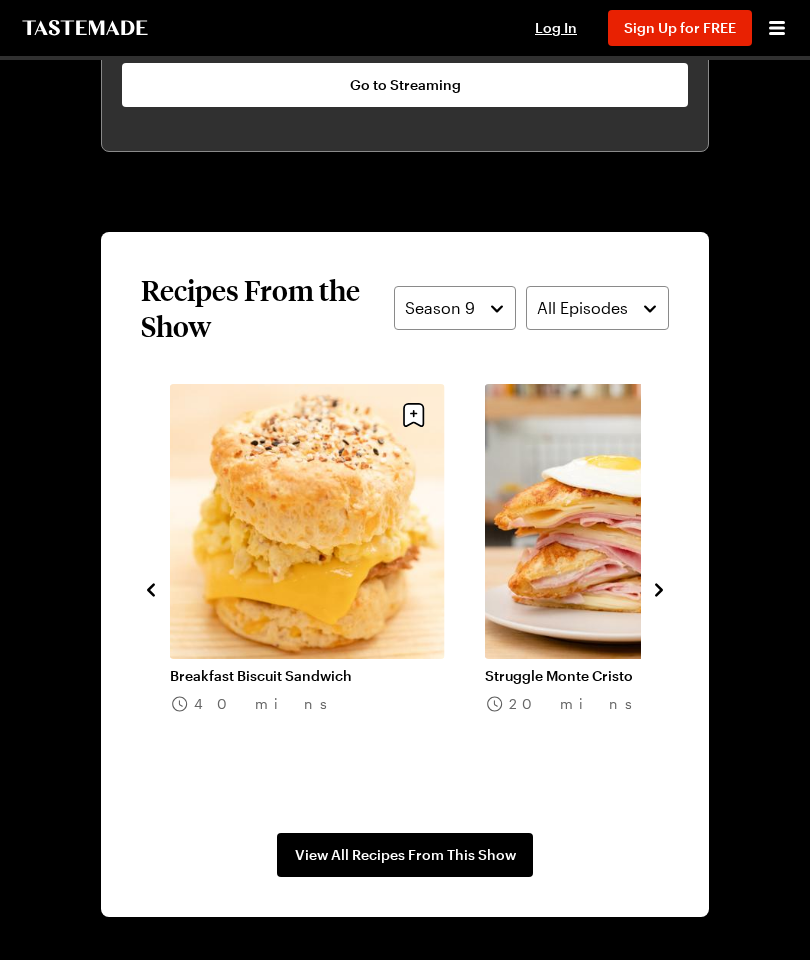 click 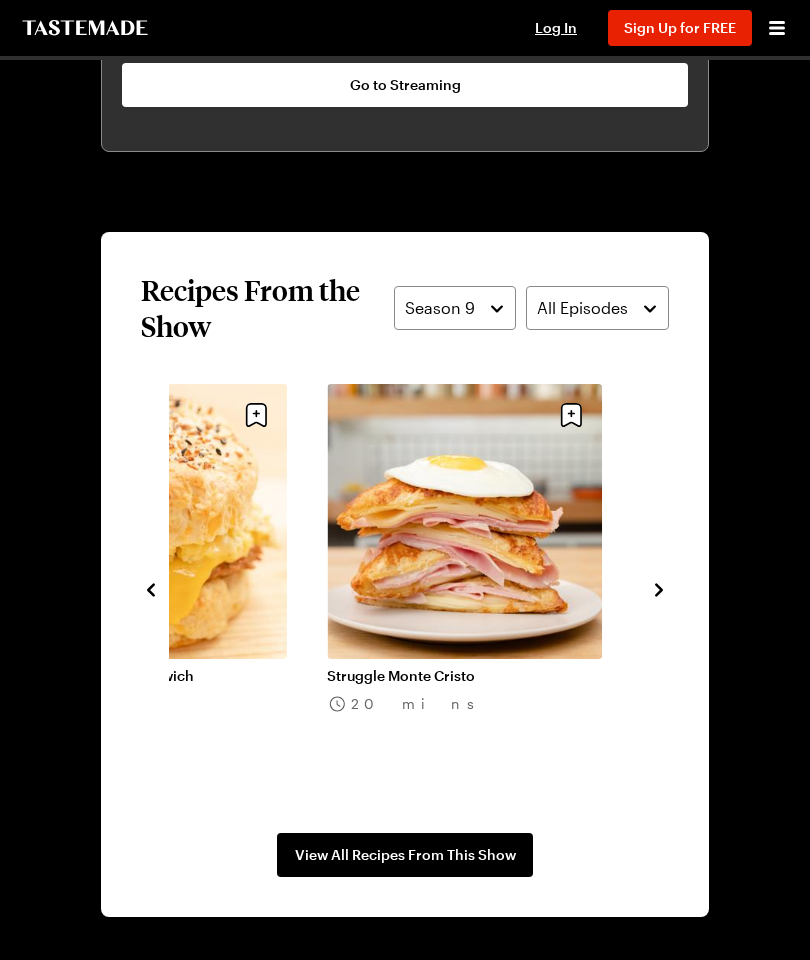 click 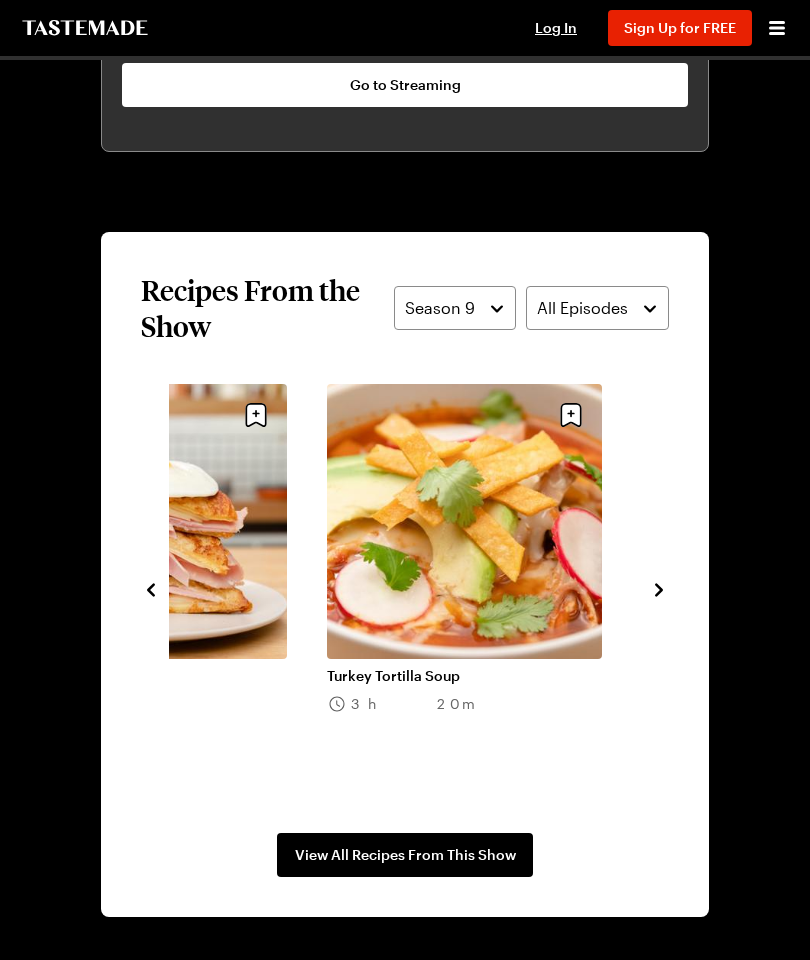 click 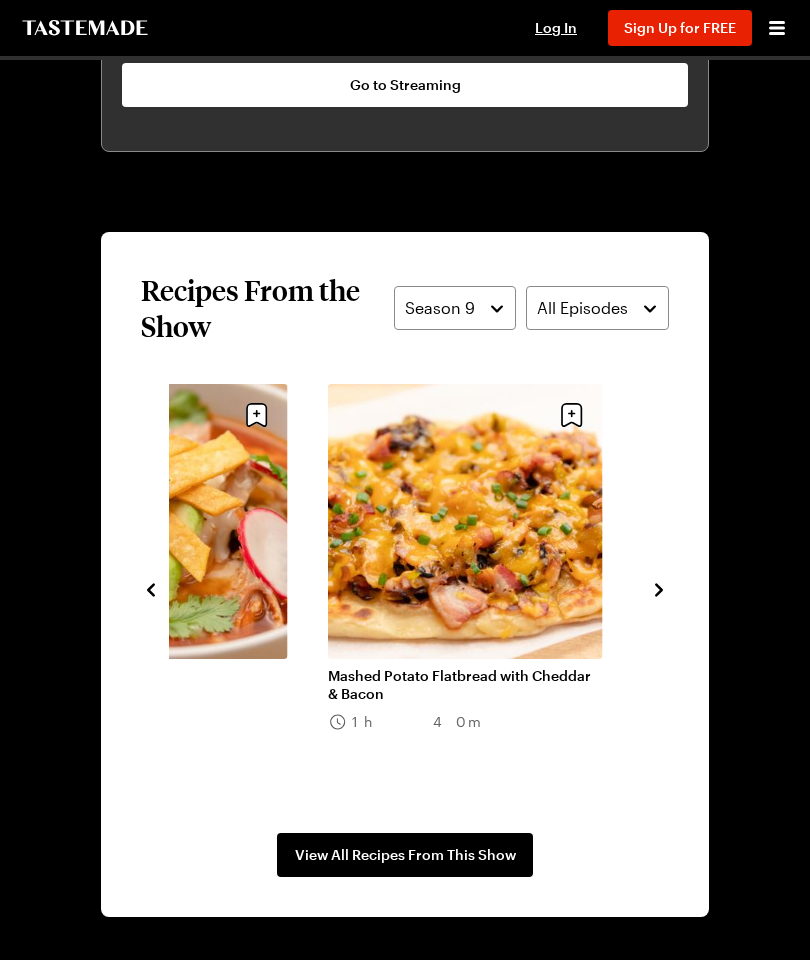 click at bounding box center [659, 588] 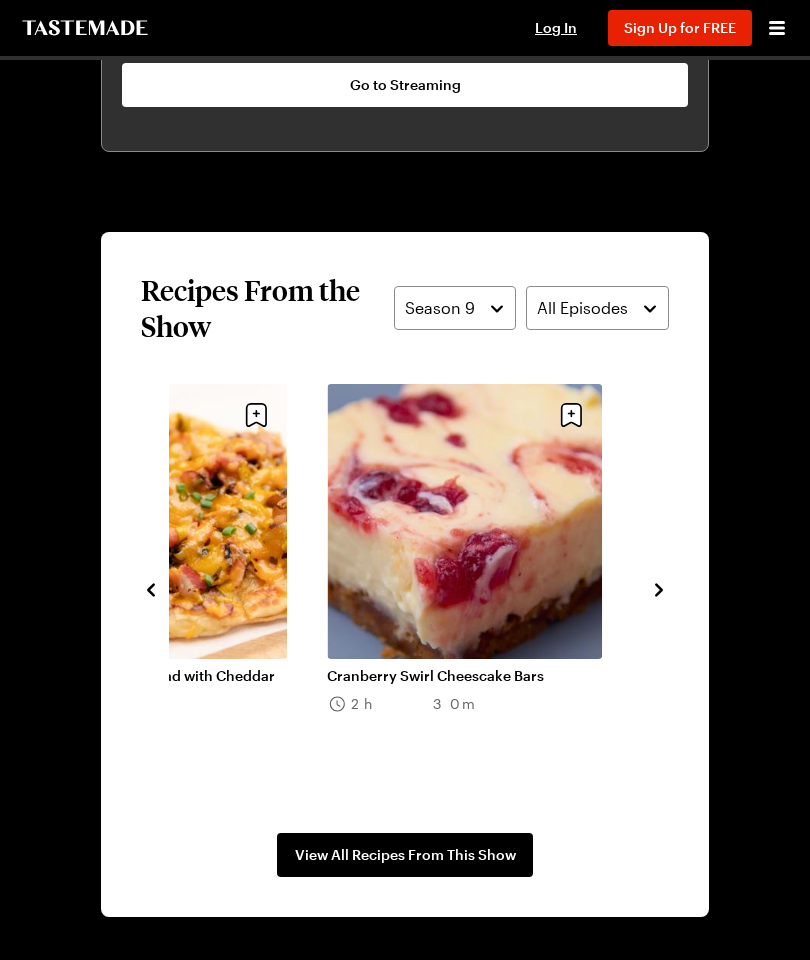 click 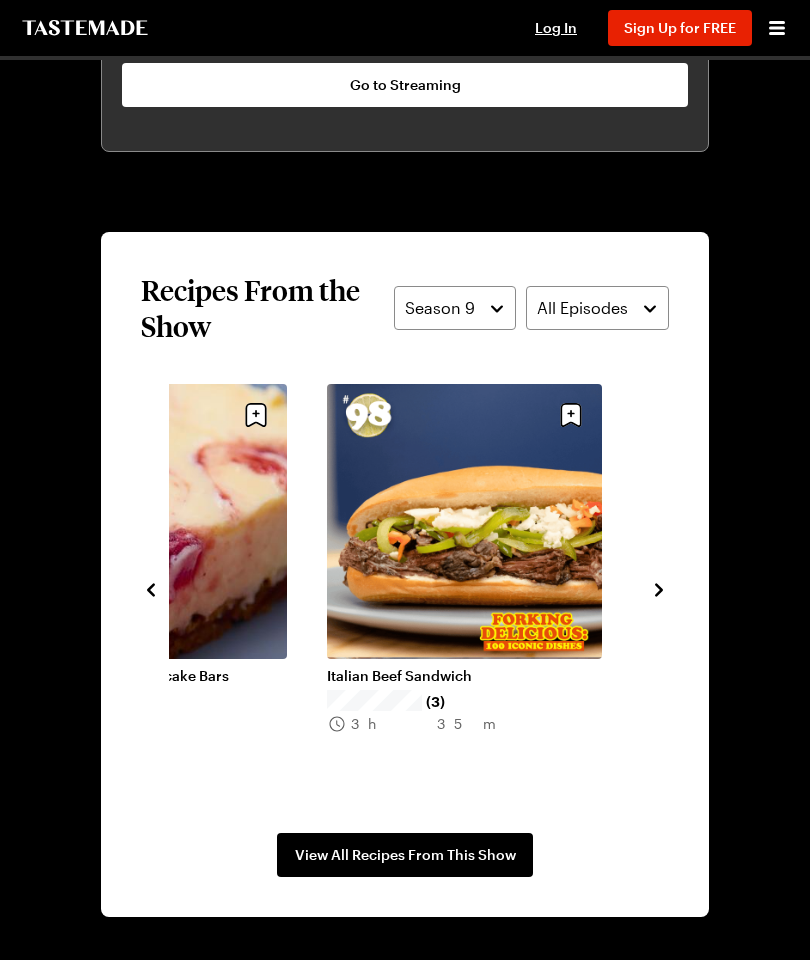 click 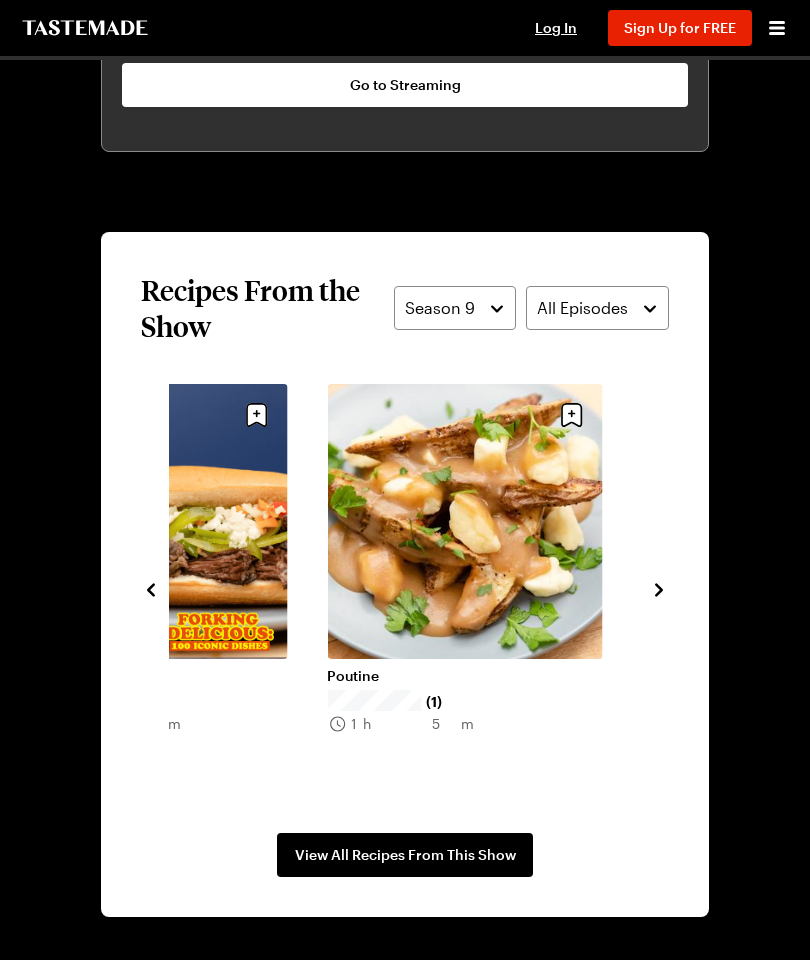 click 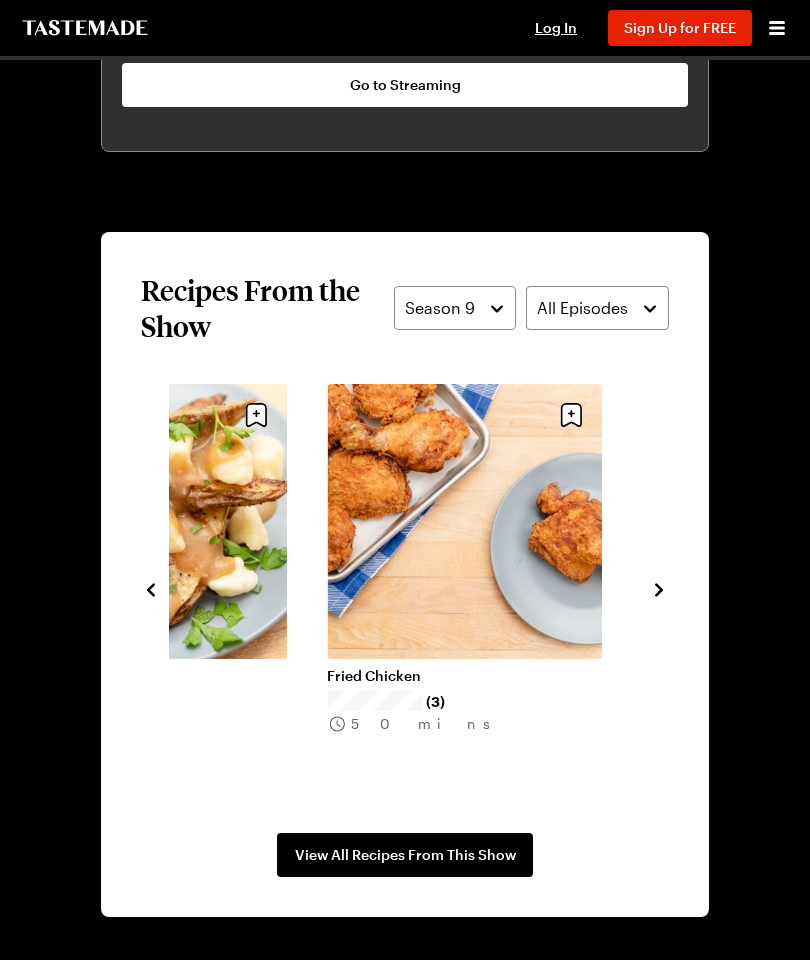 click 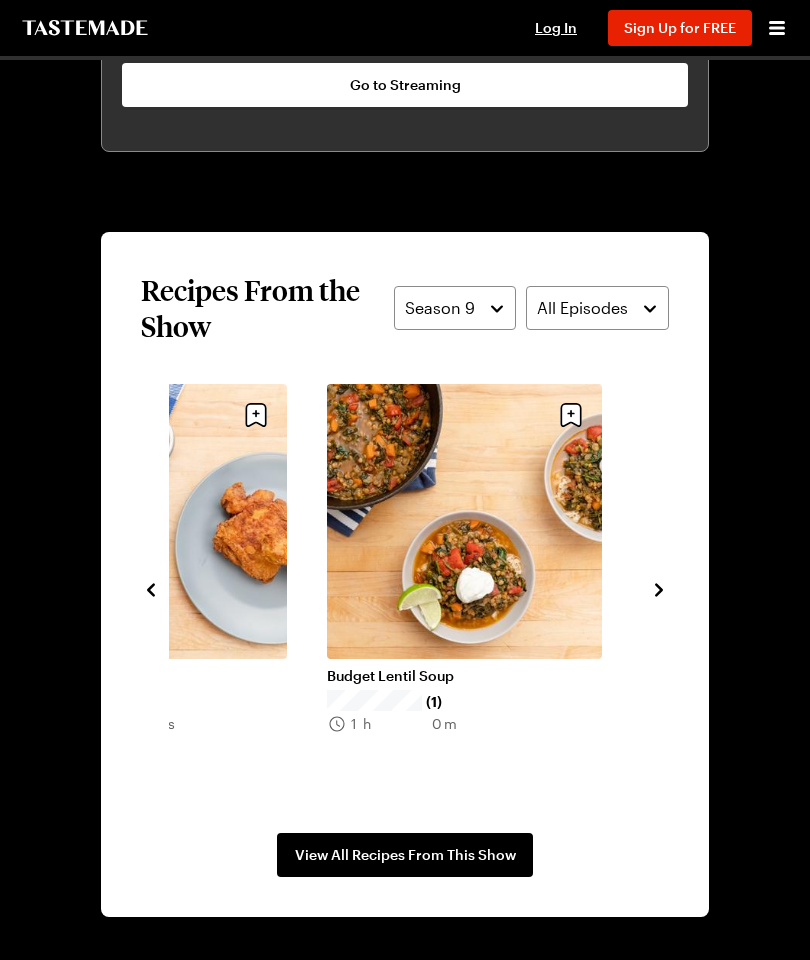 click 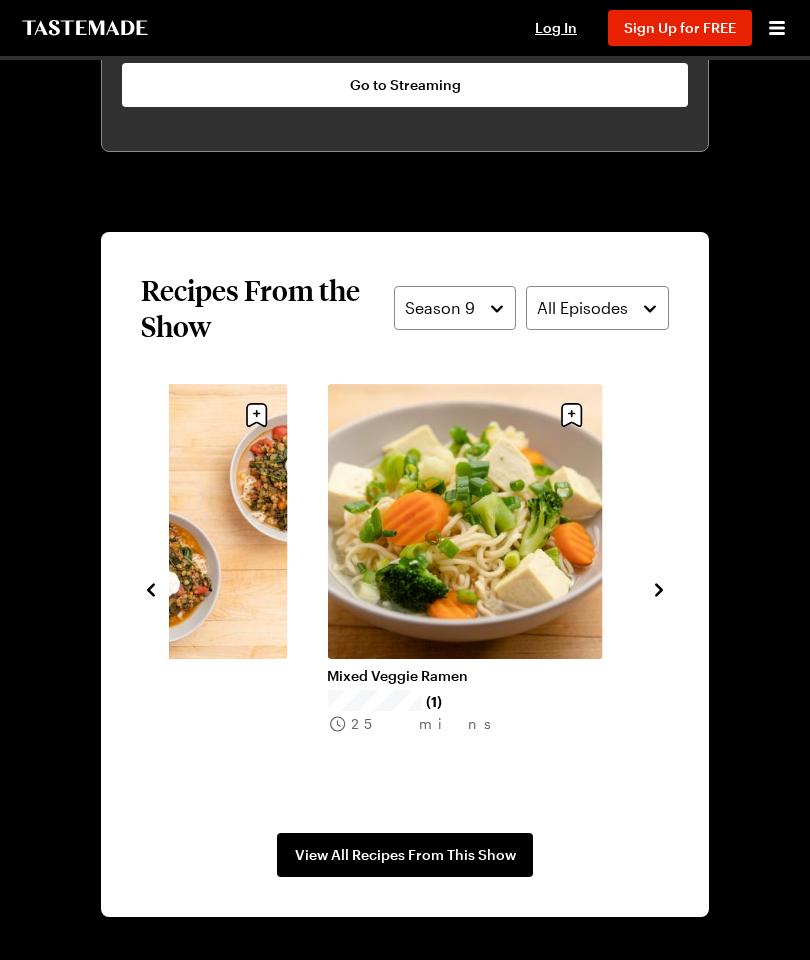 click 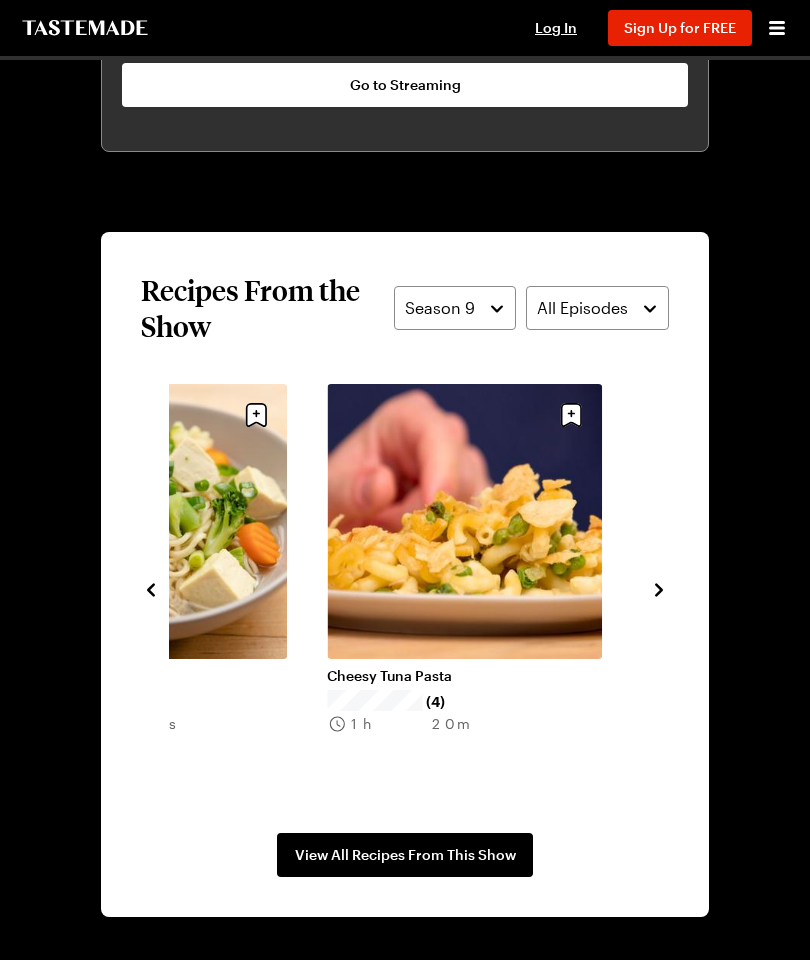 click 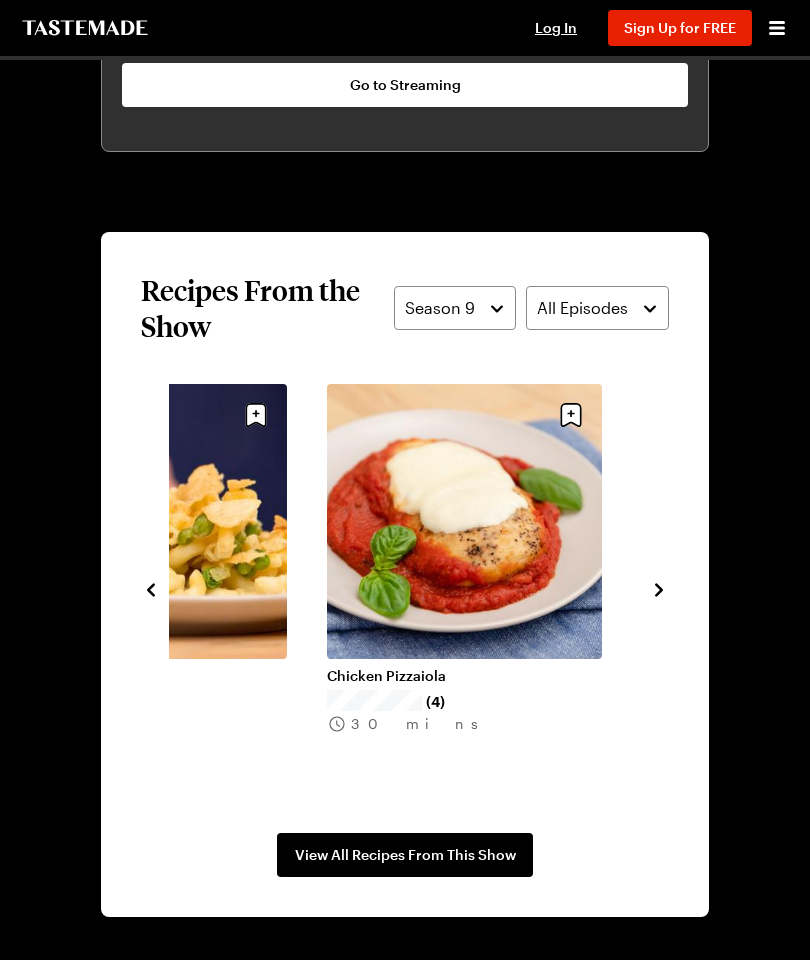click at bounding box center [659, 588] 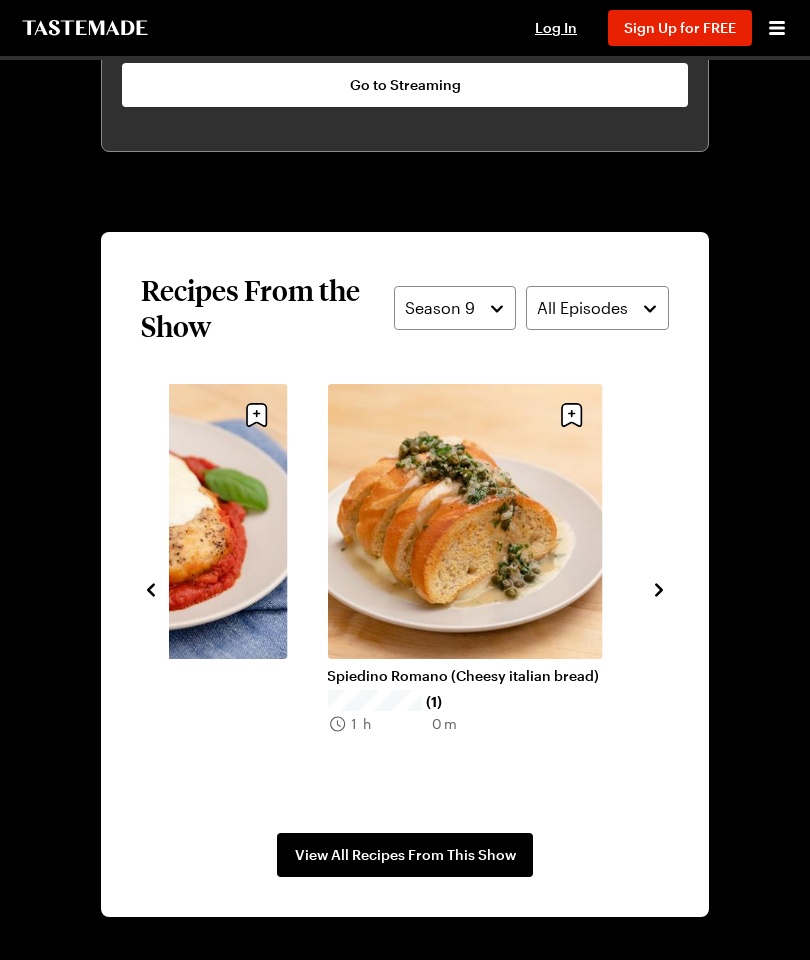 click 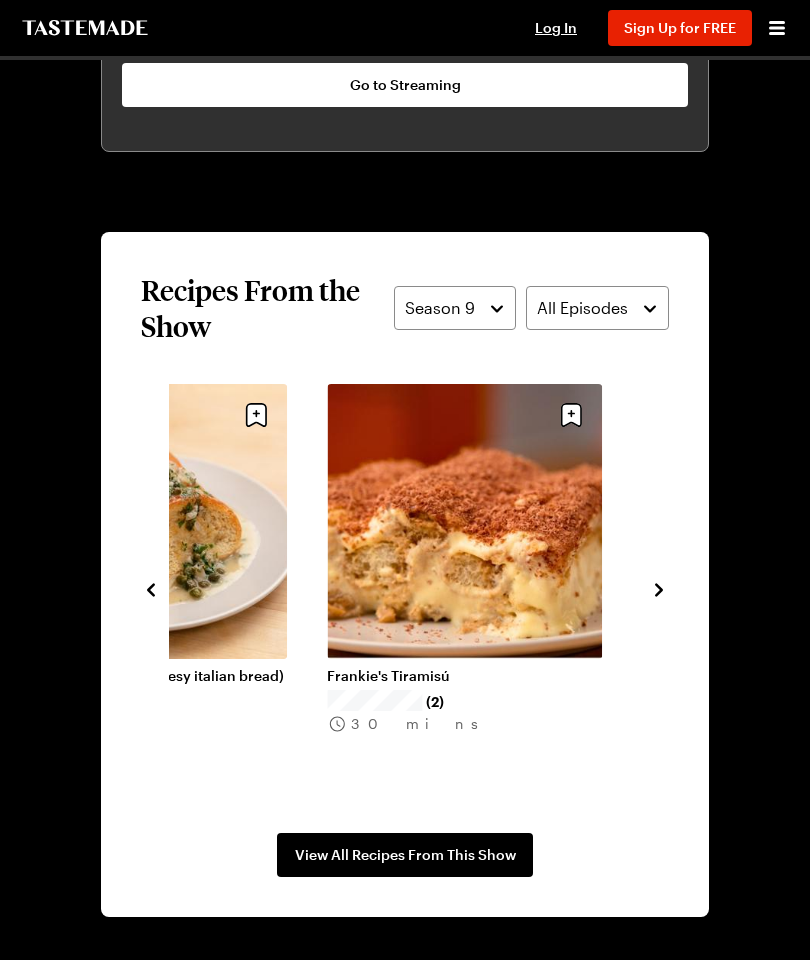 click at bounding box center (659, 588) 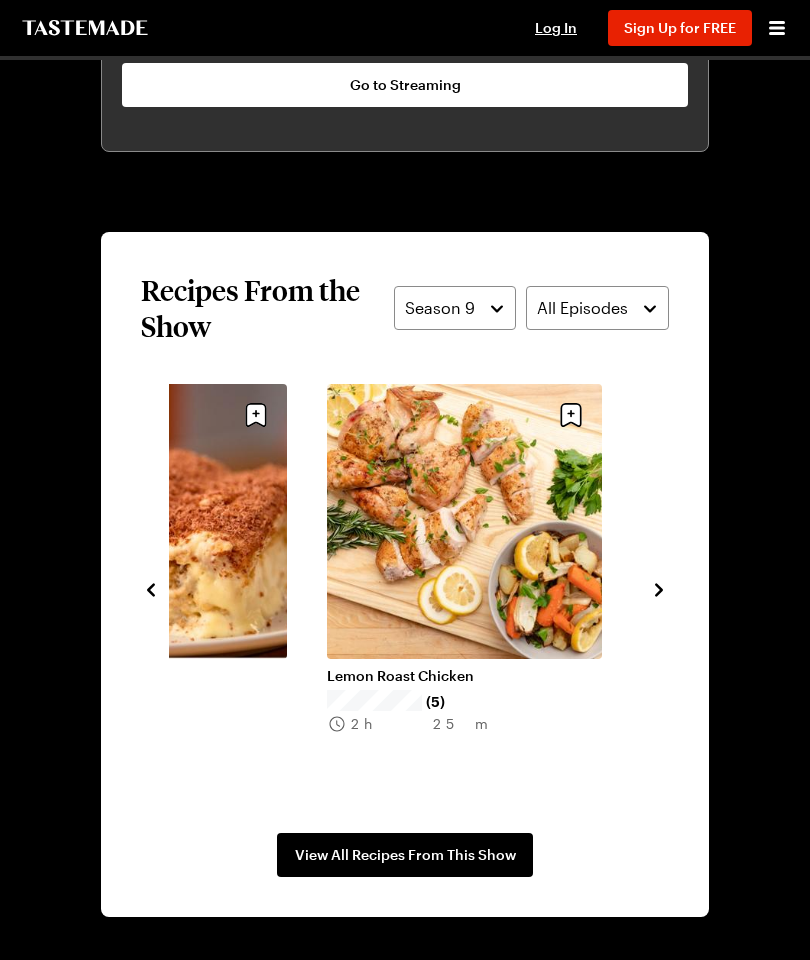 click at bounding box center [659, 588] 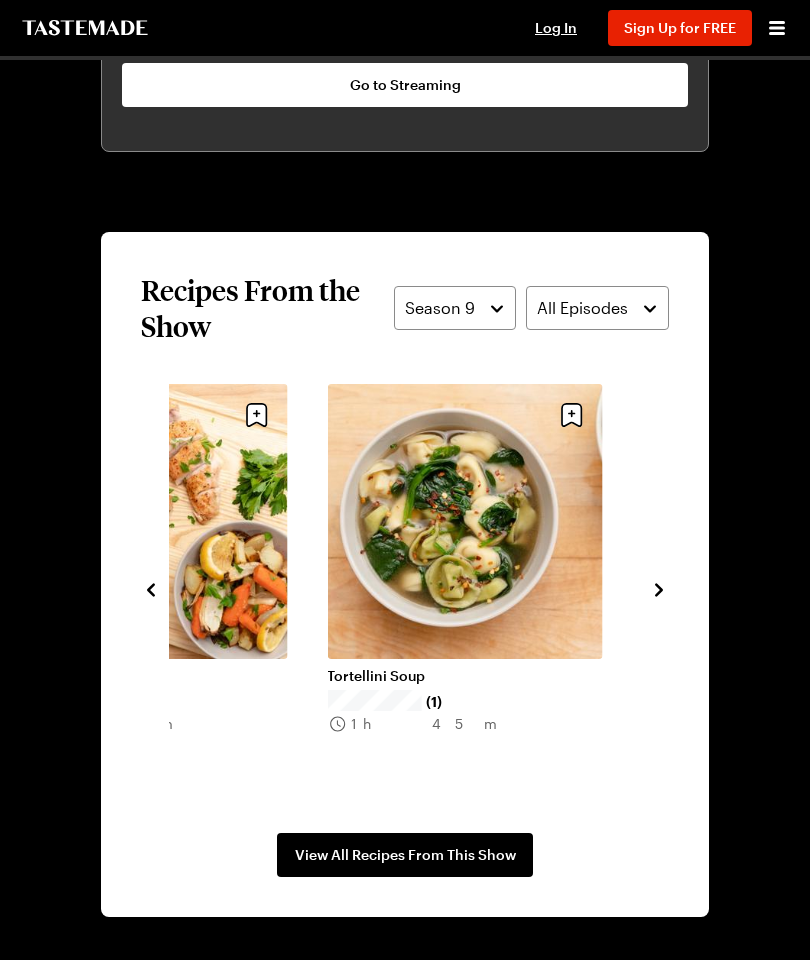 click on "Recipes From the Show Season 9 All Episodes Spiedino Romano (Cheesy italian bread) (1) 1h 0m Frankie's Tiramisú (2) 30 mins Lemon Roast Chicken (5) 2h 25m Tortellini Soup (1) 1h 45m Cheesy Chicken Enchiladas (6) 24 mins Cheesy Buffalo Dip 2h 20m Jack O'Lantern Stuffed Peppers 2h 0m Peanut Butter Chocolate Cupcakes (1) 1h 30m Tater Tot Hotdish (1) 1h 30m Root Vegetable Gratin 2h 30m Maple Cake (1) 1h 15m Pretzel Chicken Schnitzel (2) 50 mins Currywurst with Fries 1h 0m View All Recipes From This Show" at bounding box center (405, 574) 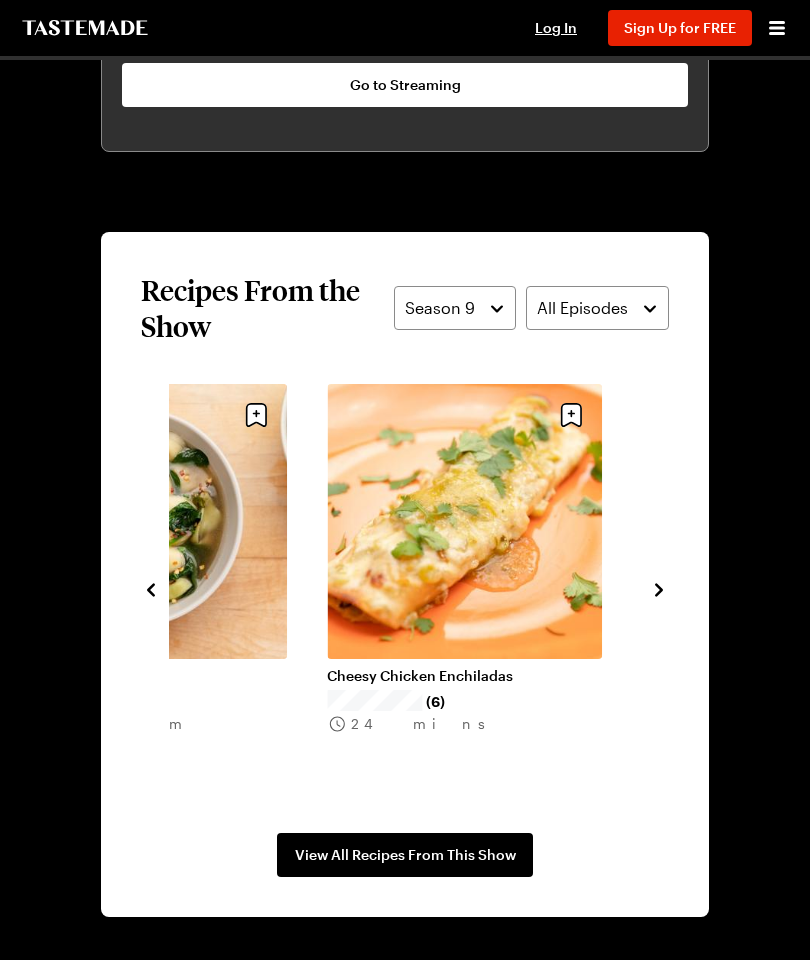 click 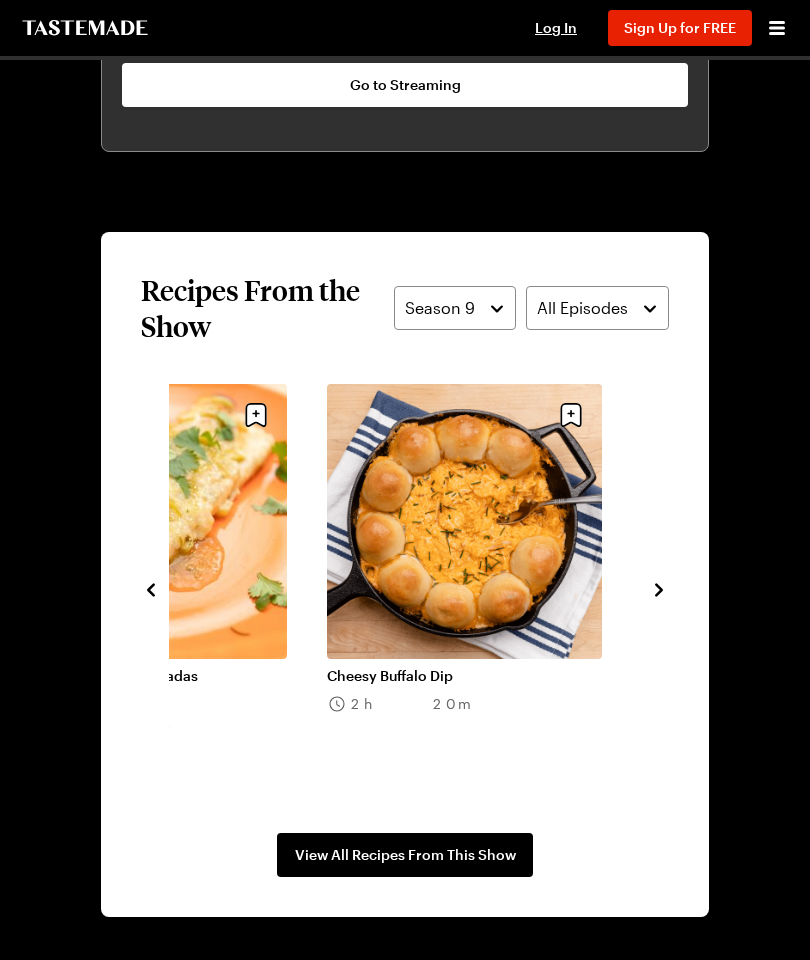 click 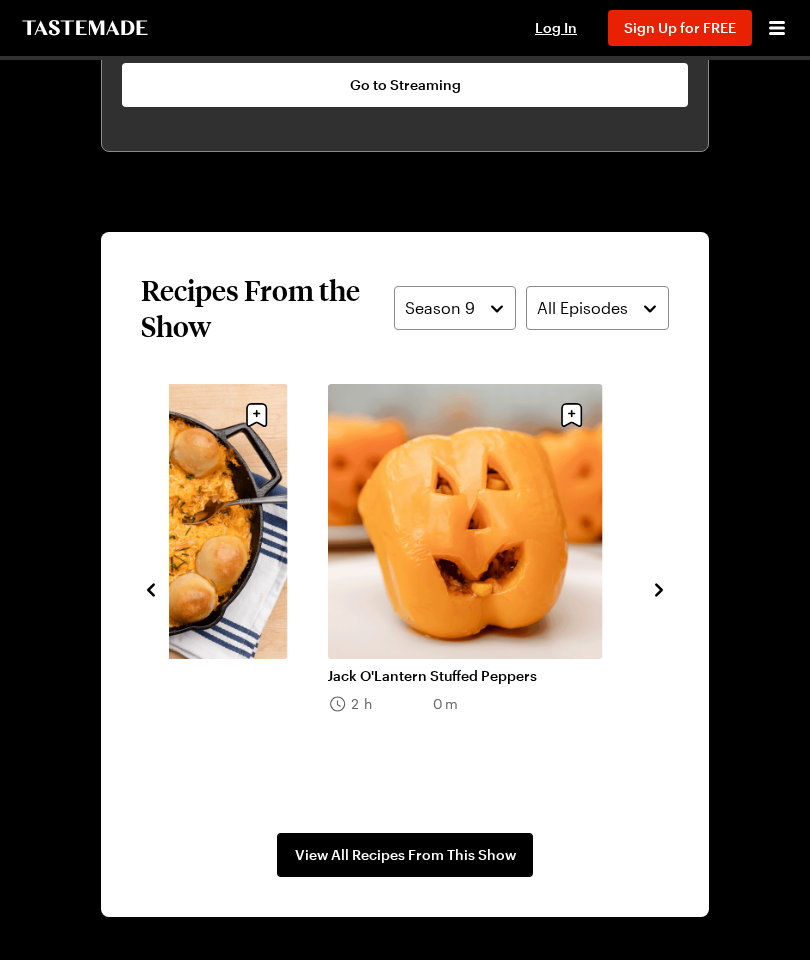 click 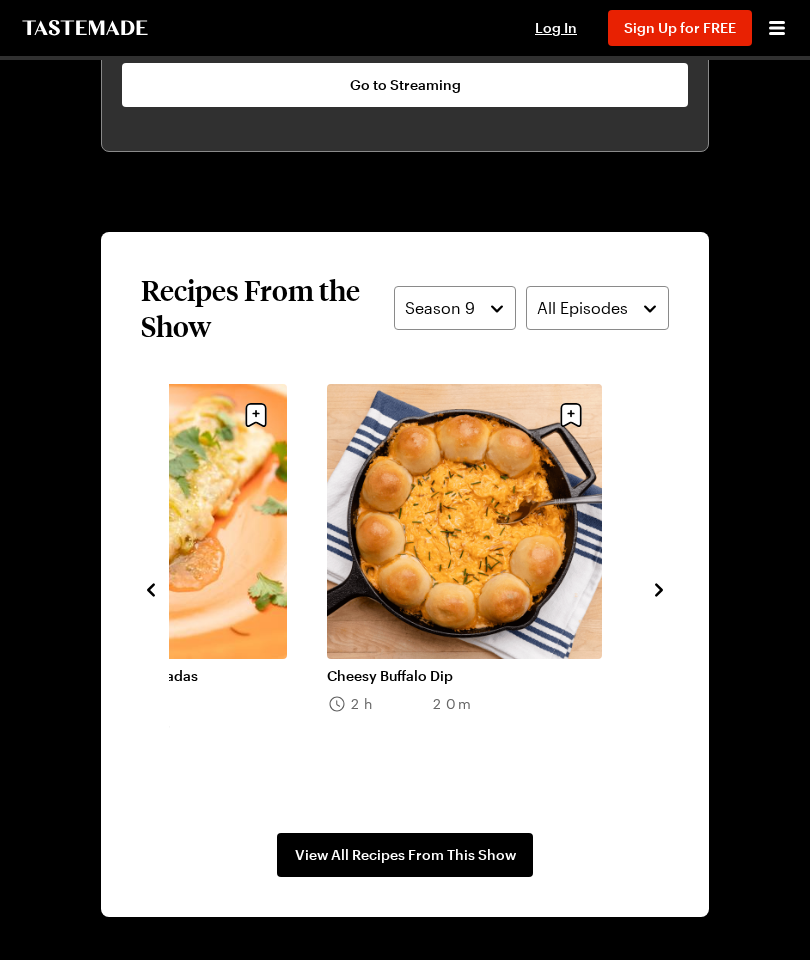 click on "Cheesy Buffalo Dip" at bounding box center (464, 676) 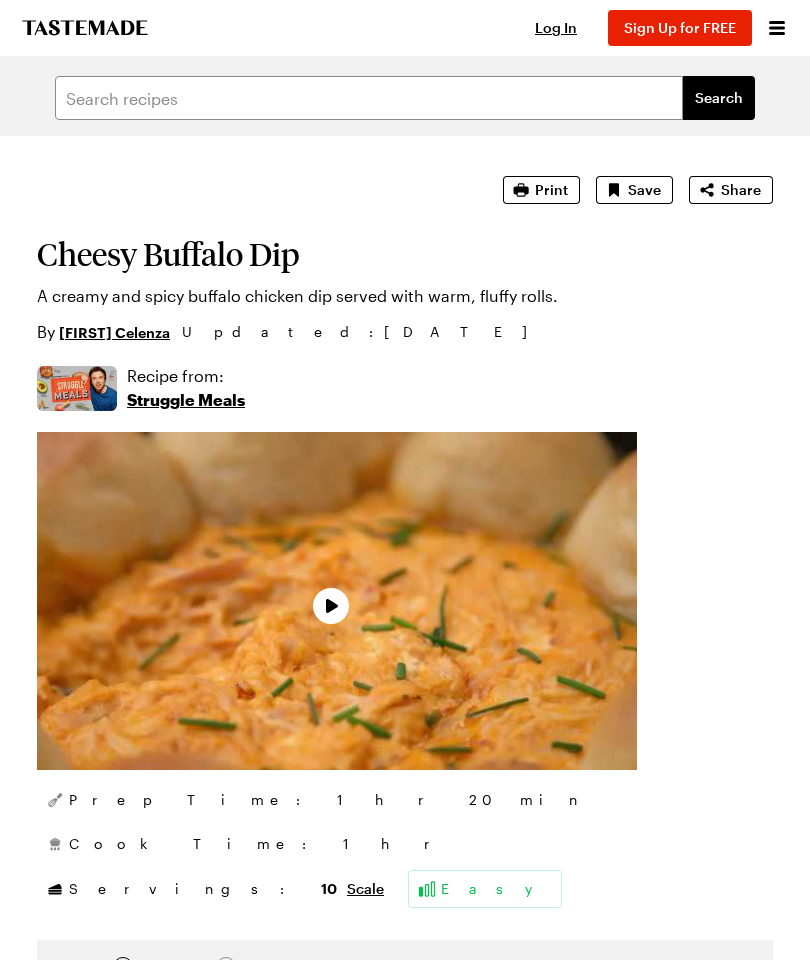 scroll, scrollTop: 0, scrollLeft: 0, axis: both 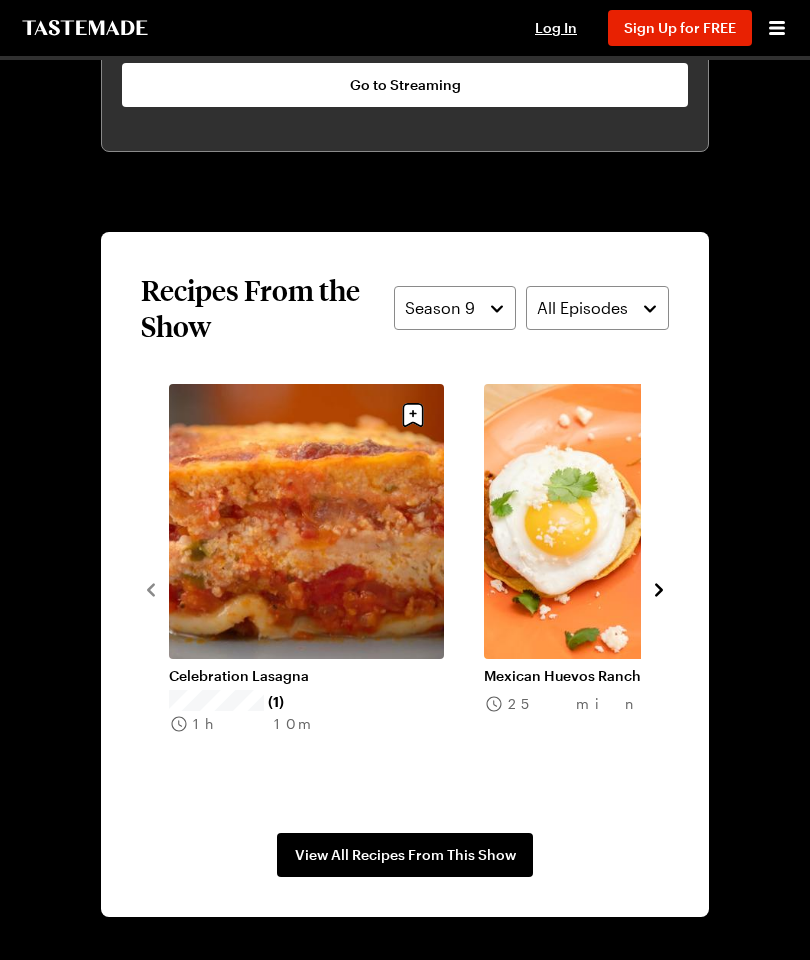 click 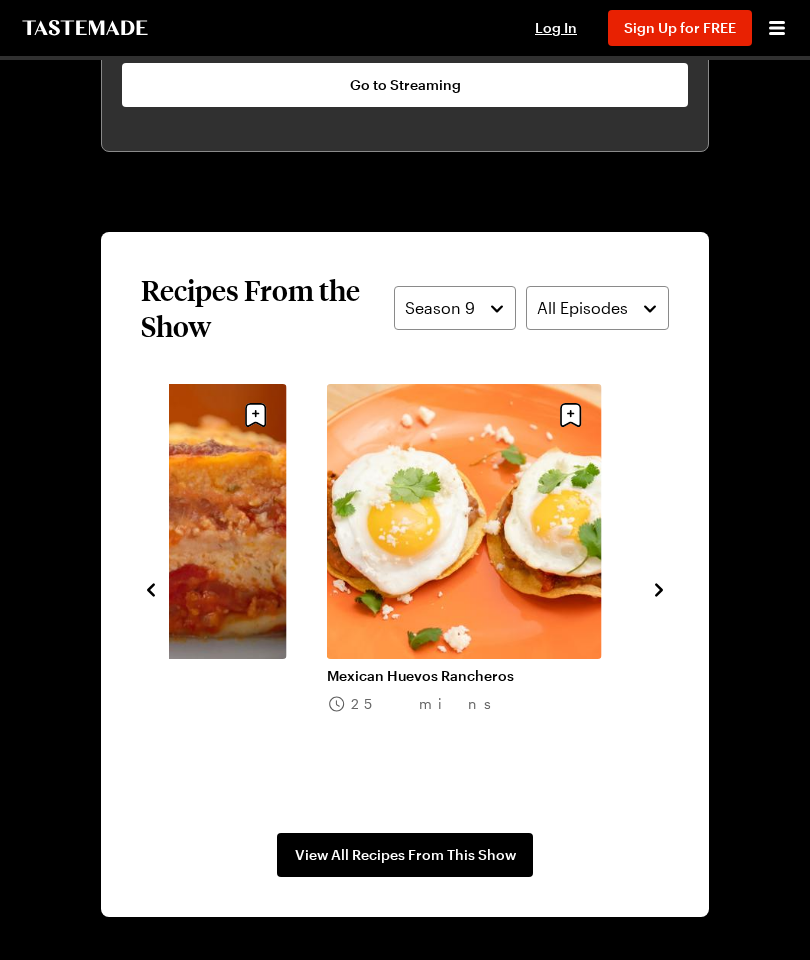 click 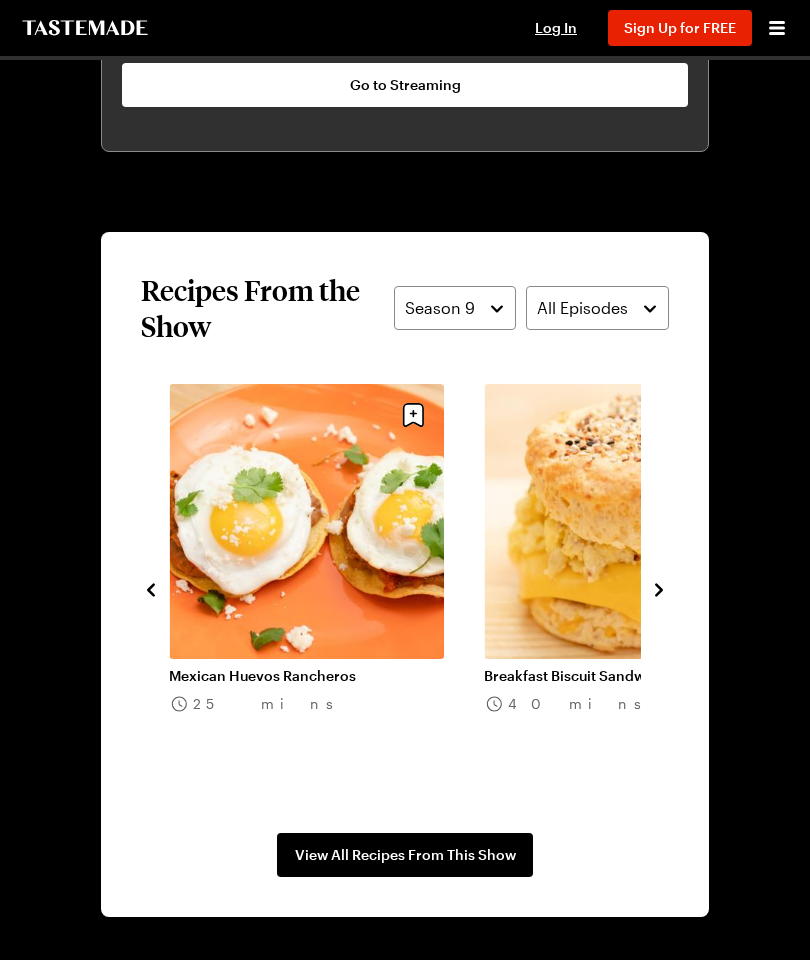 click 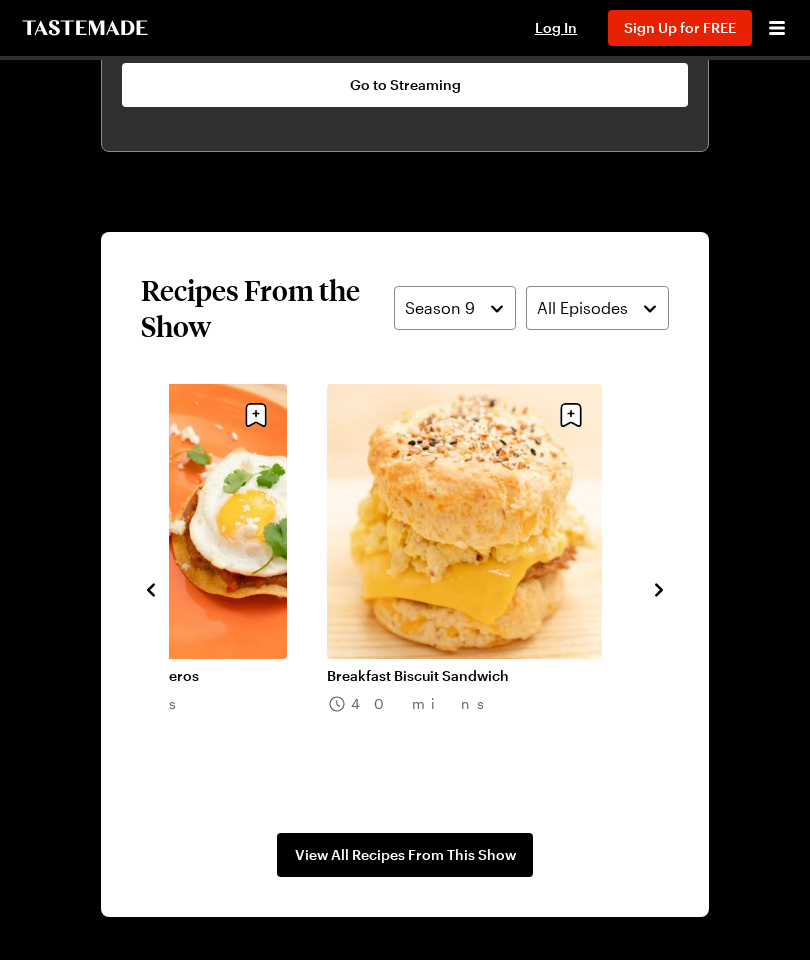 click at bounding box center (659, 588) 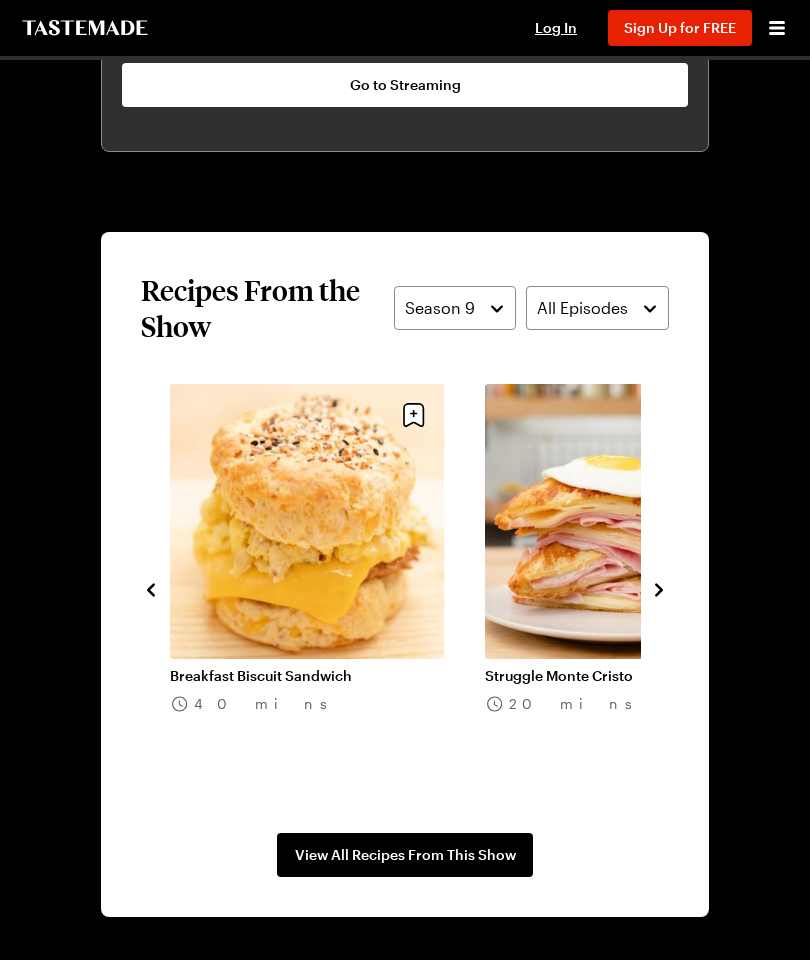 click 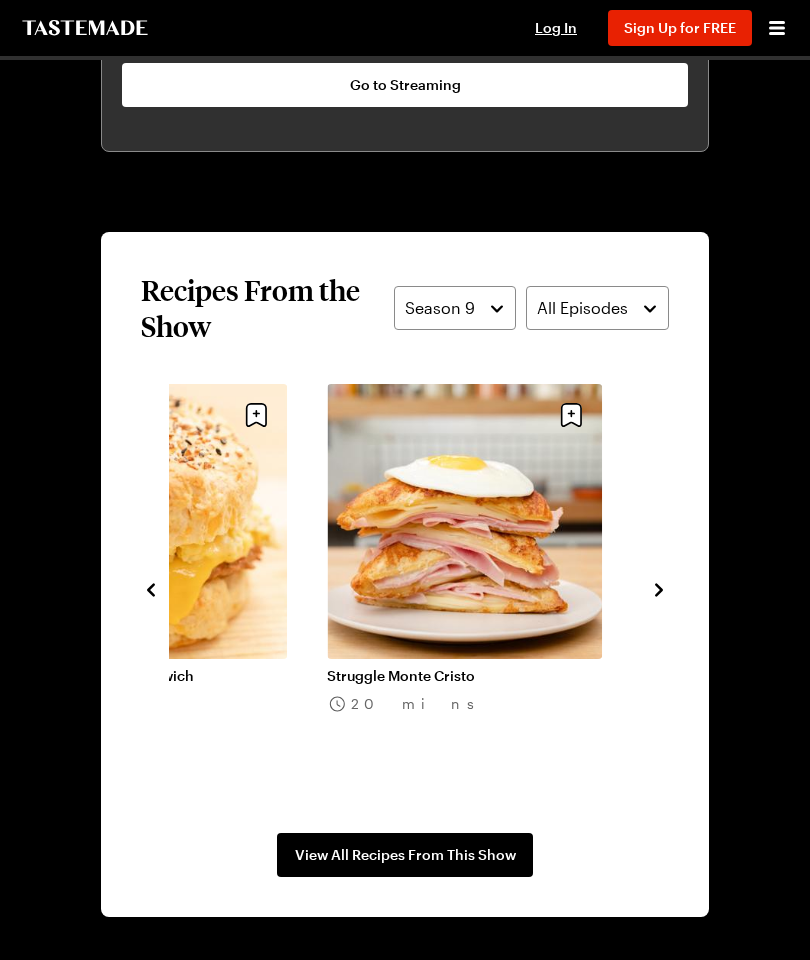click 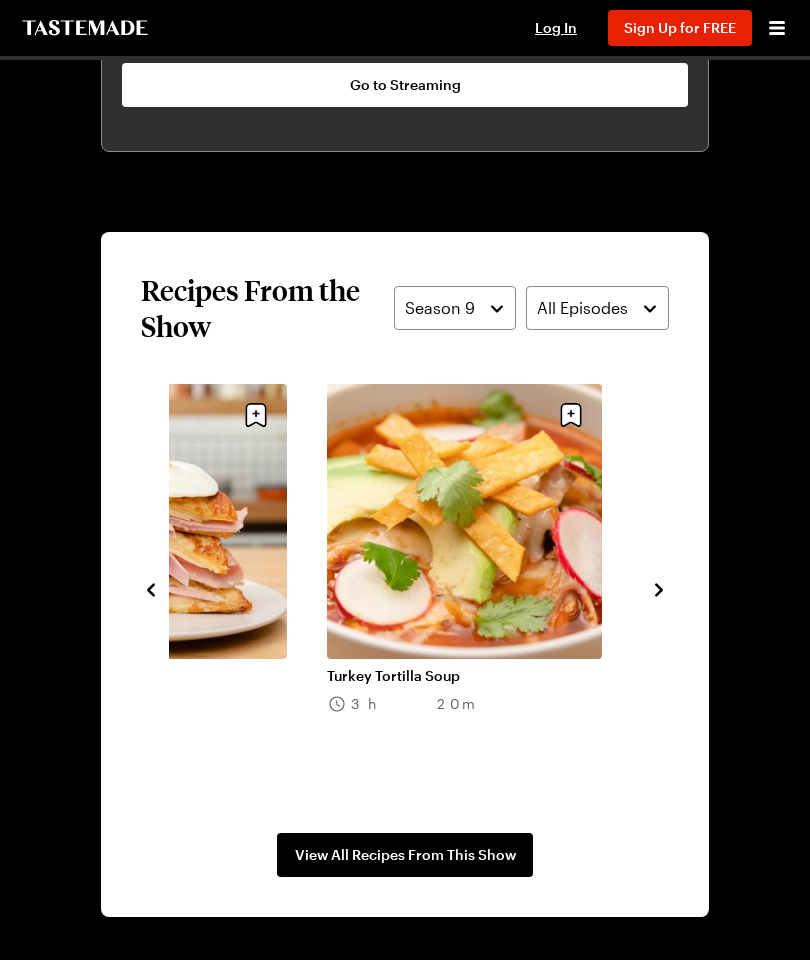 click 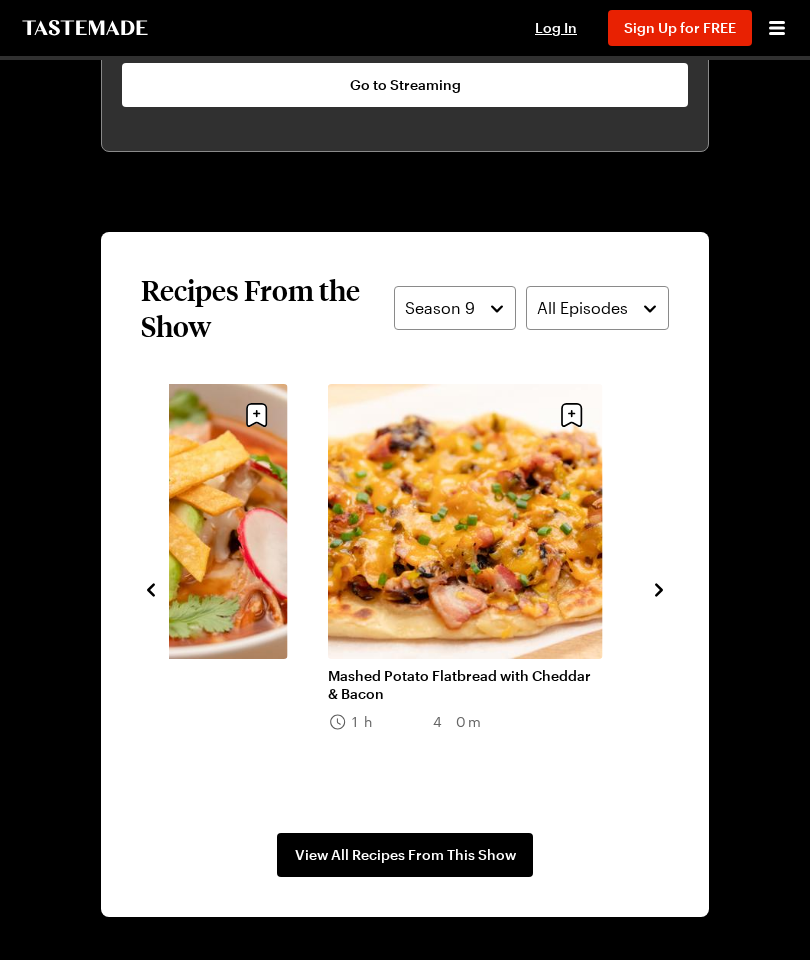 click 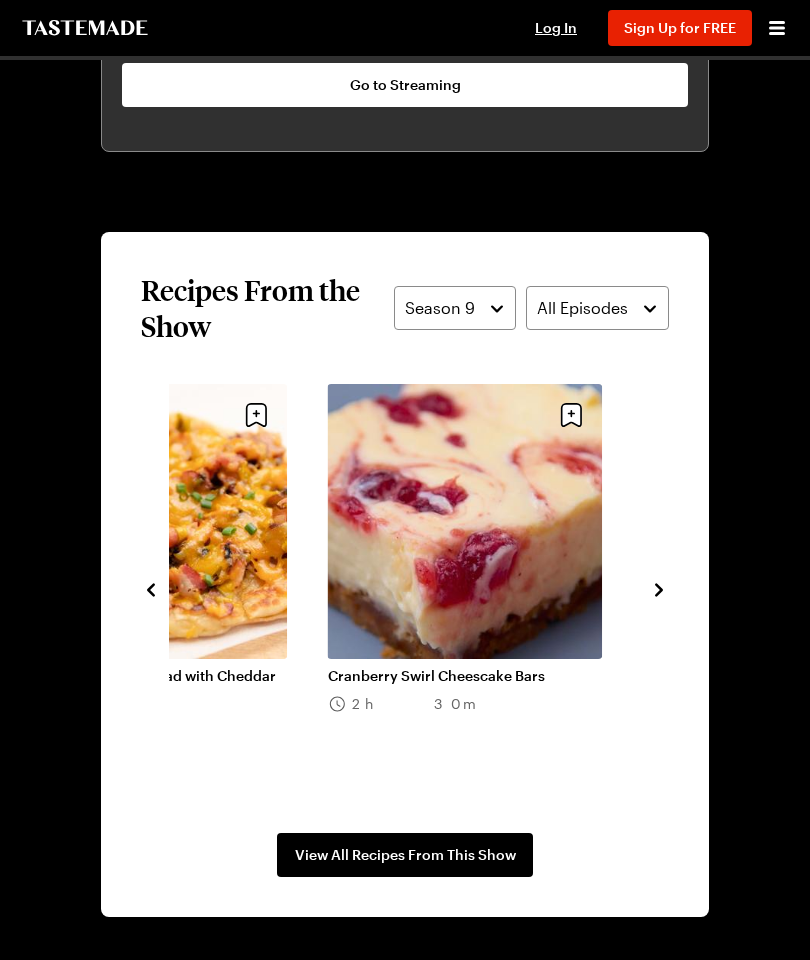 click 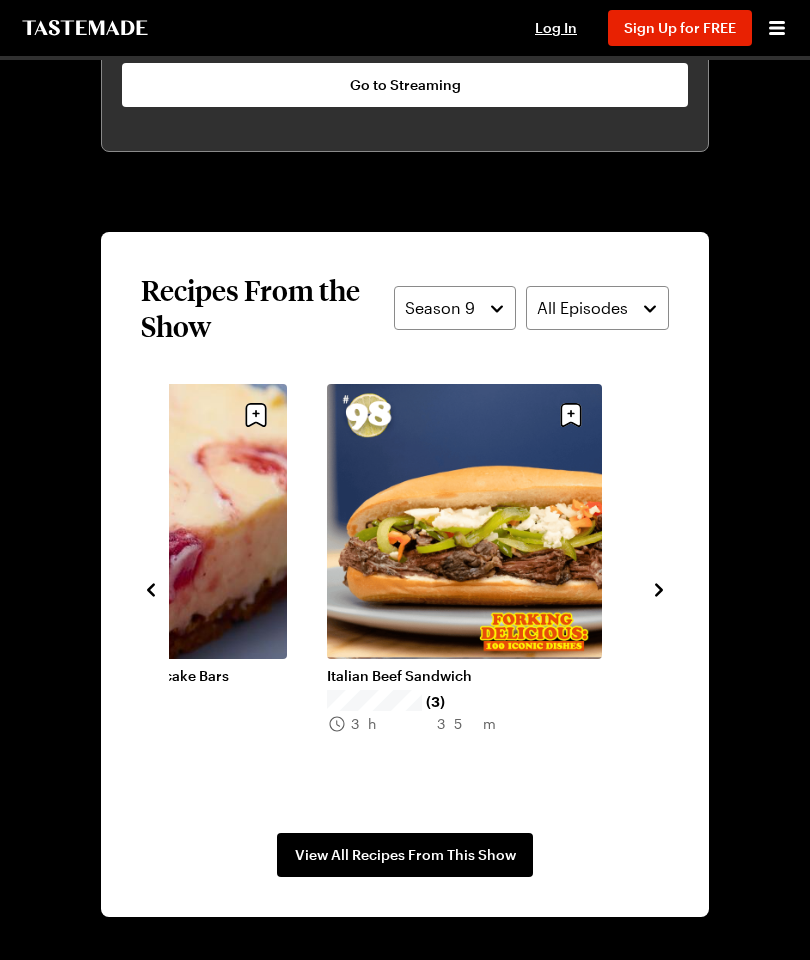 click 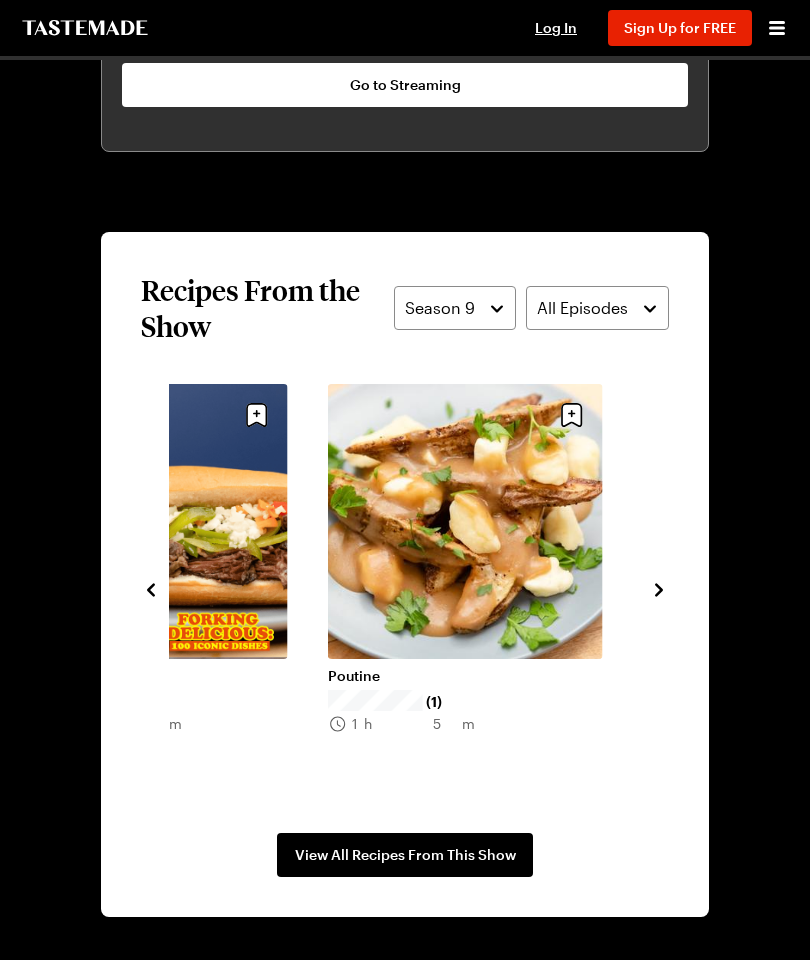 click 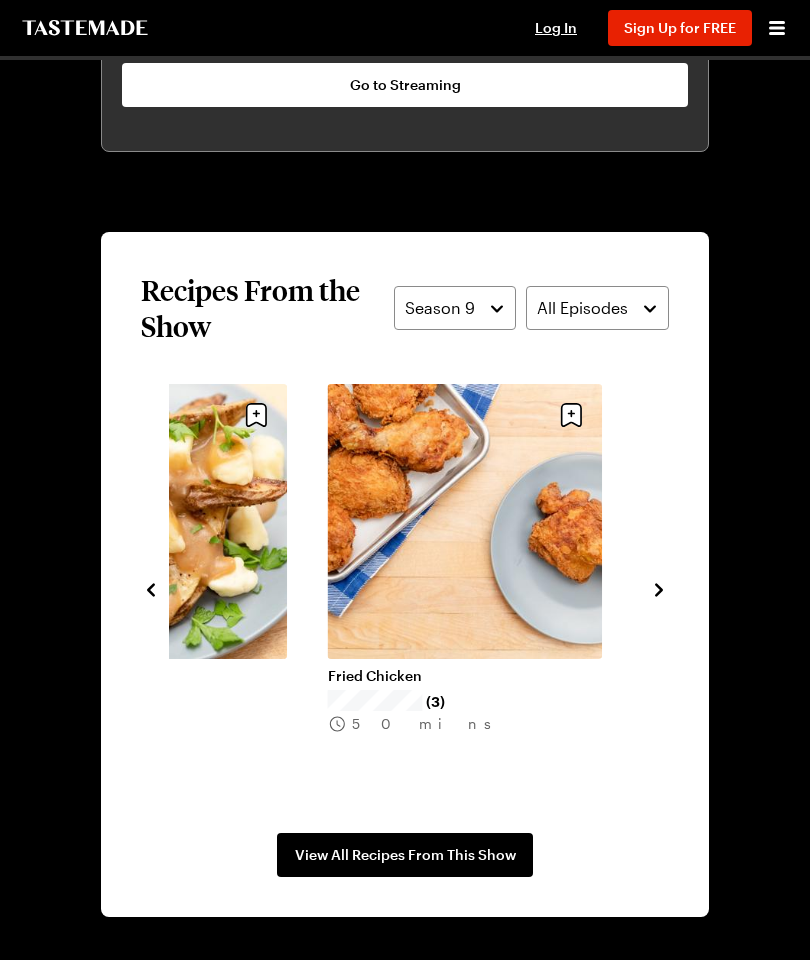 click 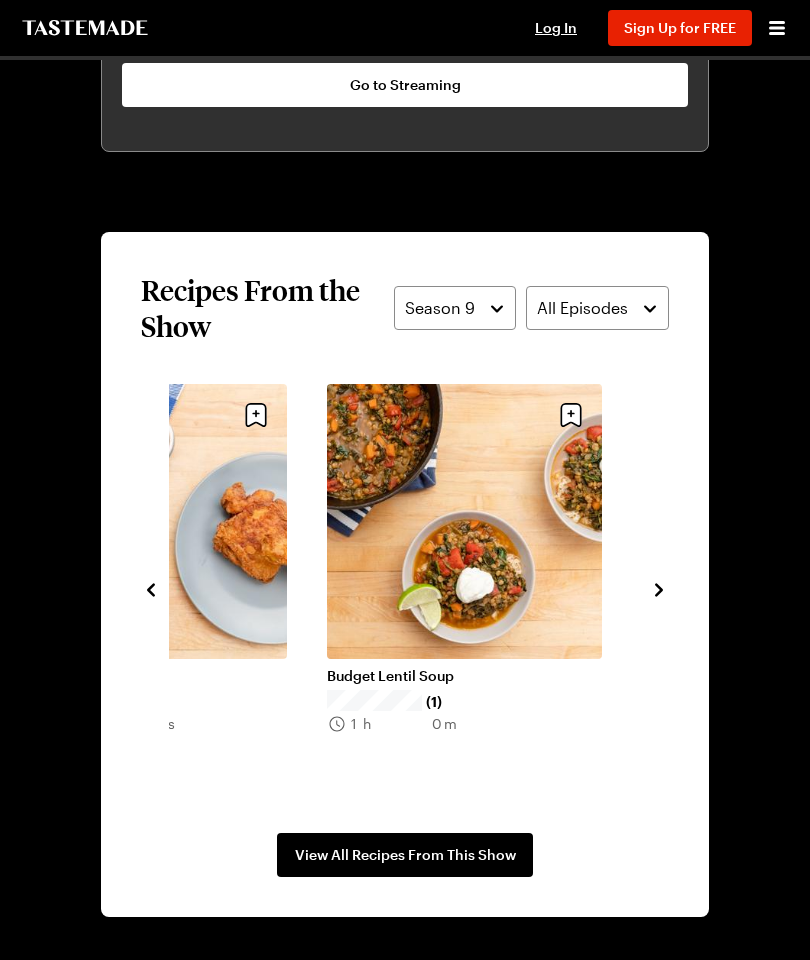 click 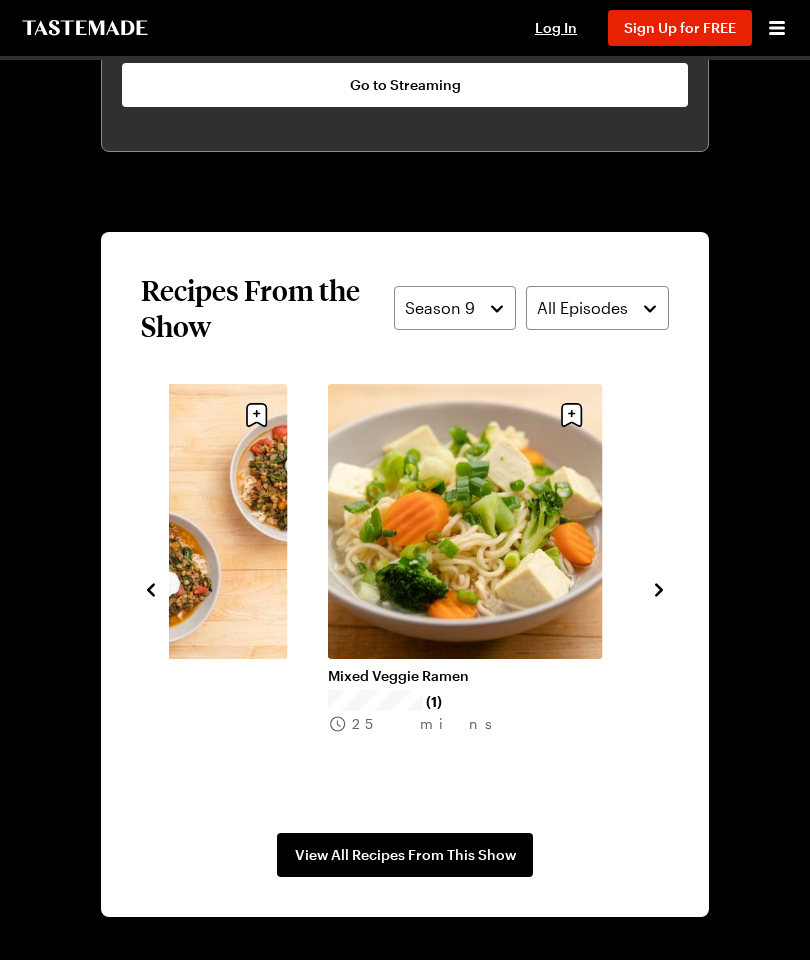 click 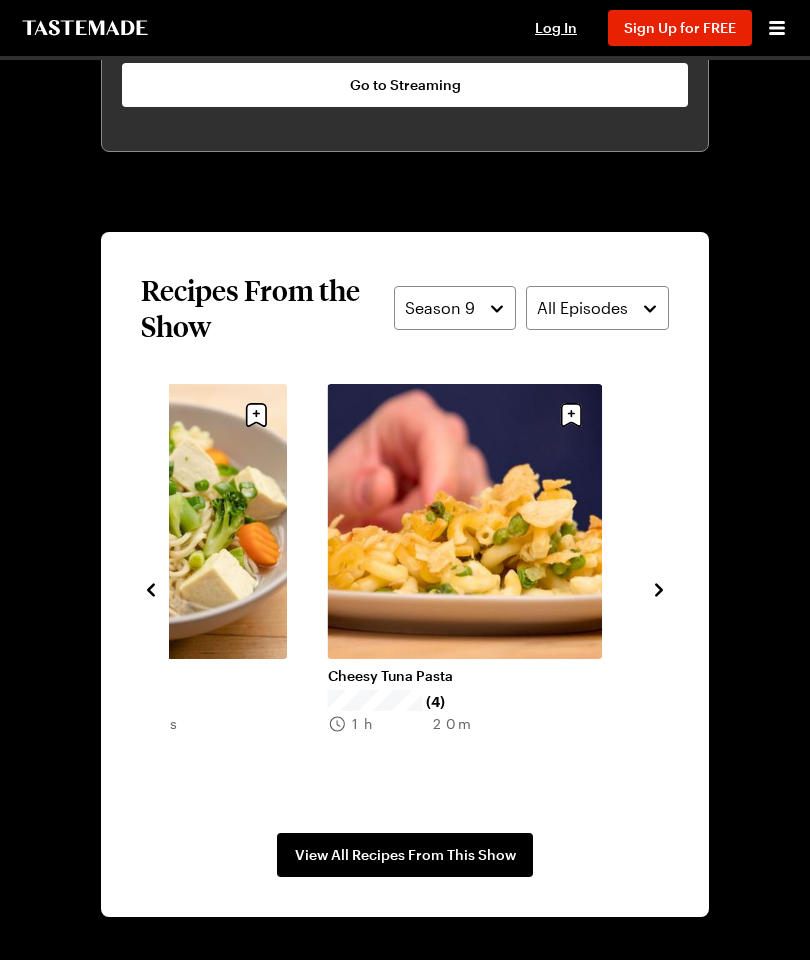 click 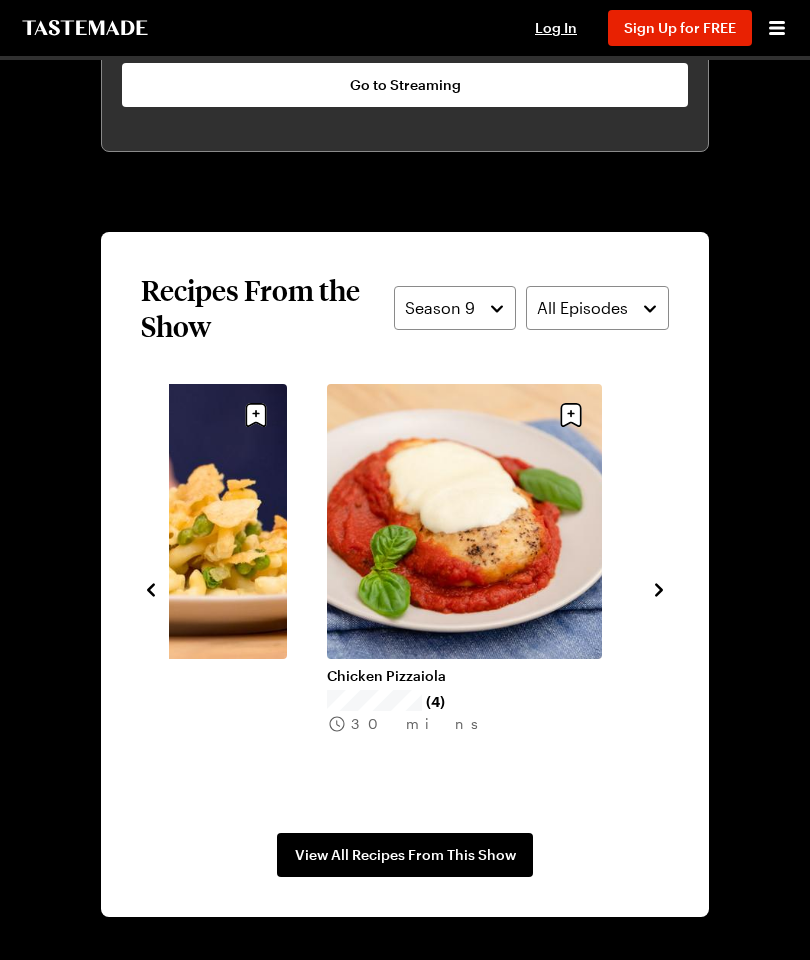 click 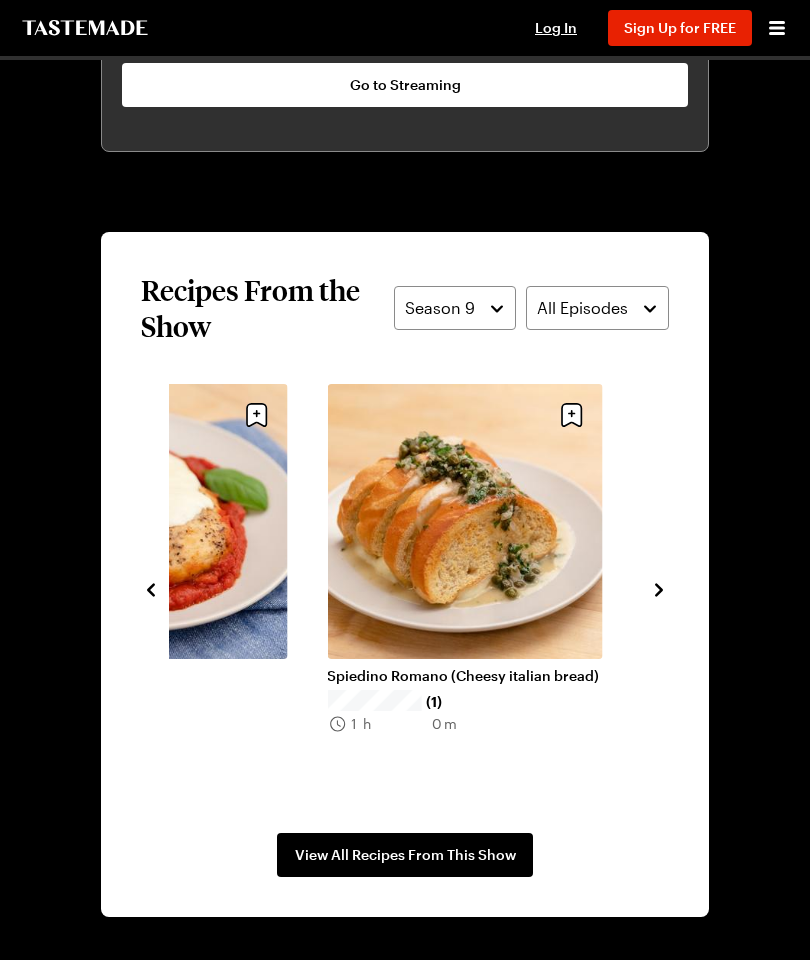 click 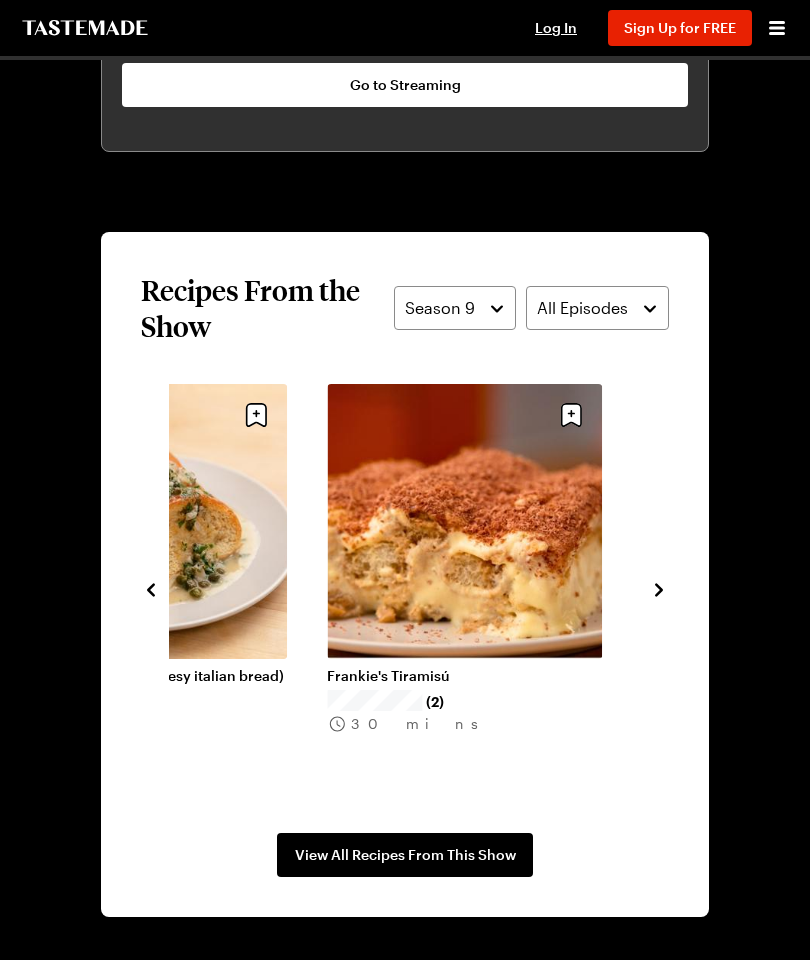 click 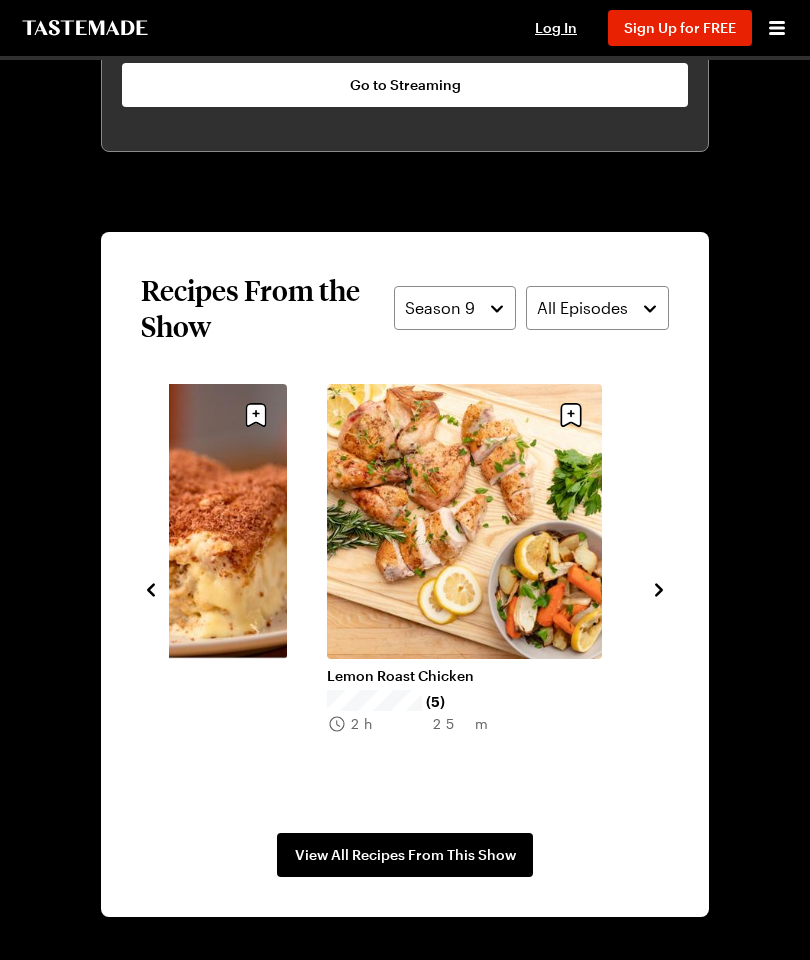 click 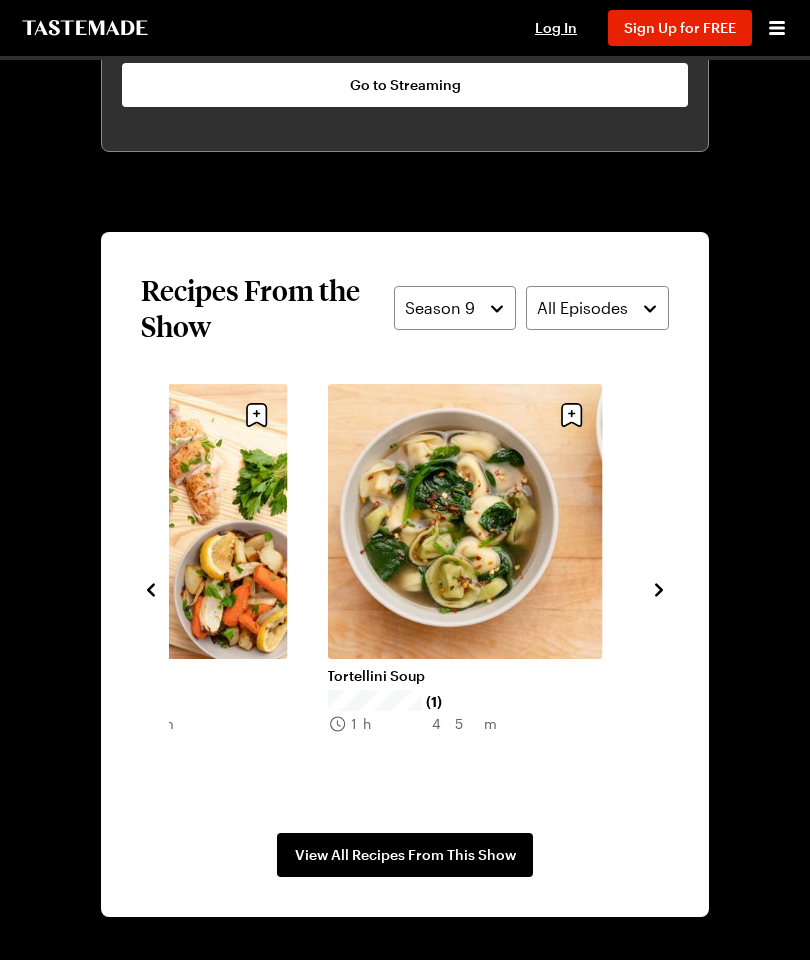 click 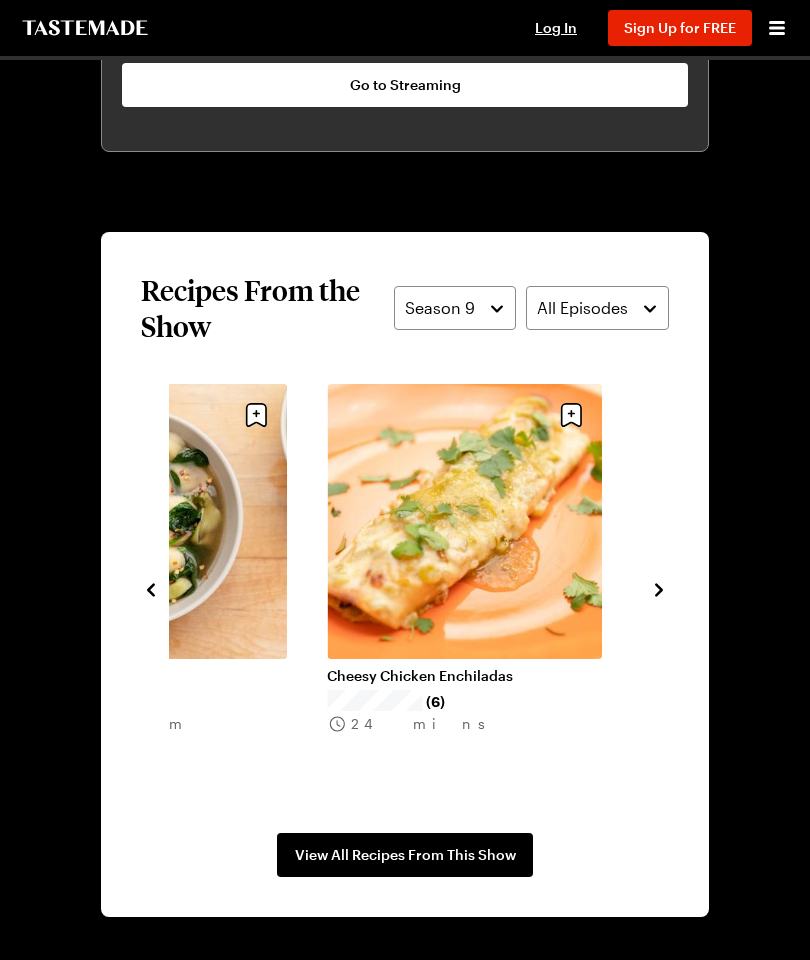 click 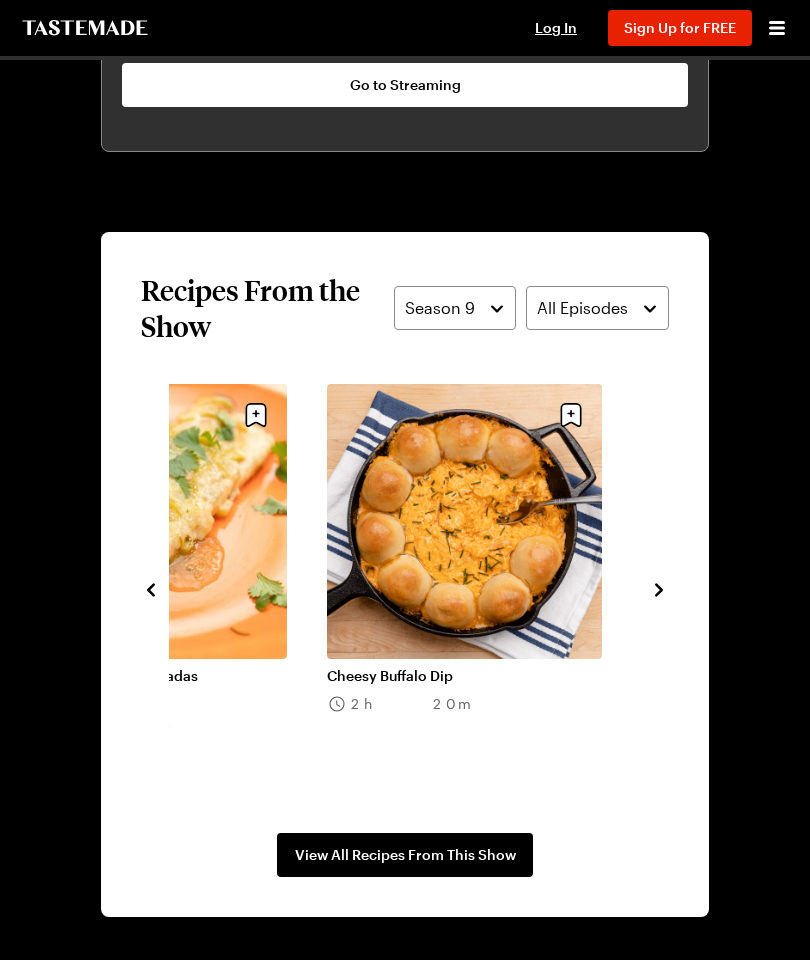 click 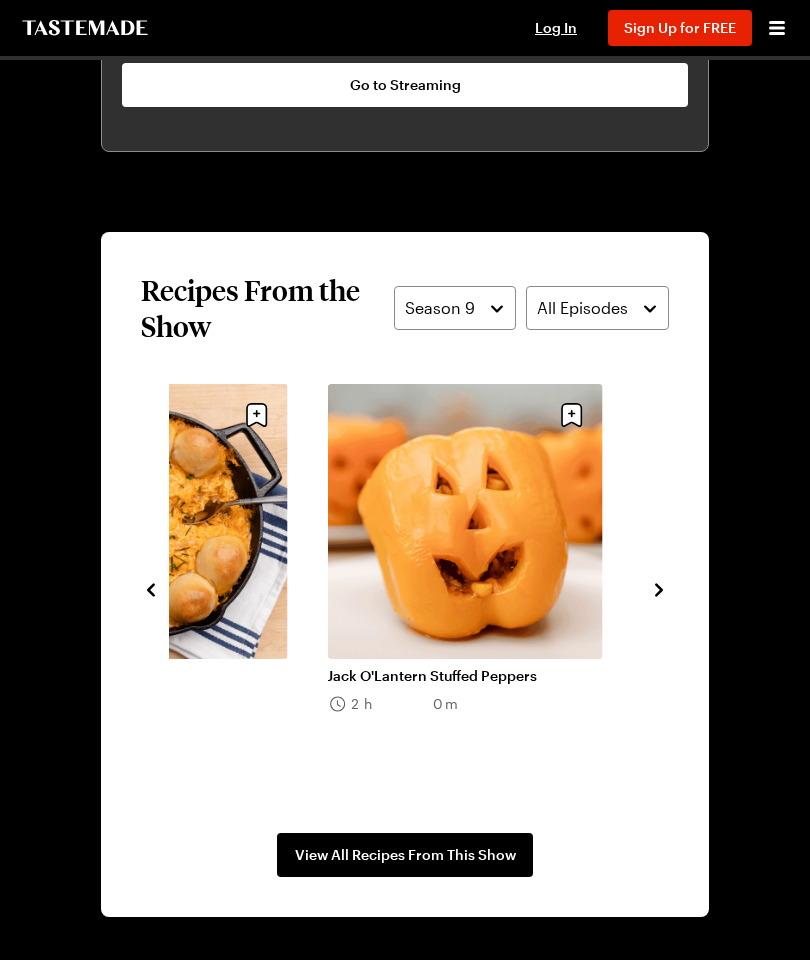 click 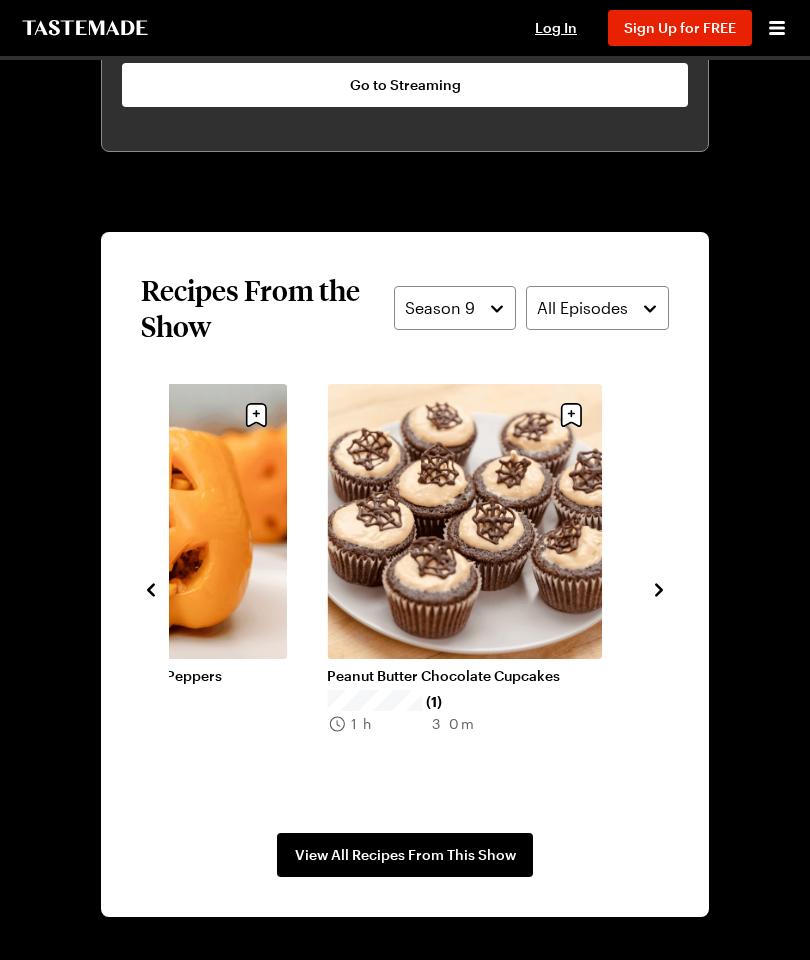 click 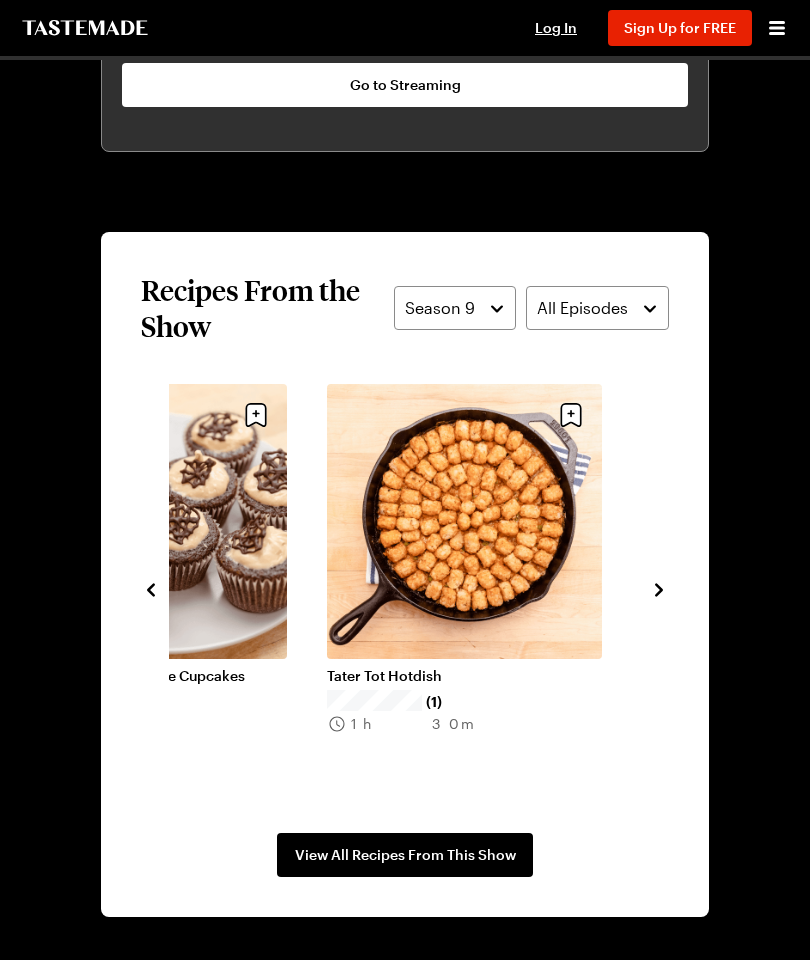 click 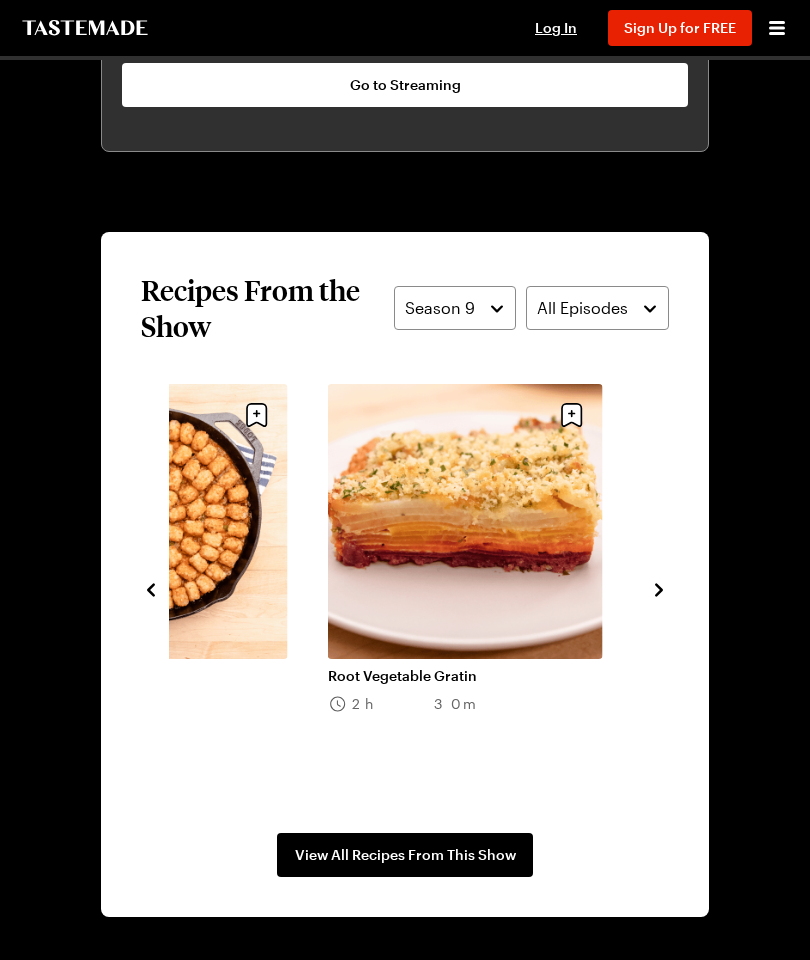 click 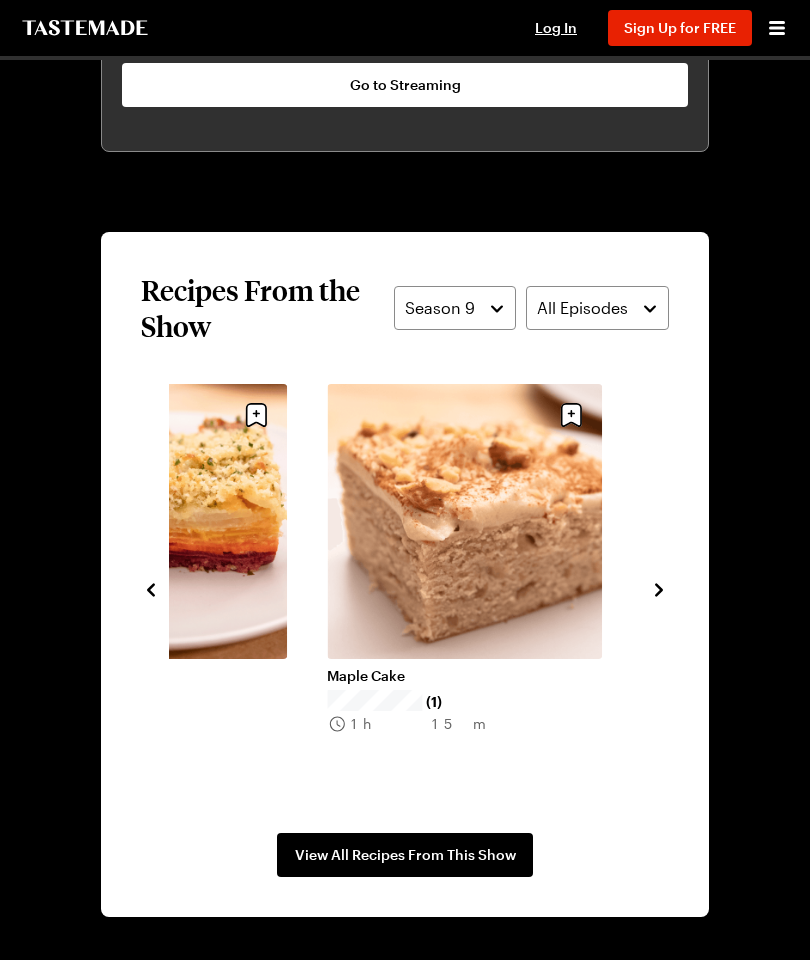 click 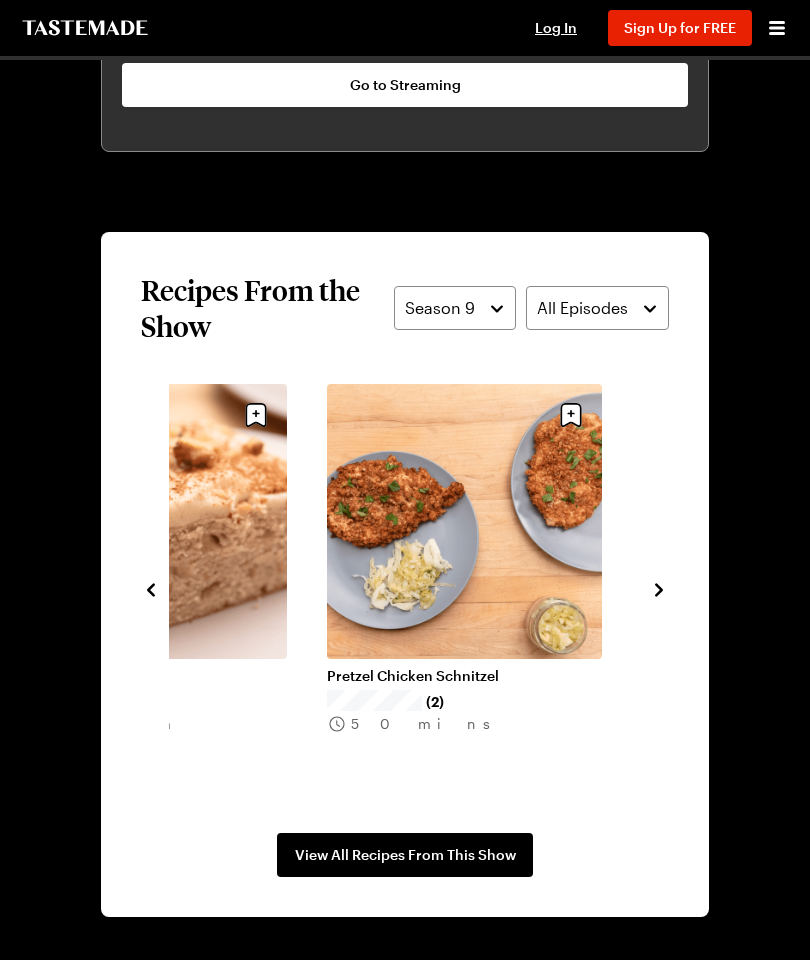 click 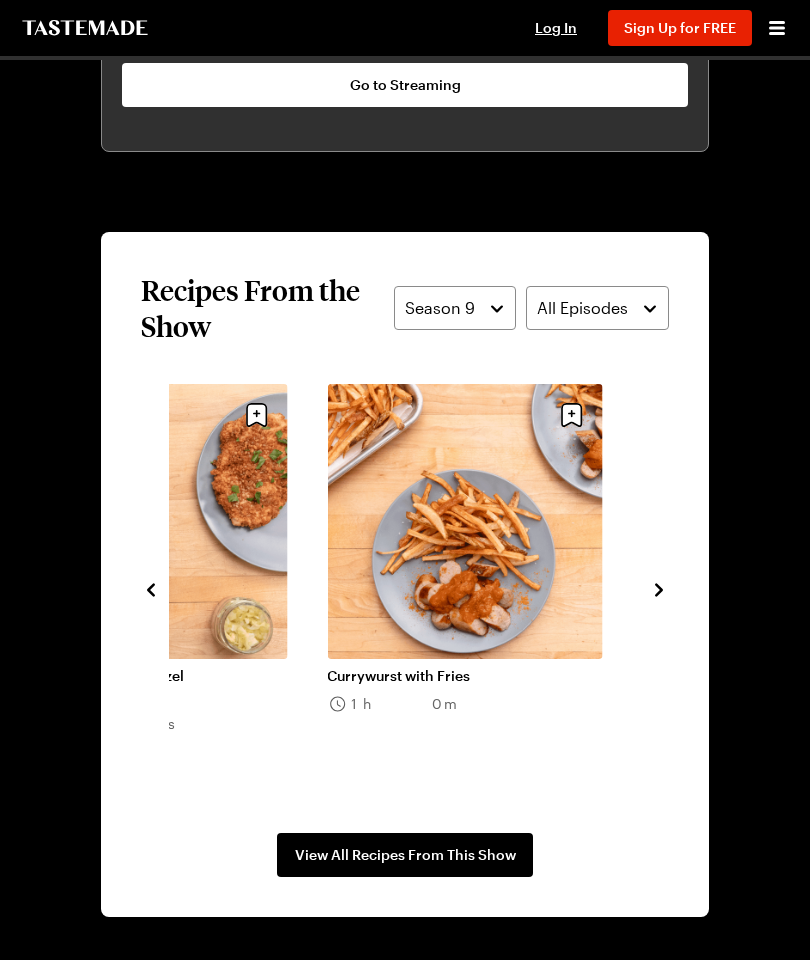 click 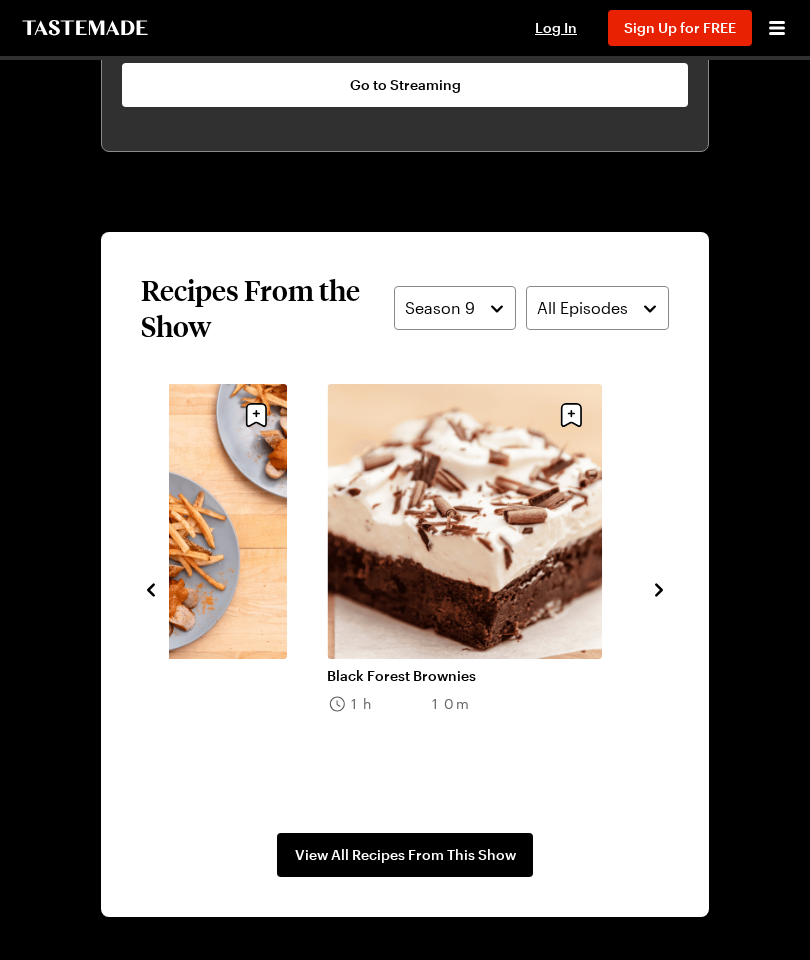 click 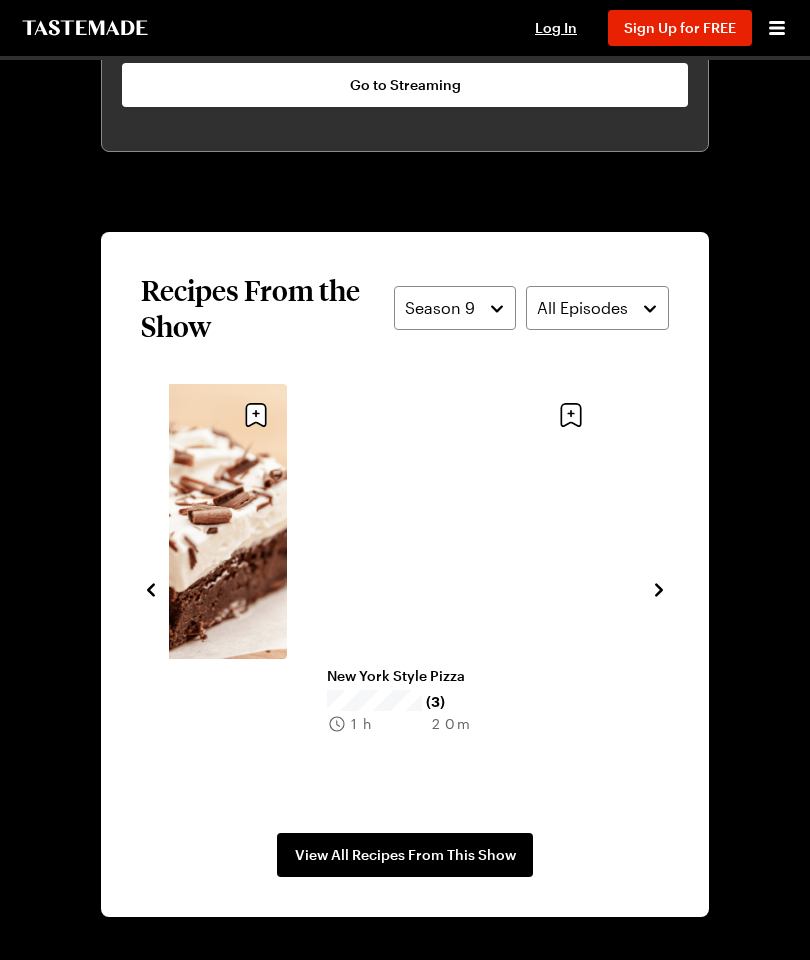 click 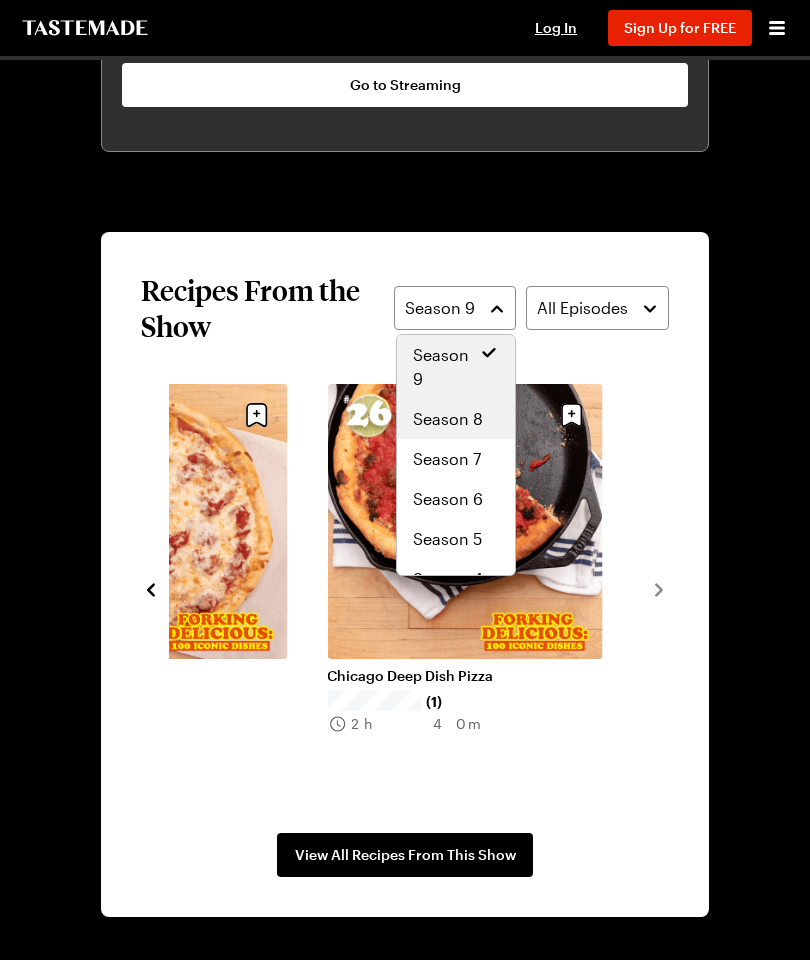click on "Season 8" at bounding box center (448, 419) 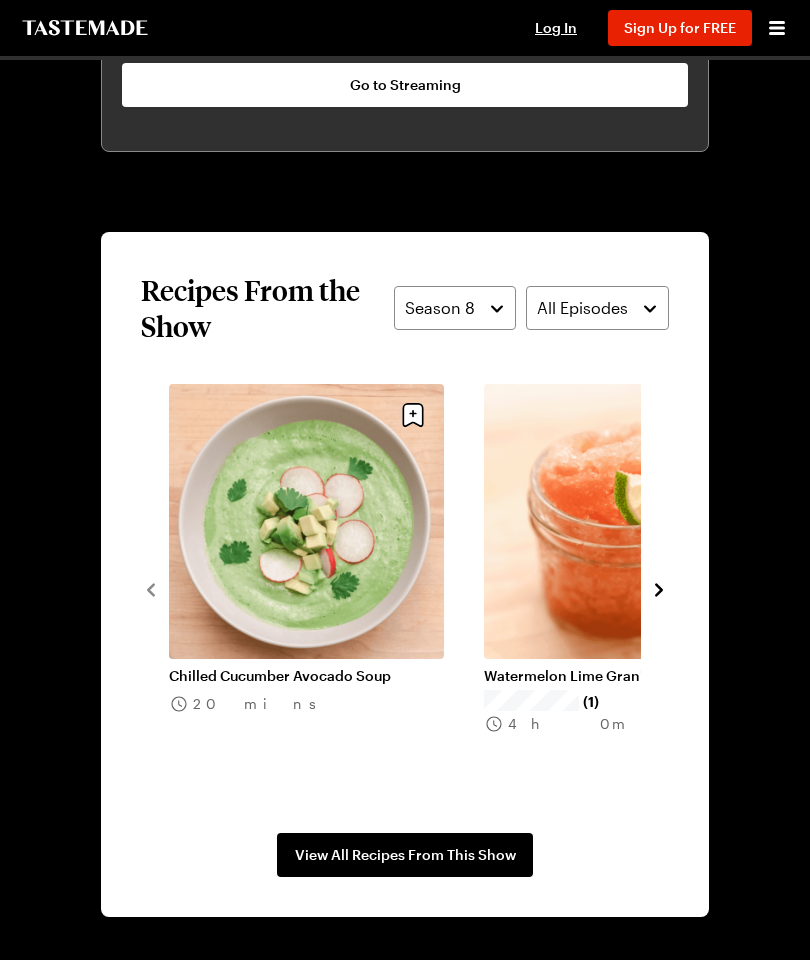 click 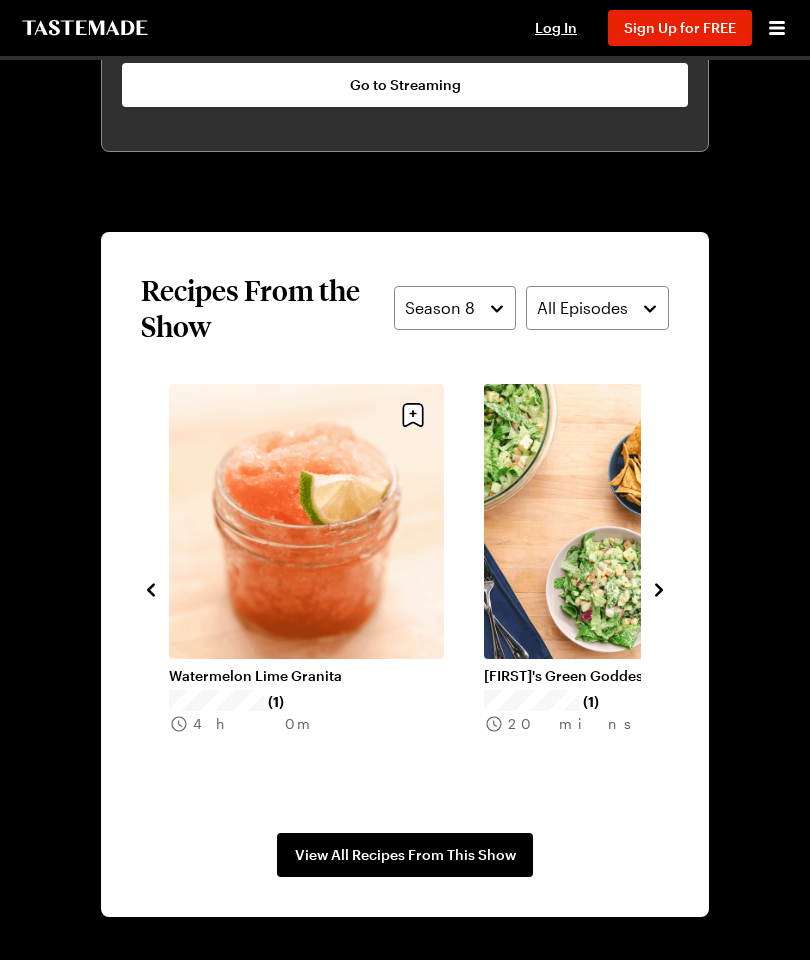 click 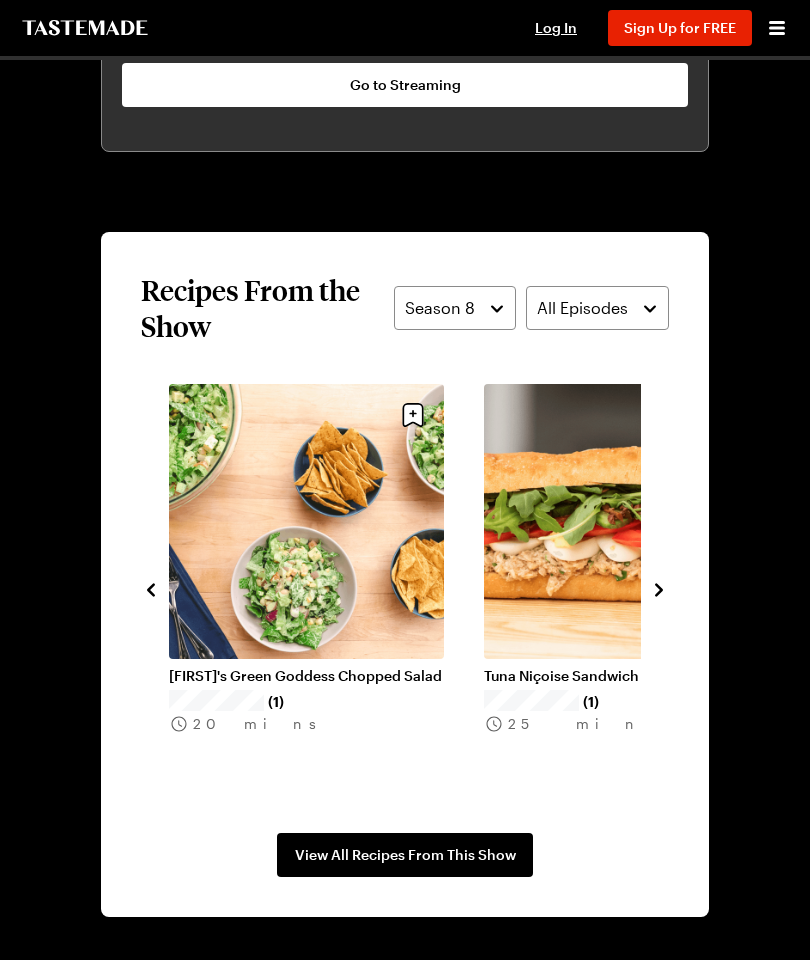 click 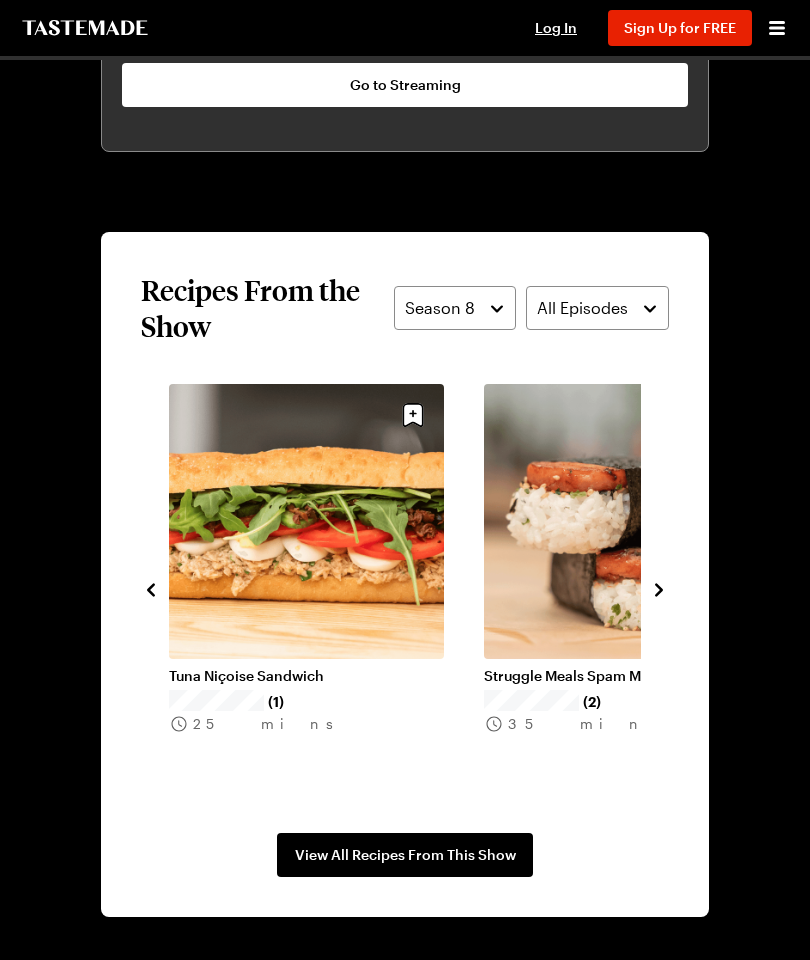 click at bounding box center (659, 588) 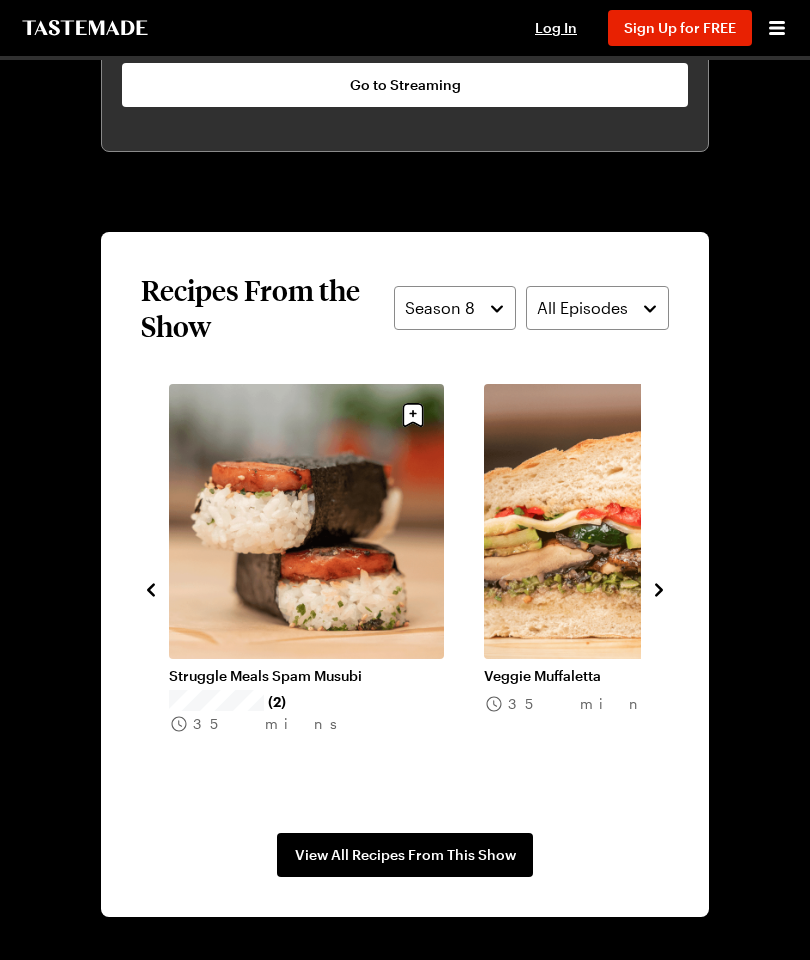 click 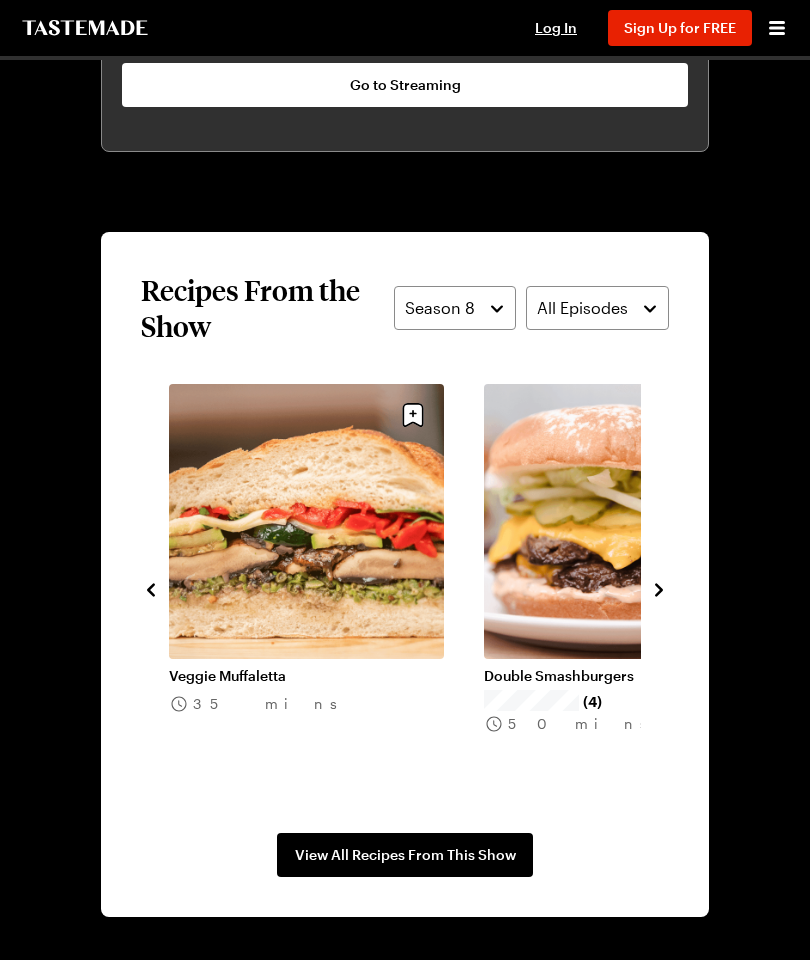 click 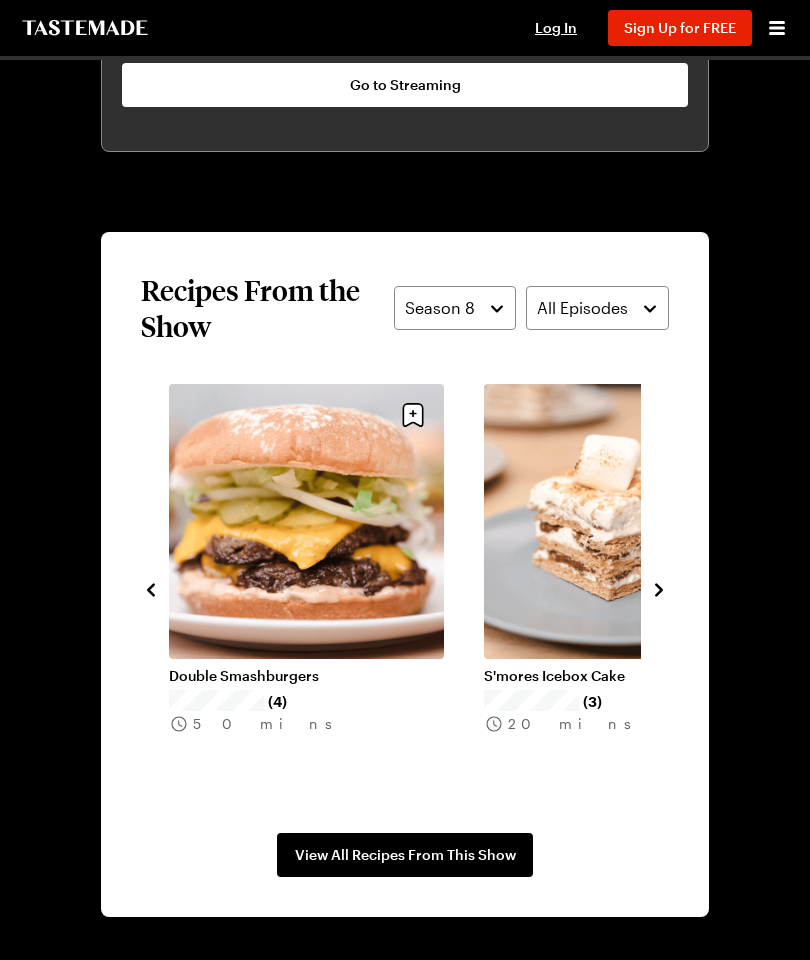 click 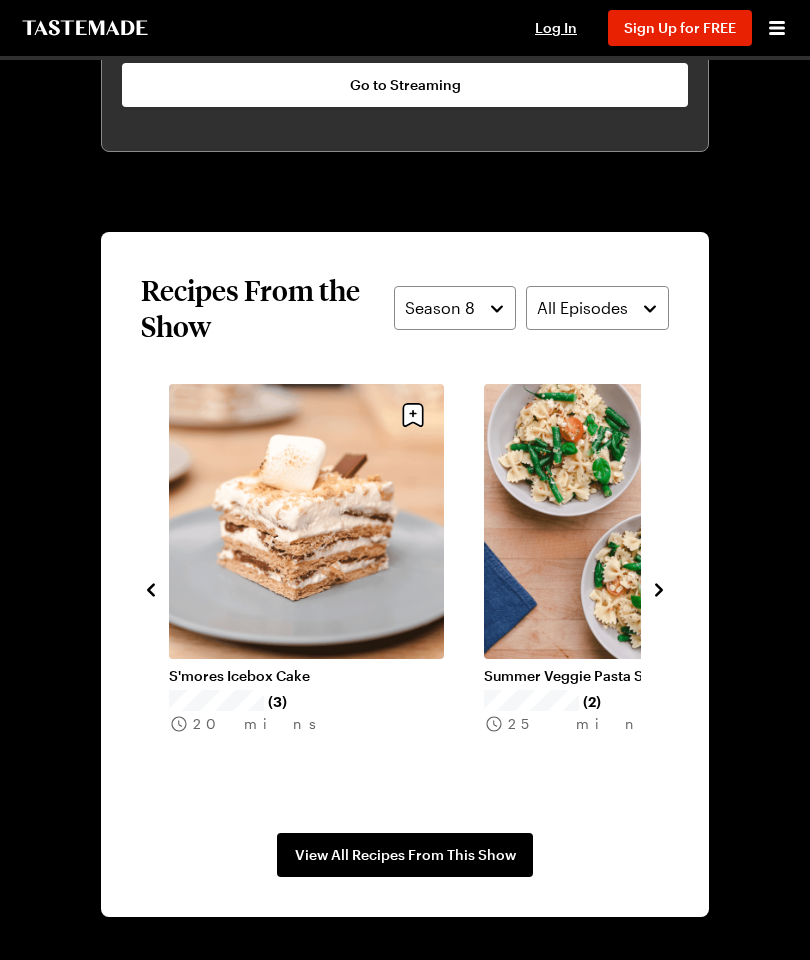 click 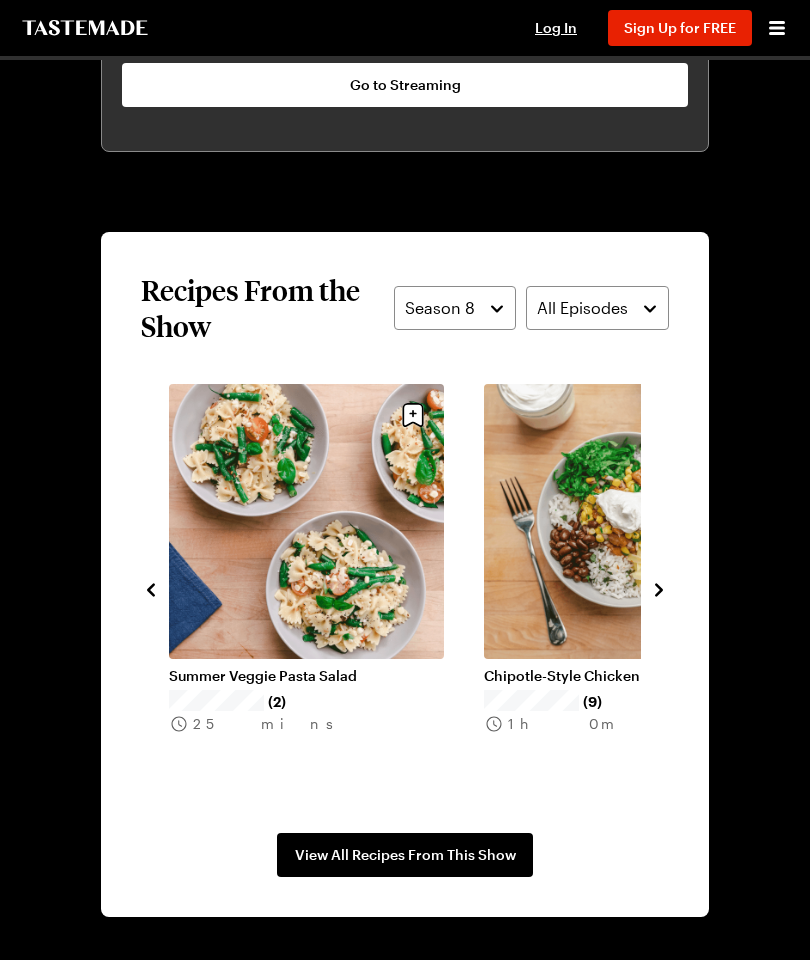 click 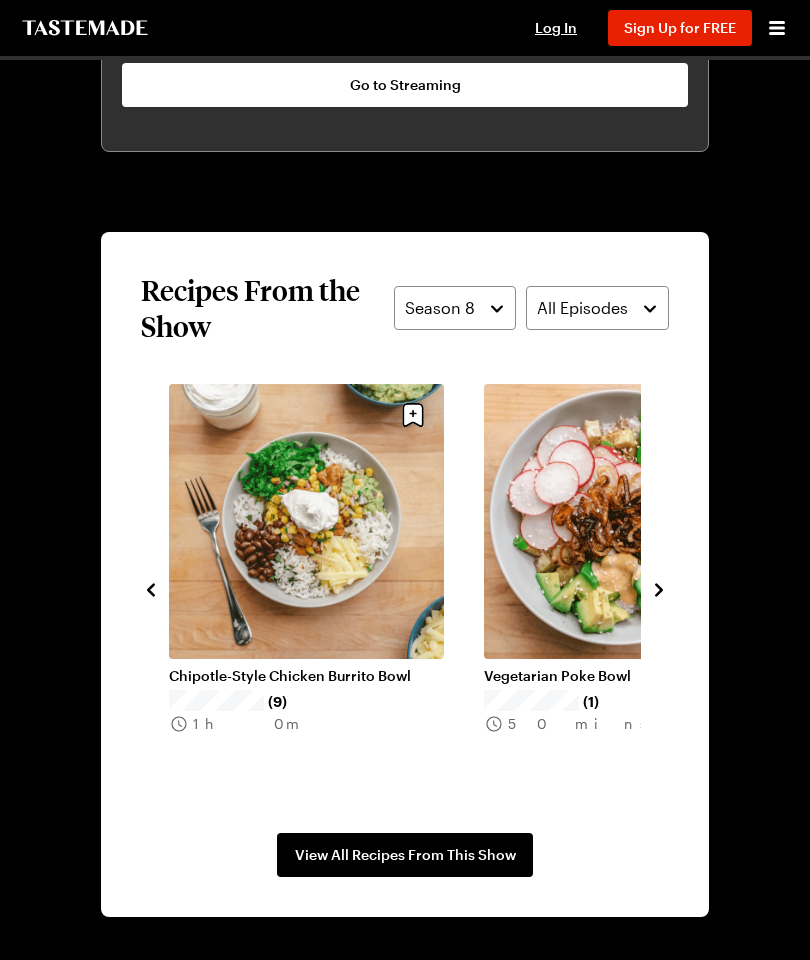 click 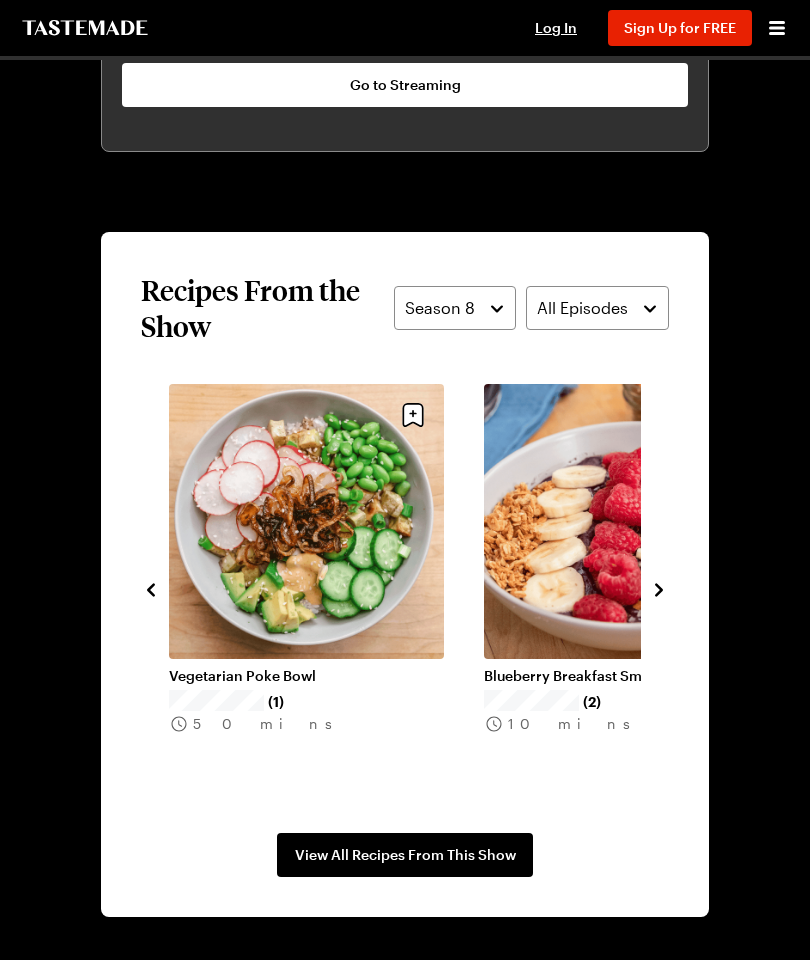 click 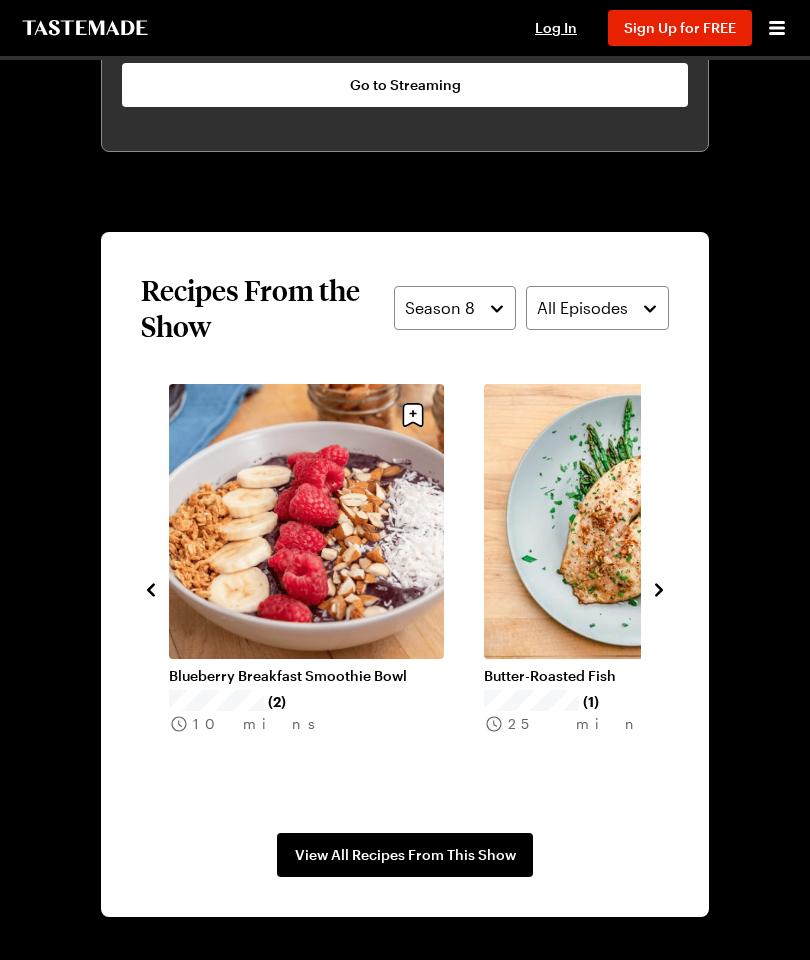 click 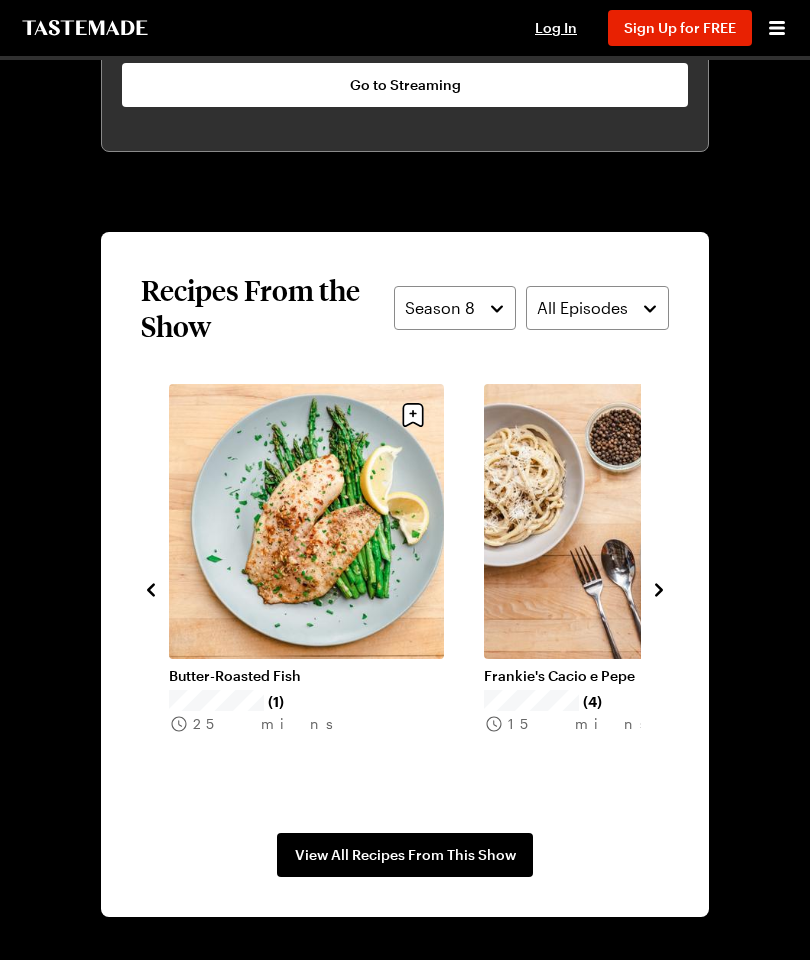 click 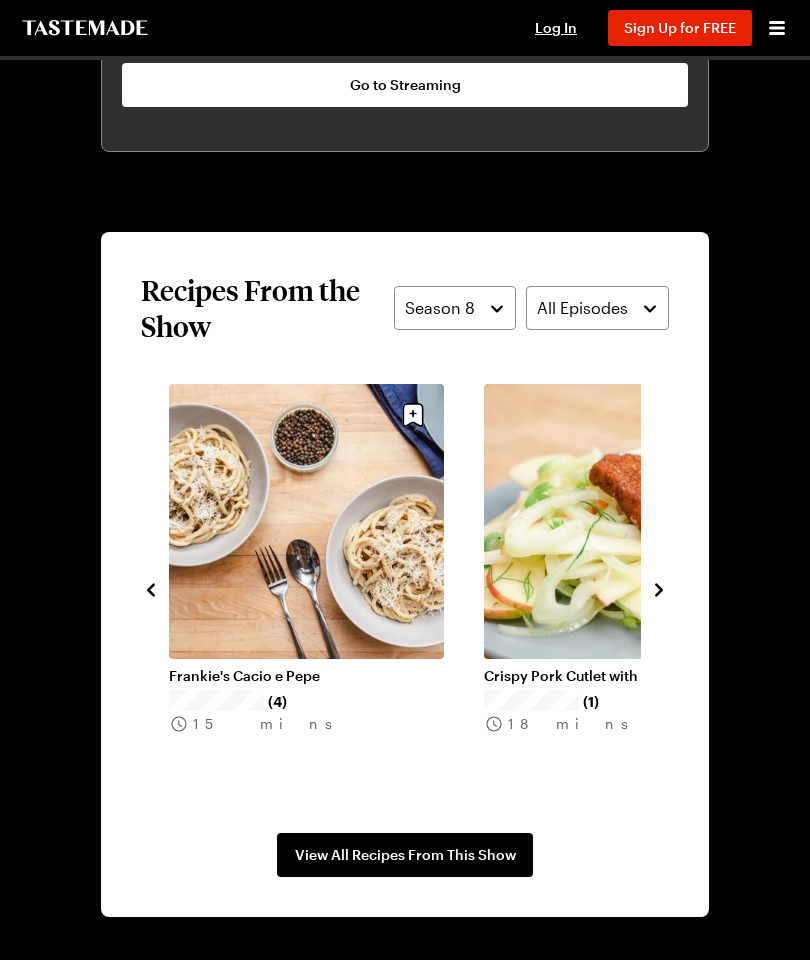 click 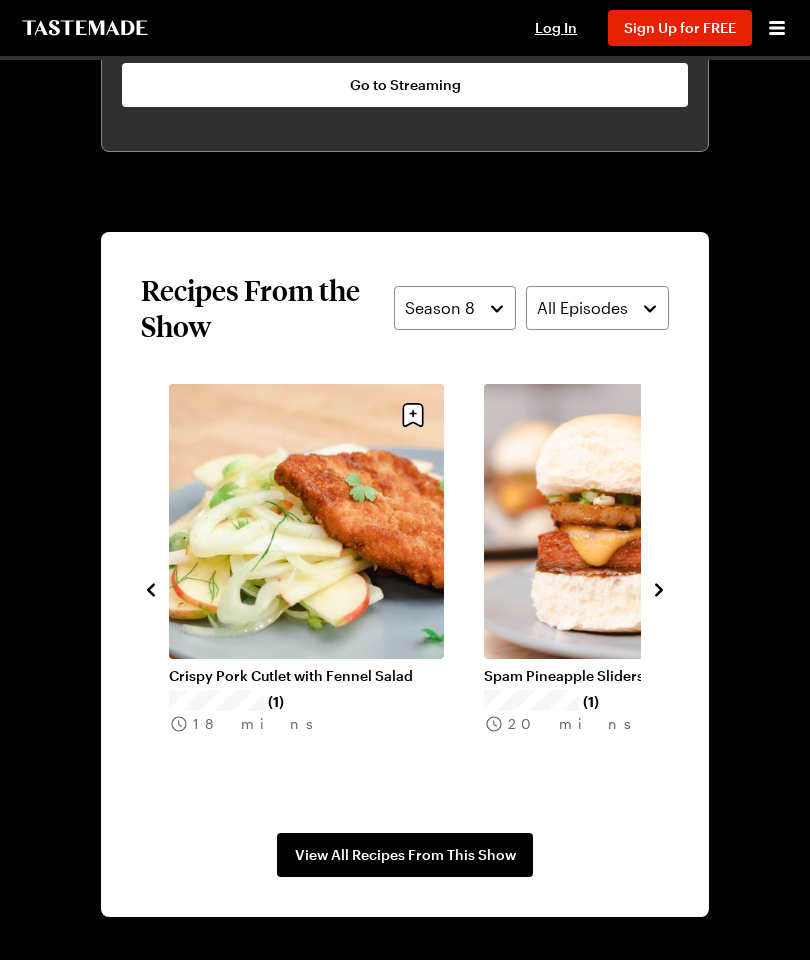 click 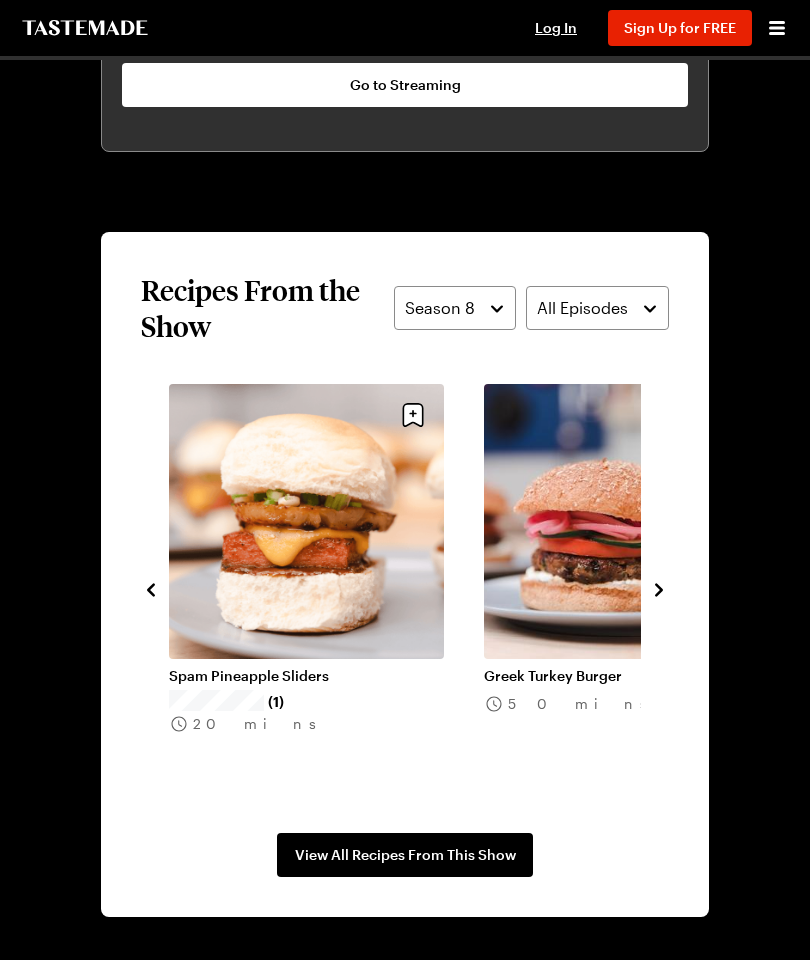 click 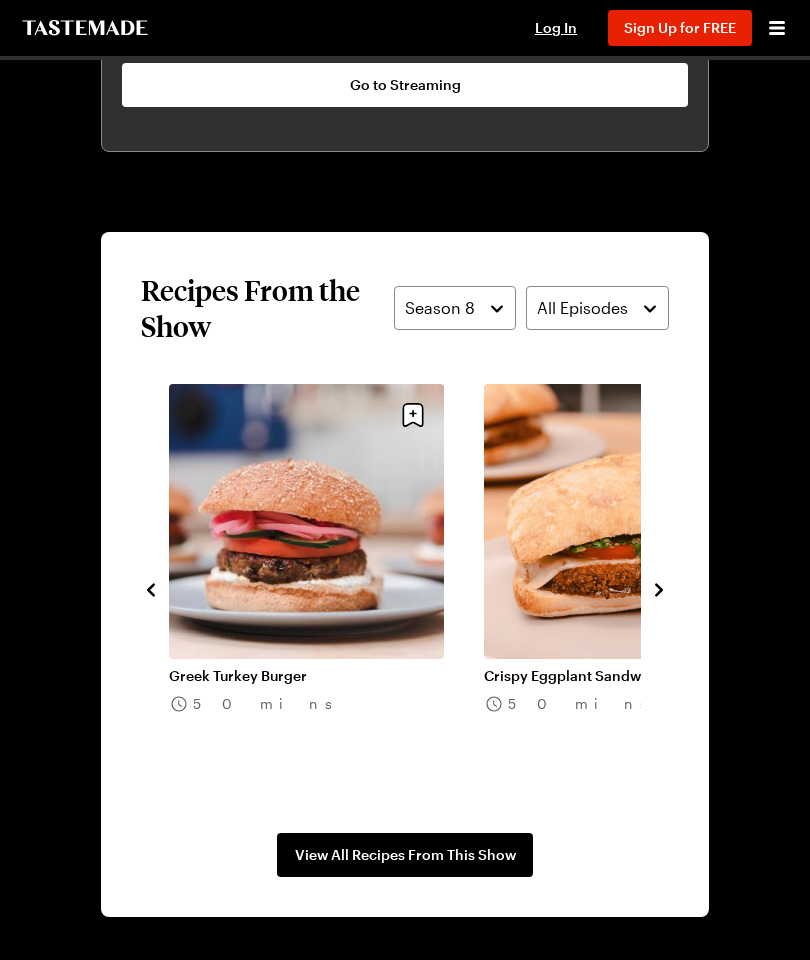 click 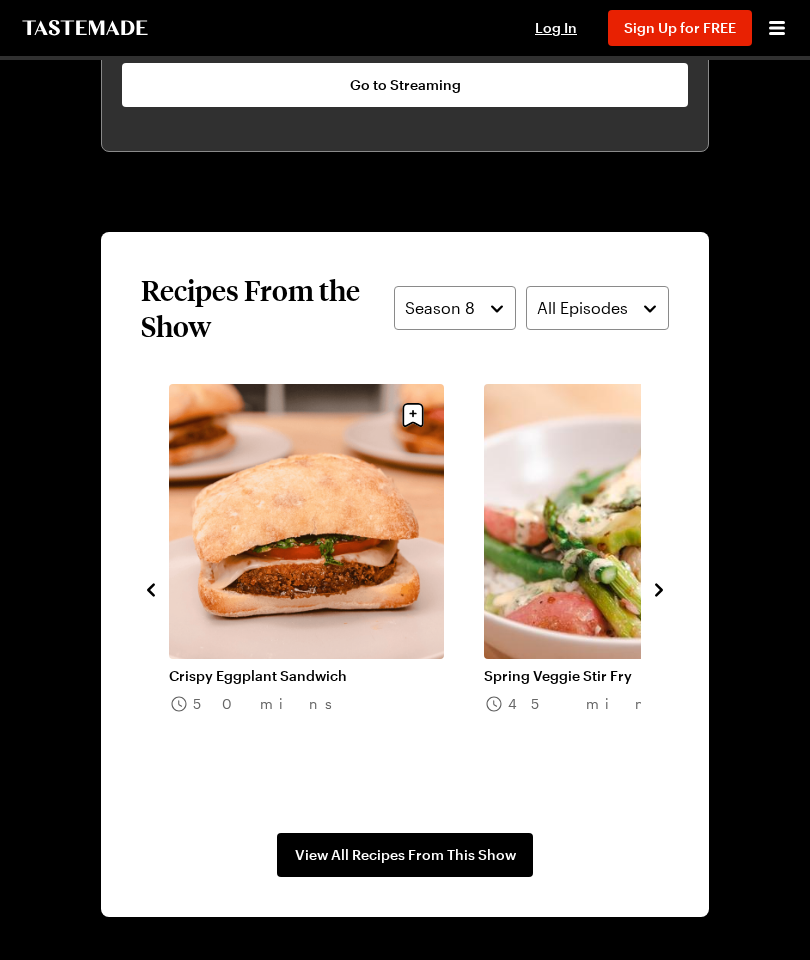 click 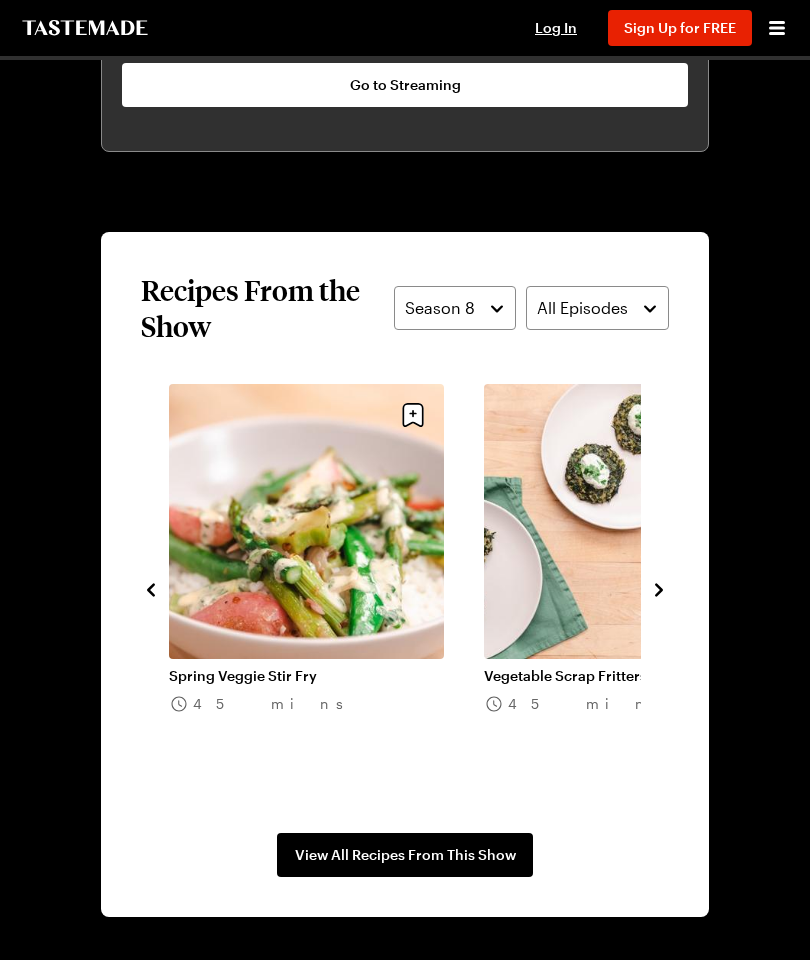 click 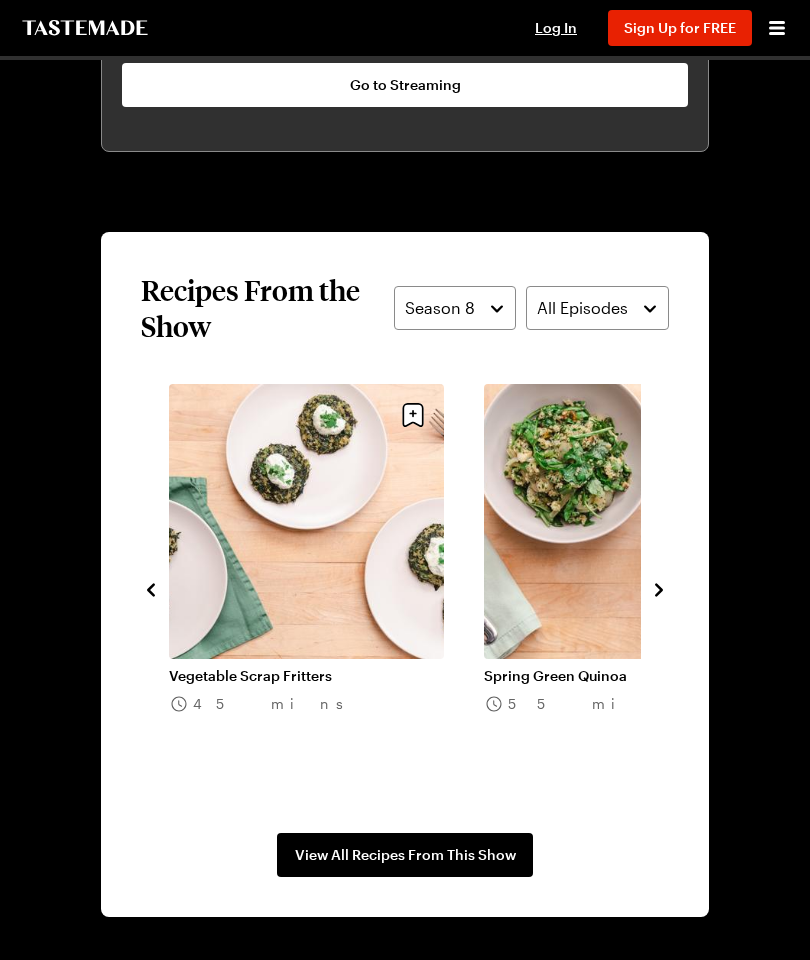 click 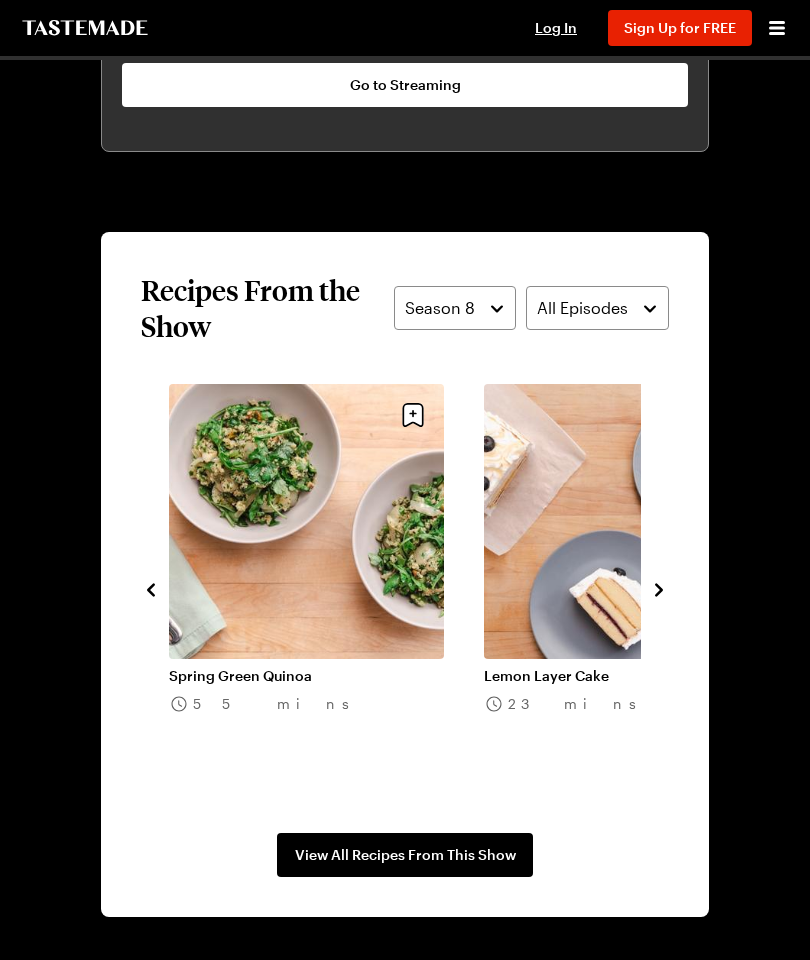 click 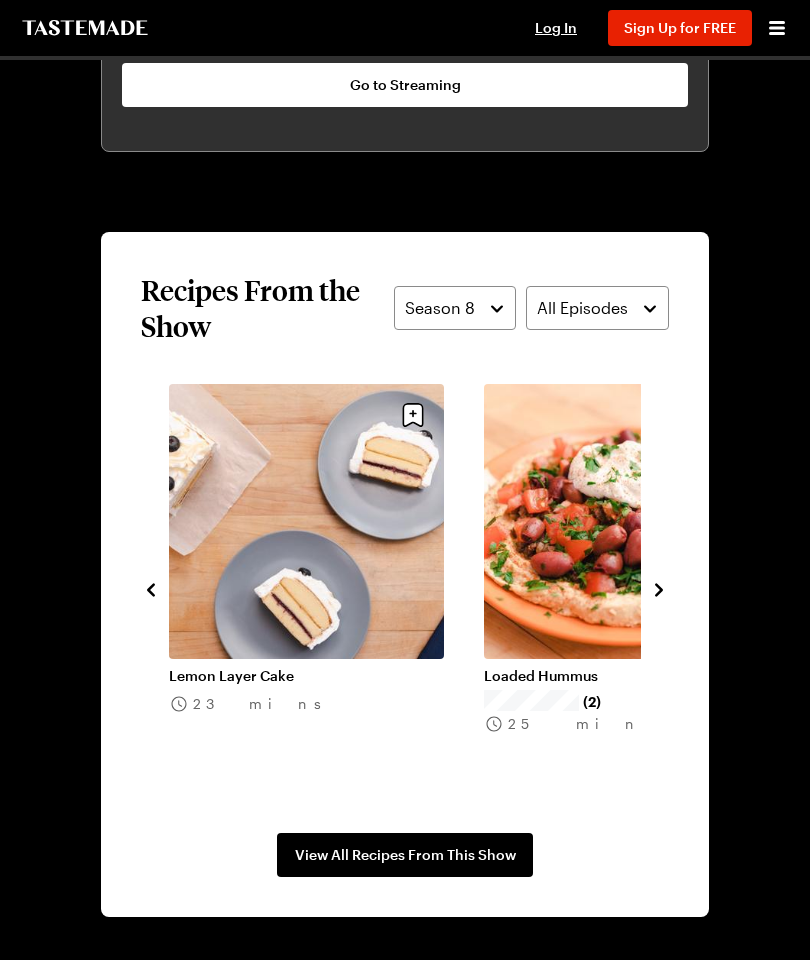 click 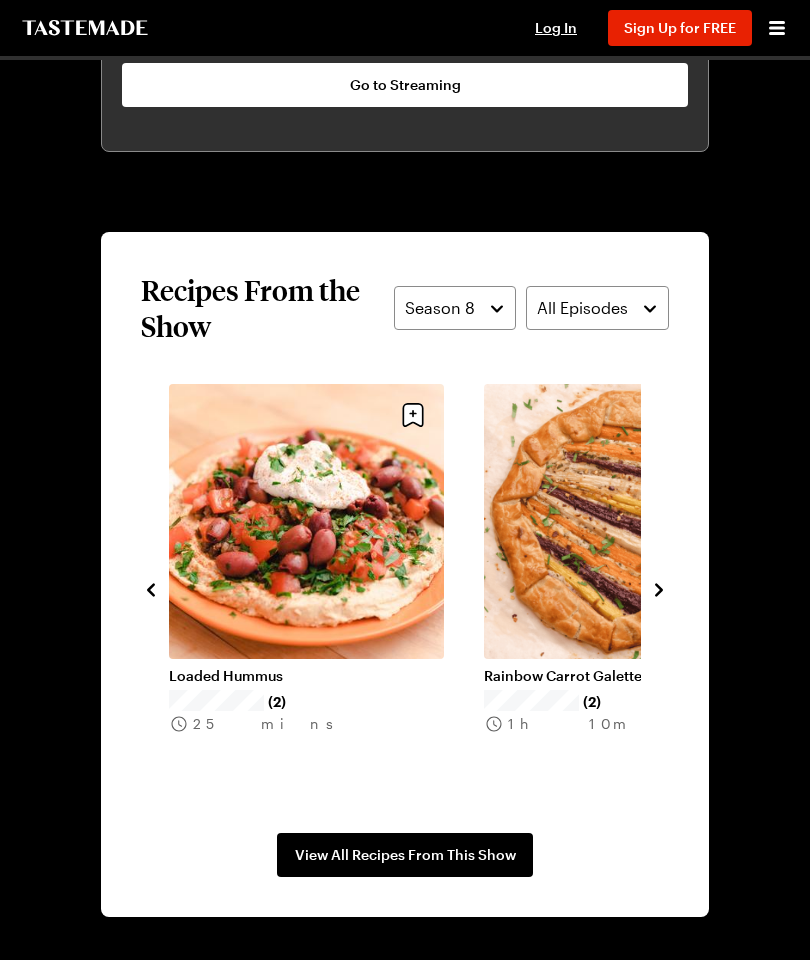 click 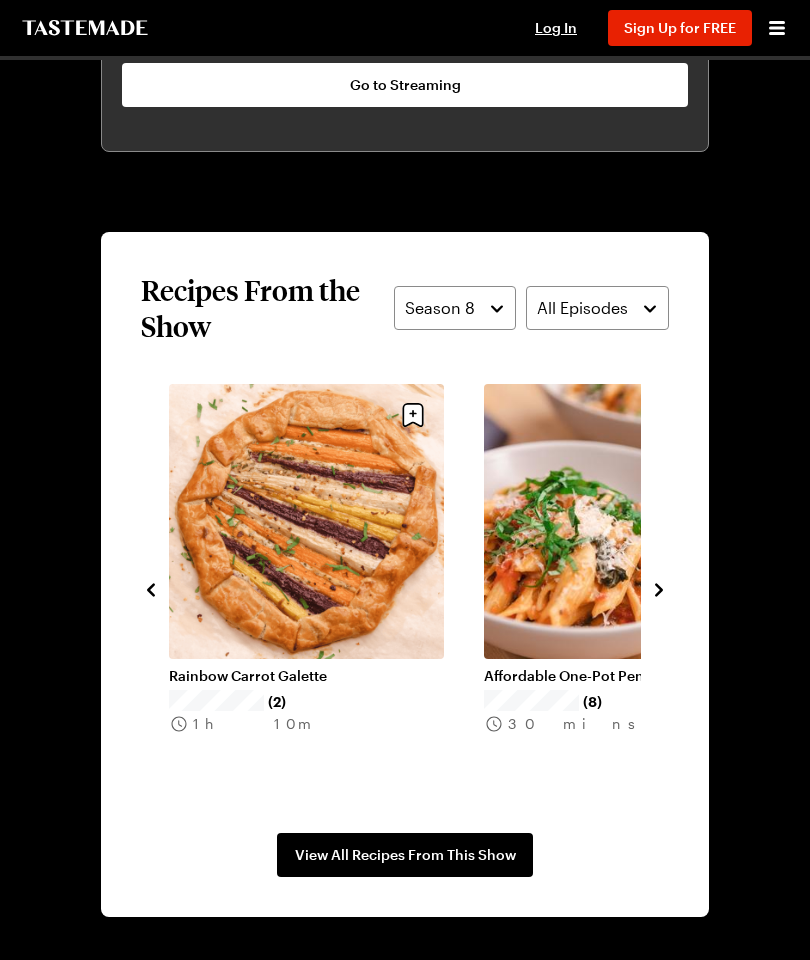 click 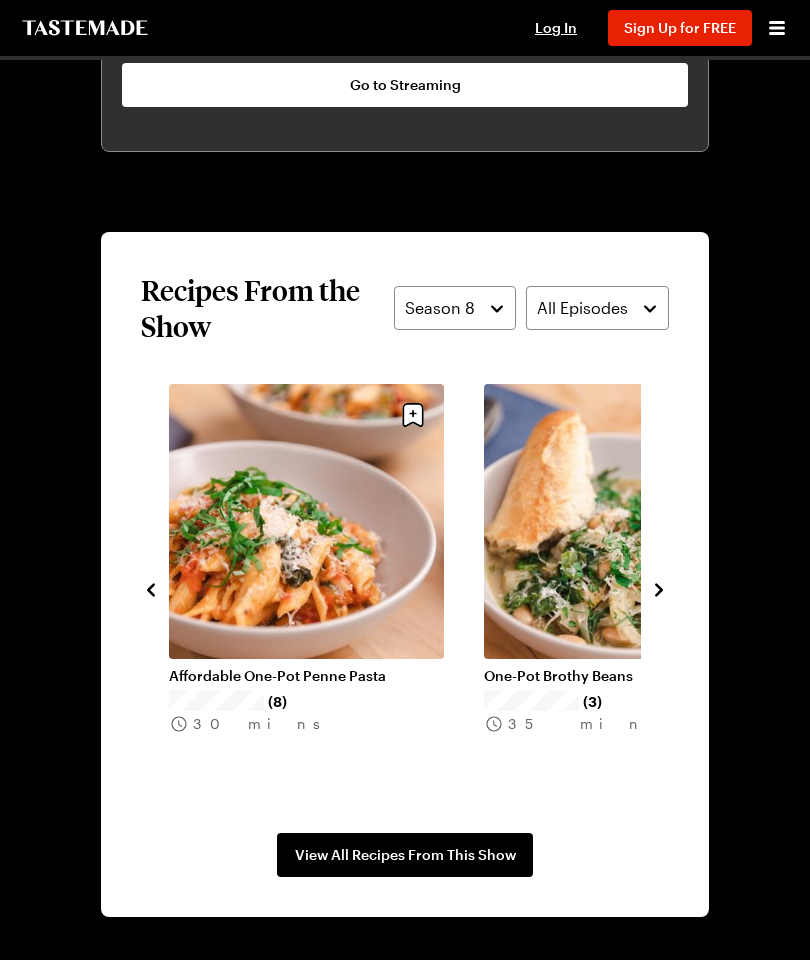click 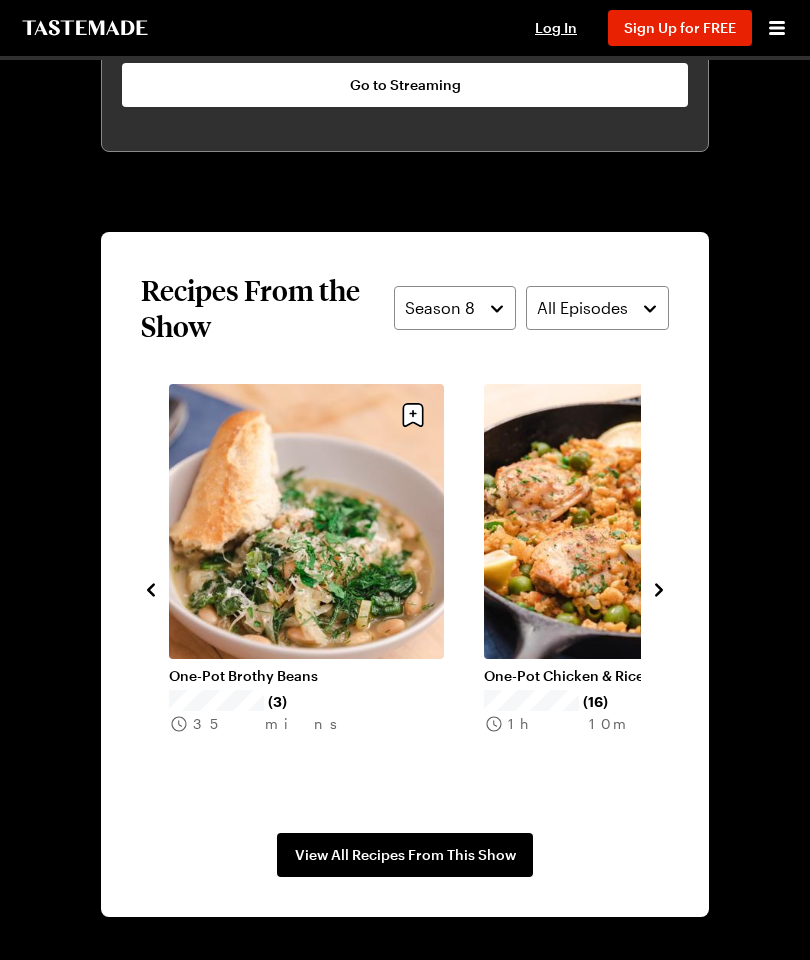 click 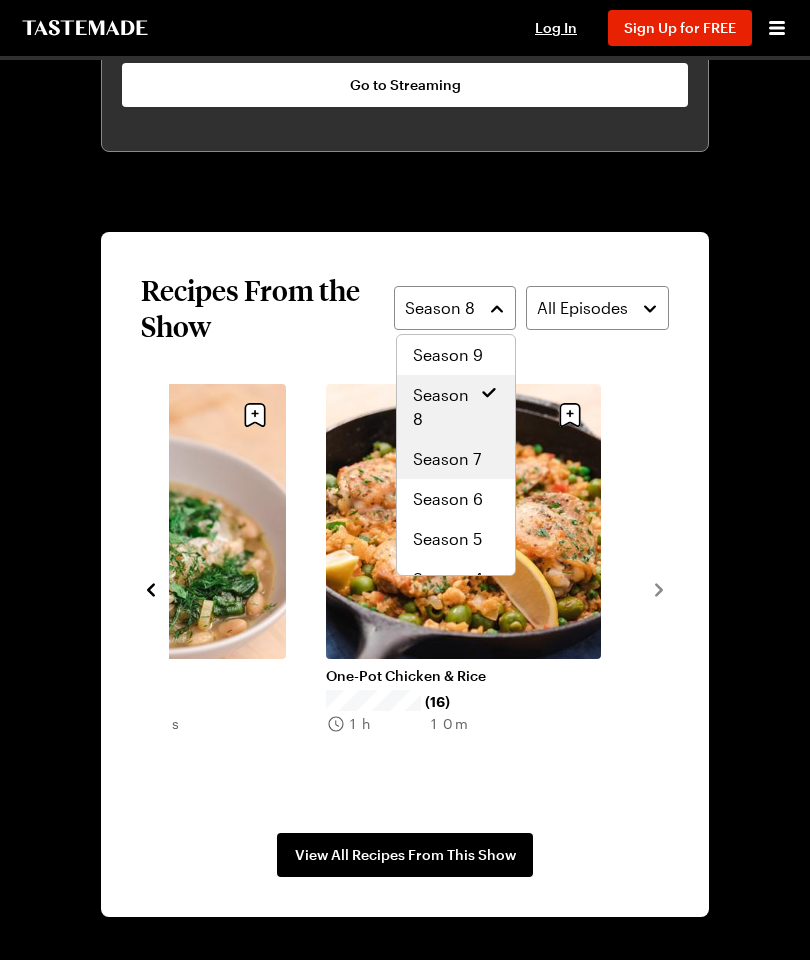 click on "Season 7" at bounding box center [447, 459] 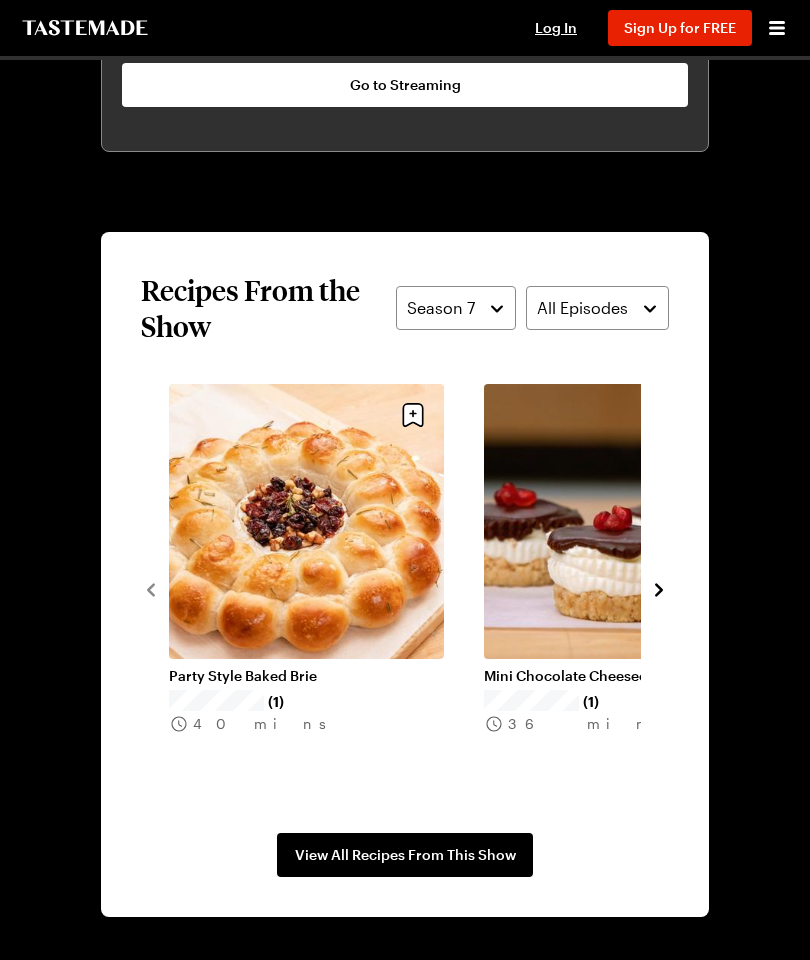 click 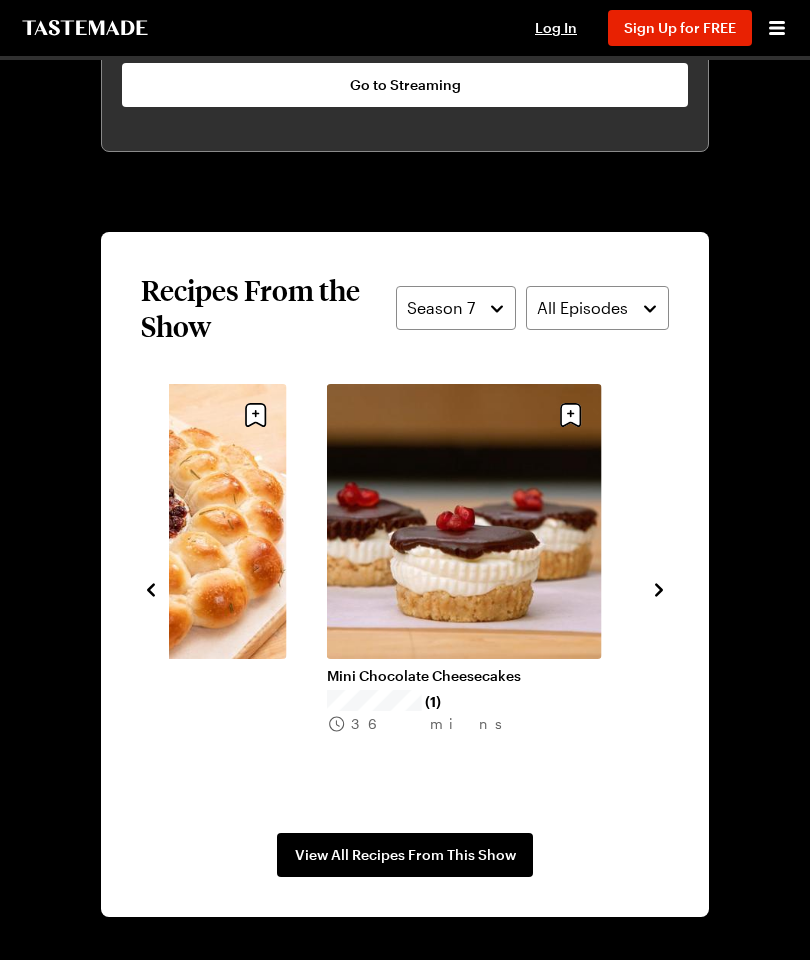 click at bounding box center [659, 588] 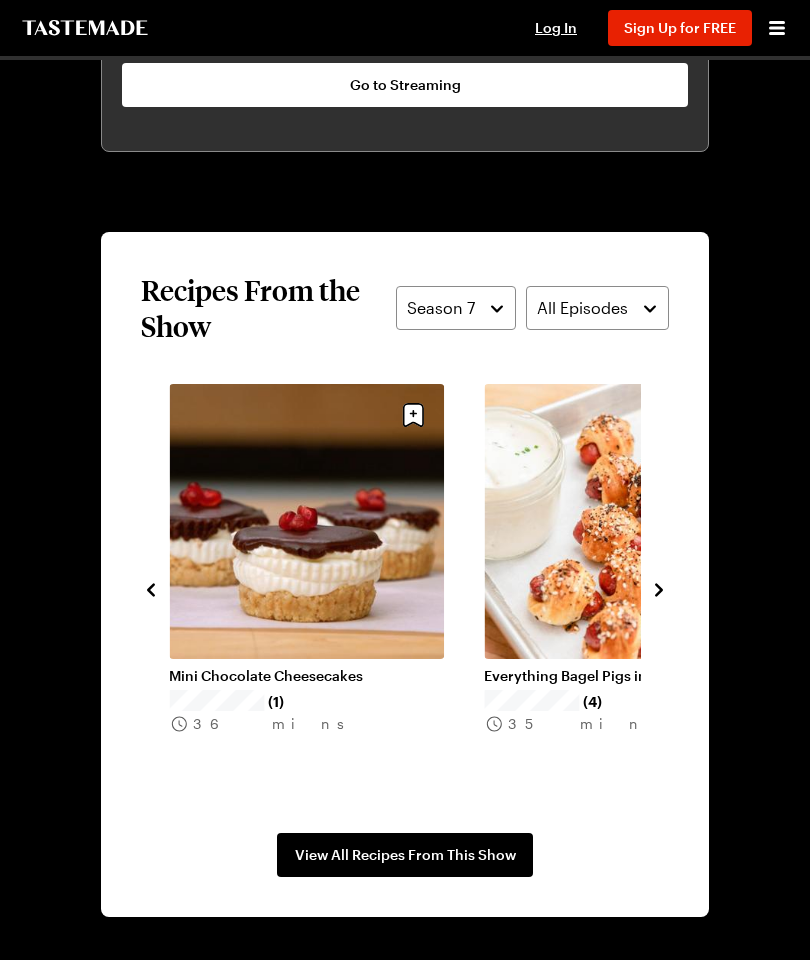 click 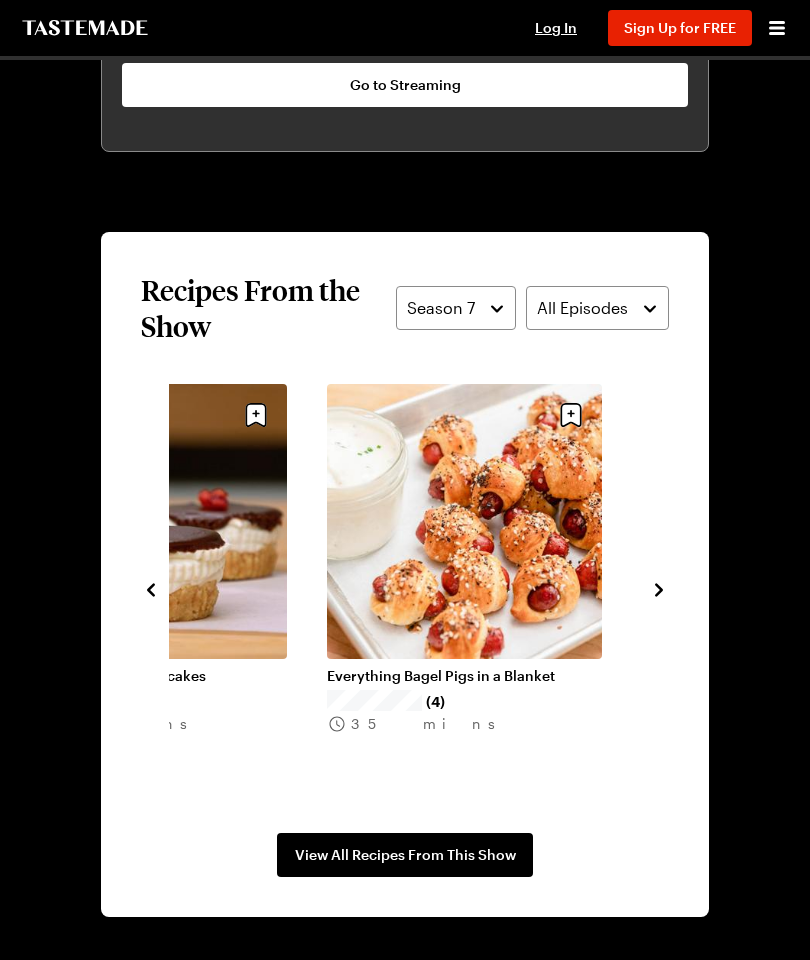 click 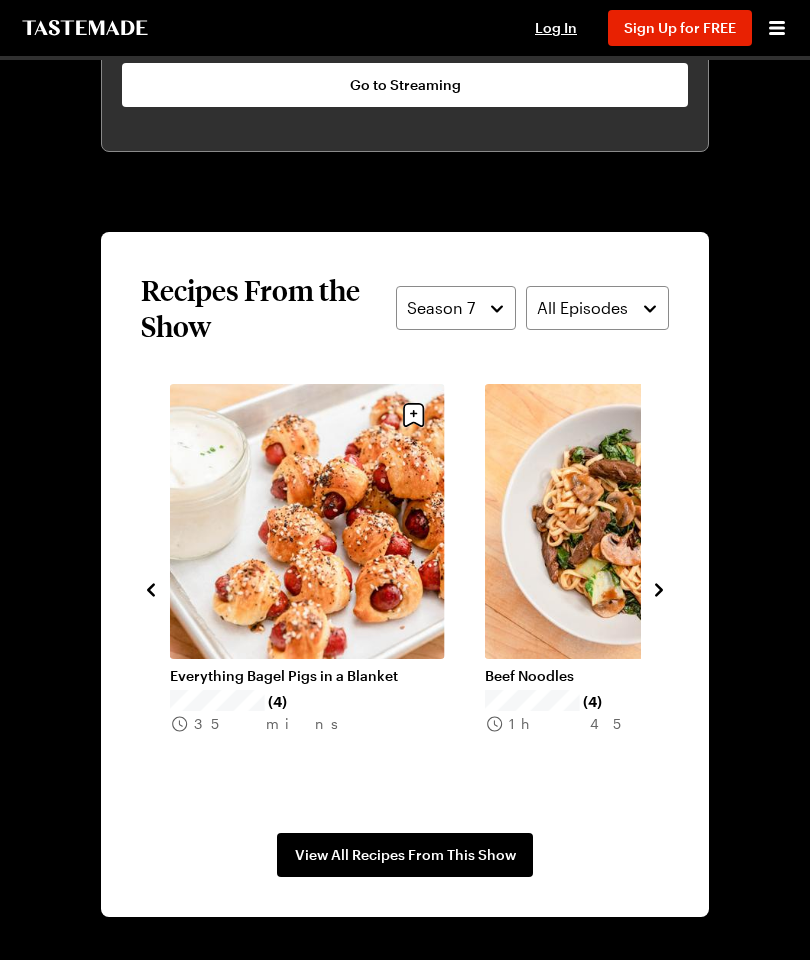 click 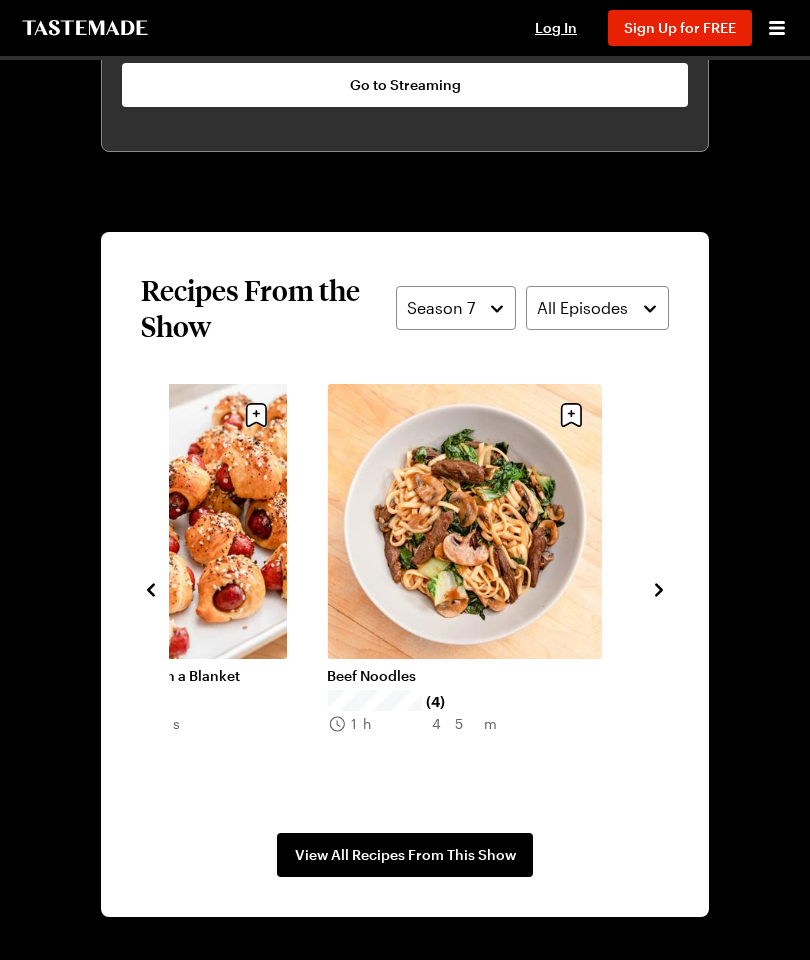 click 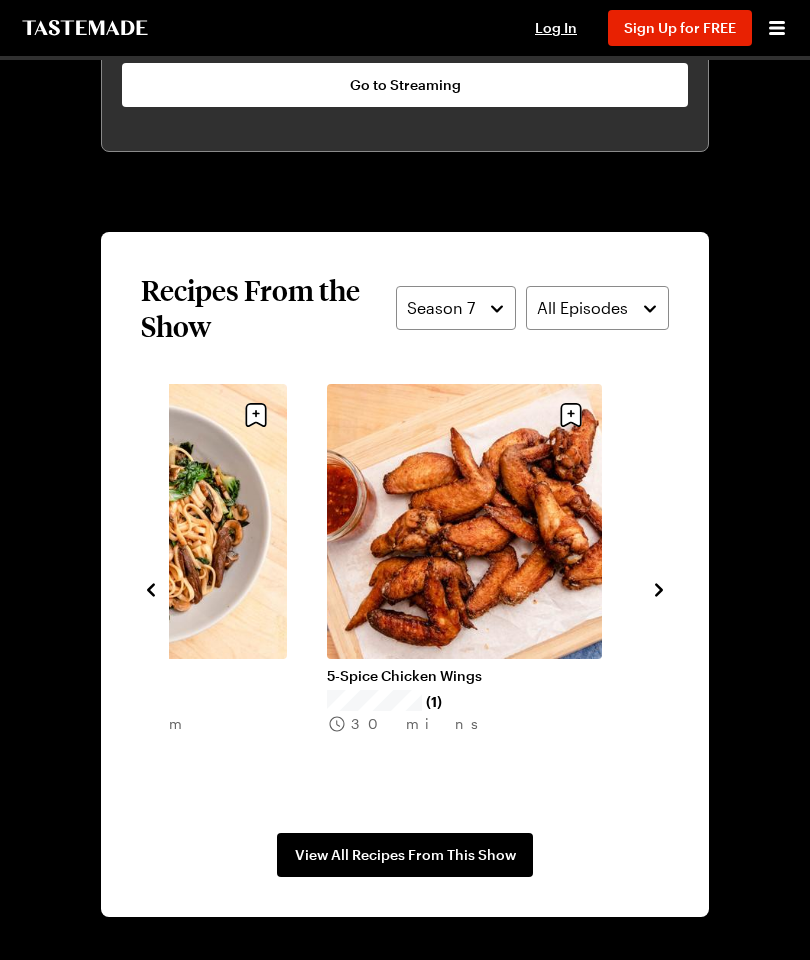 click 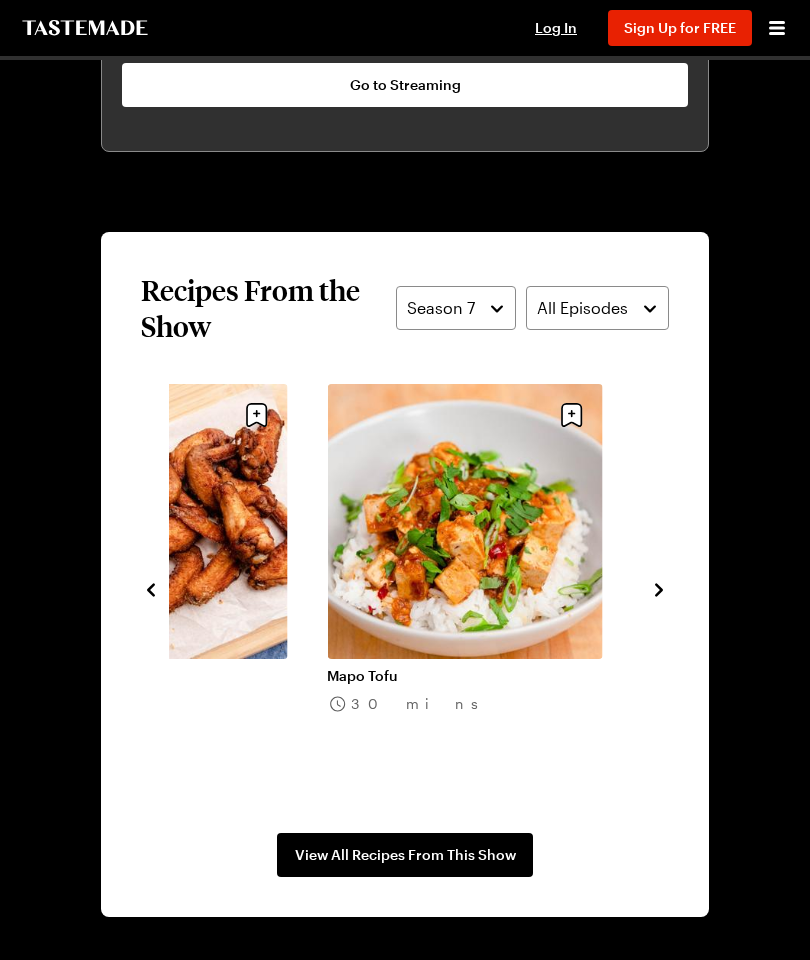 click at bounding box center (659, 588) 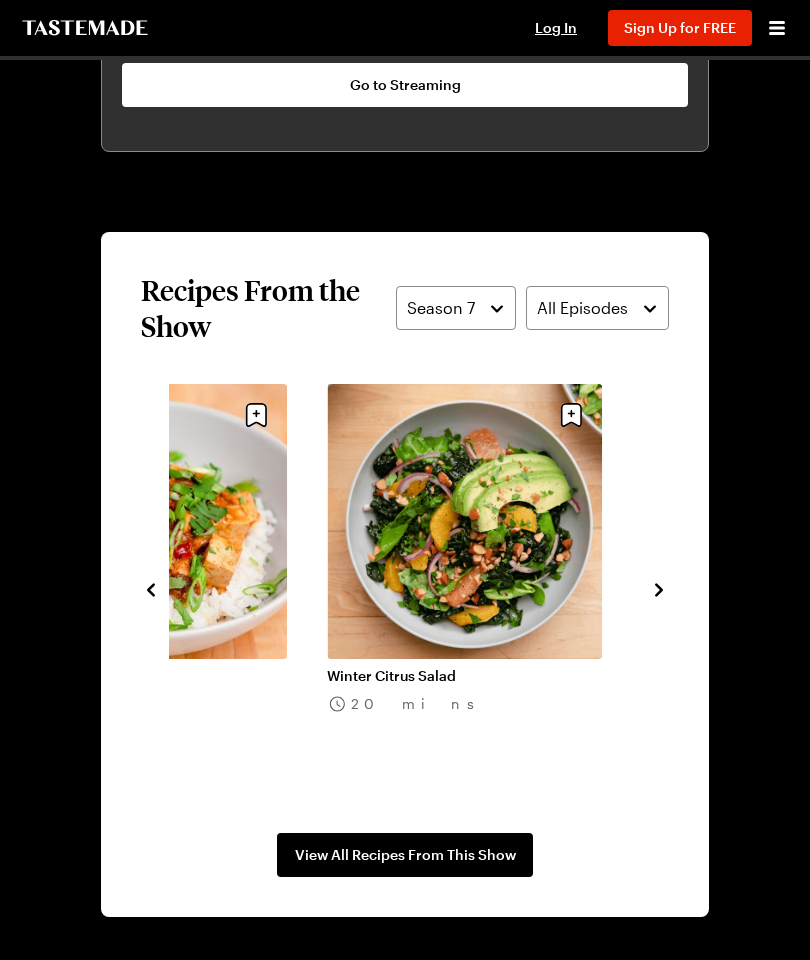 click 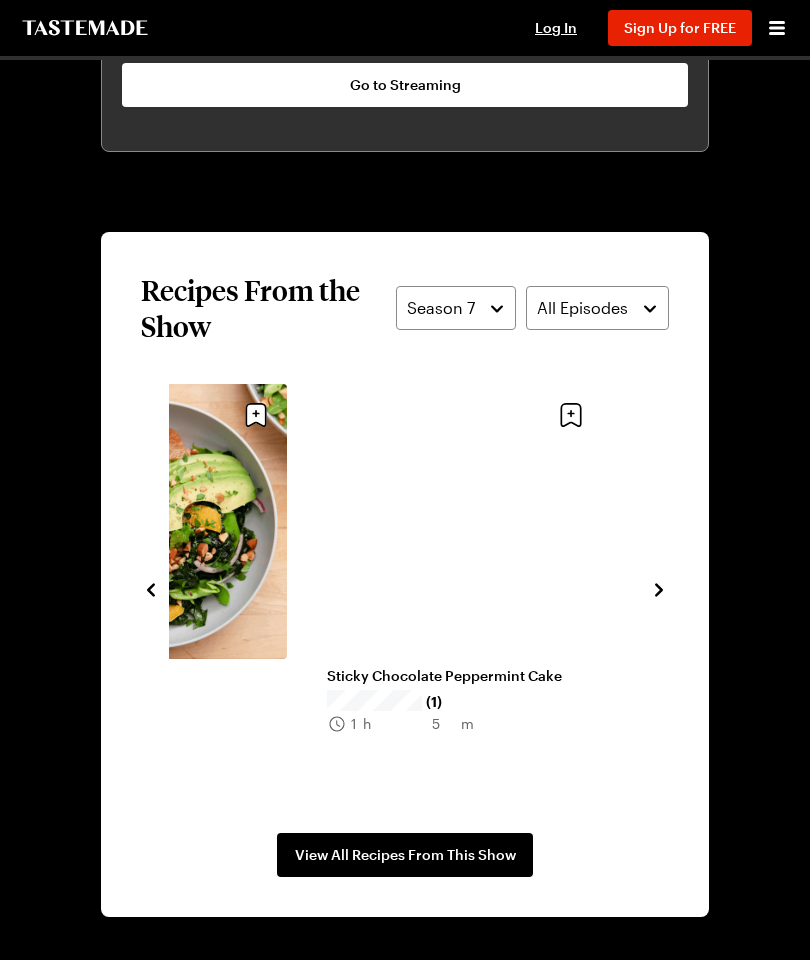 click 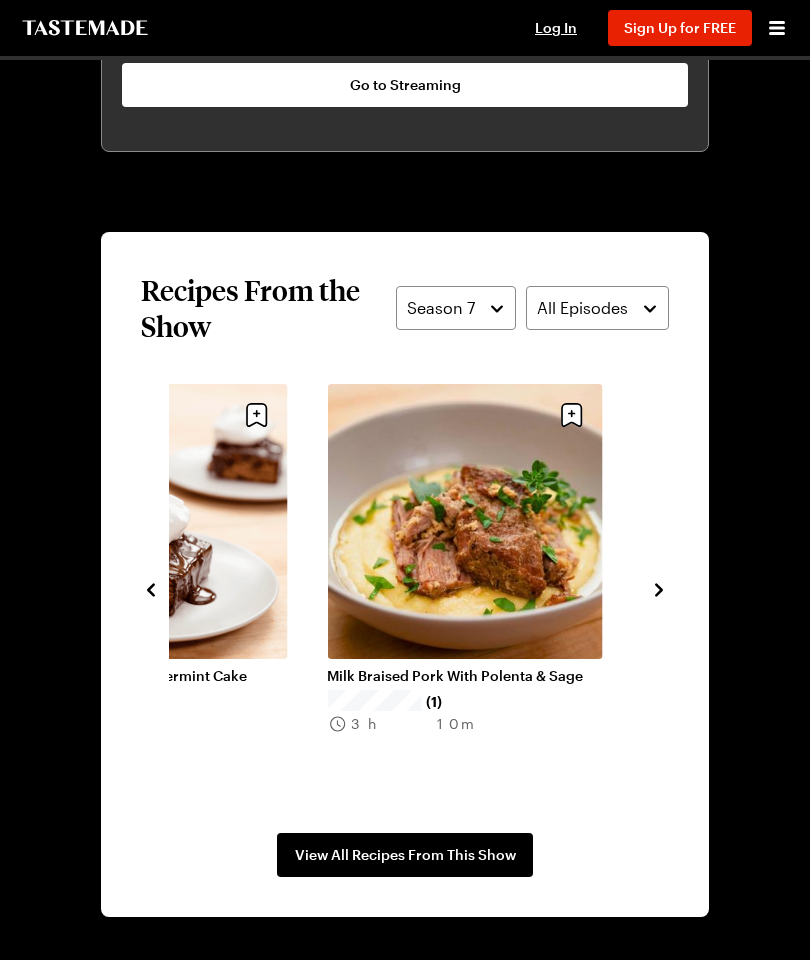 click 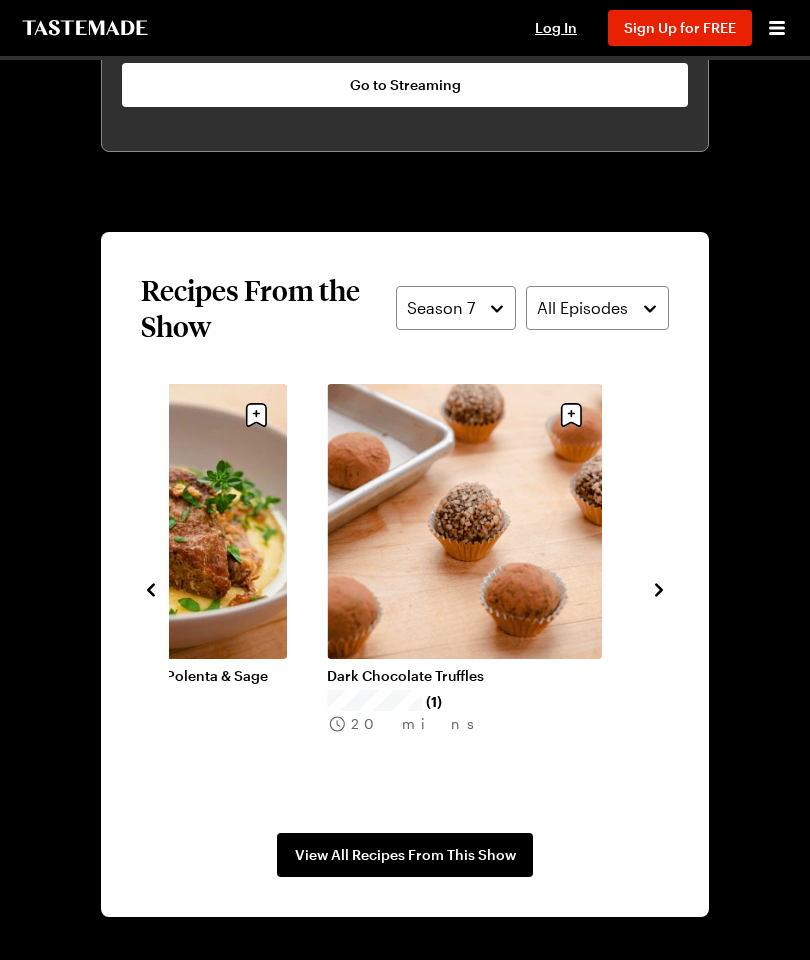 click 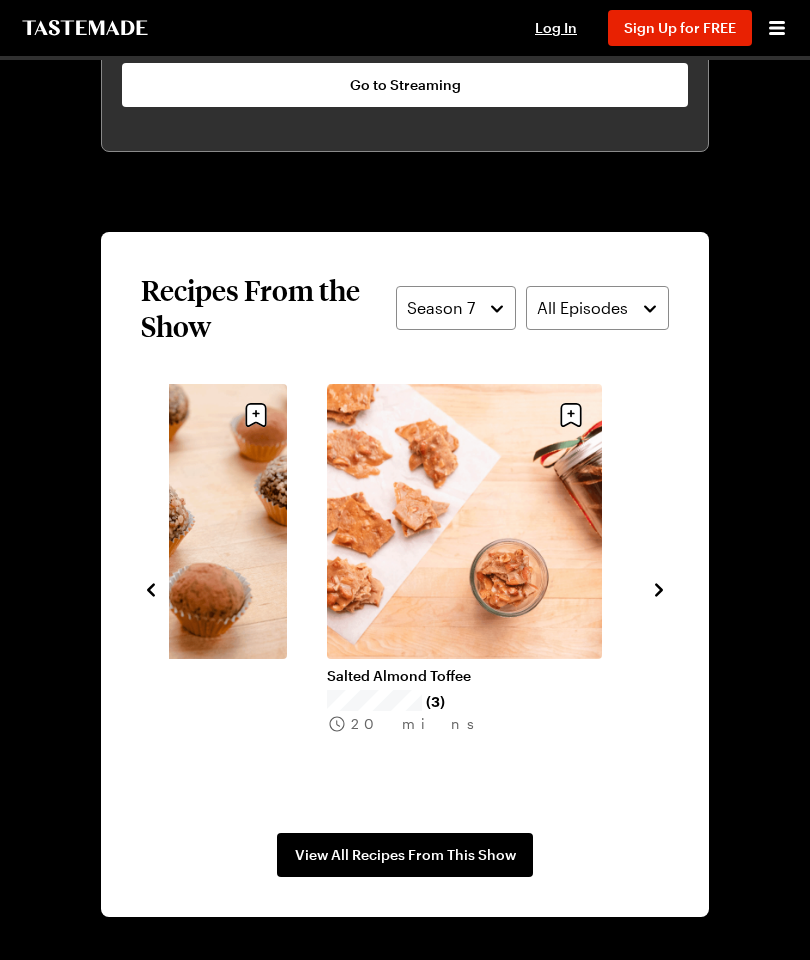 click at bounding box center (659, 588) 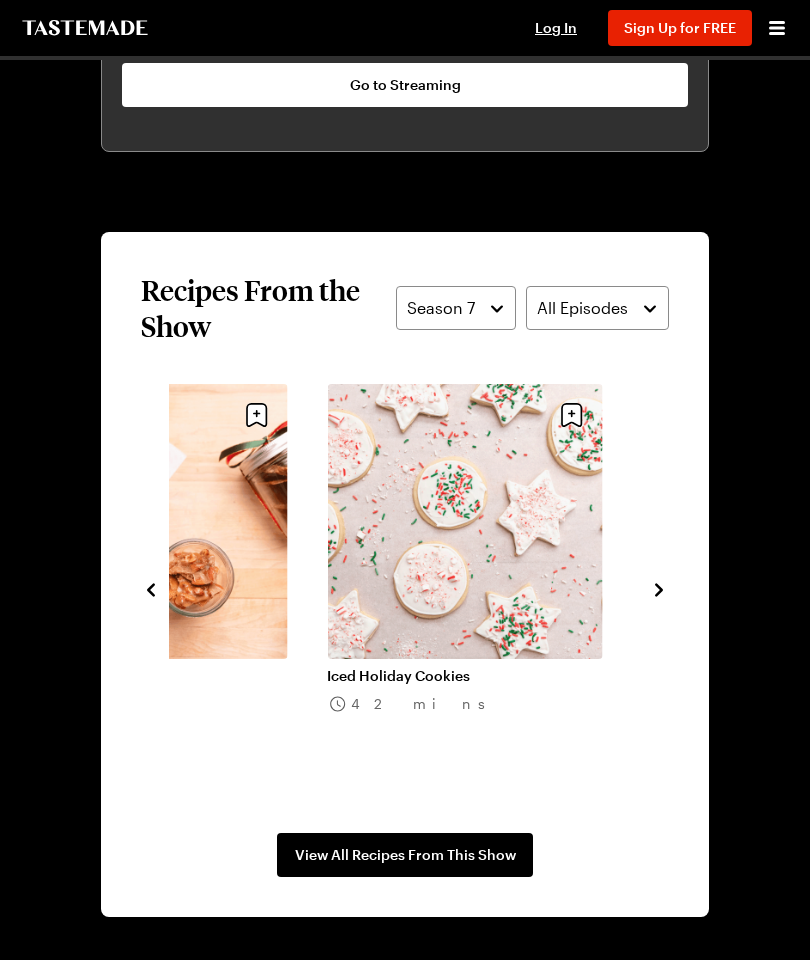 click 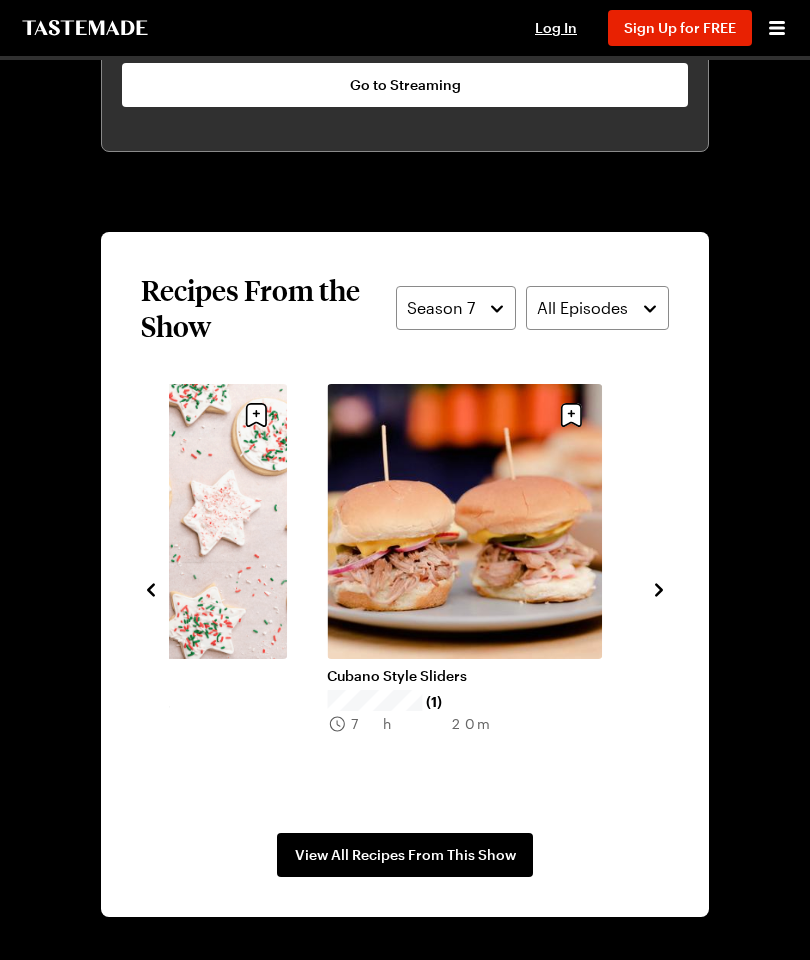 click 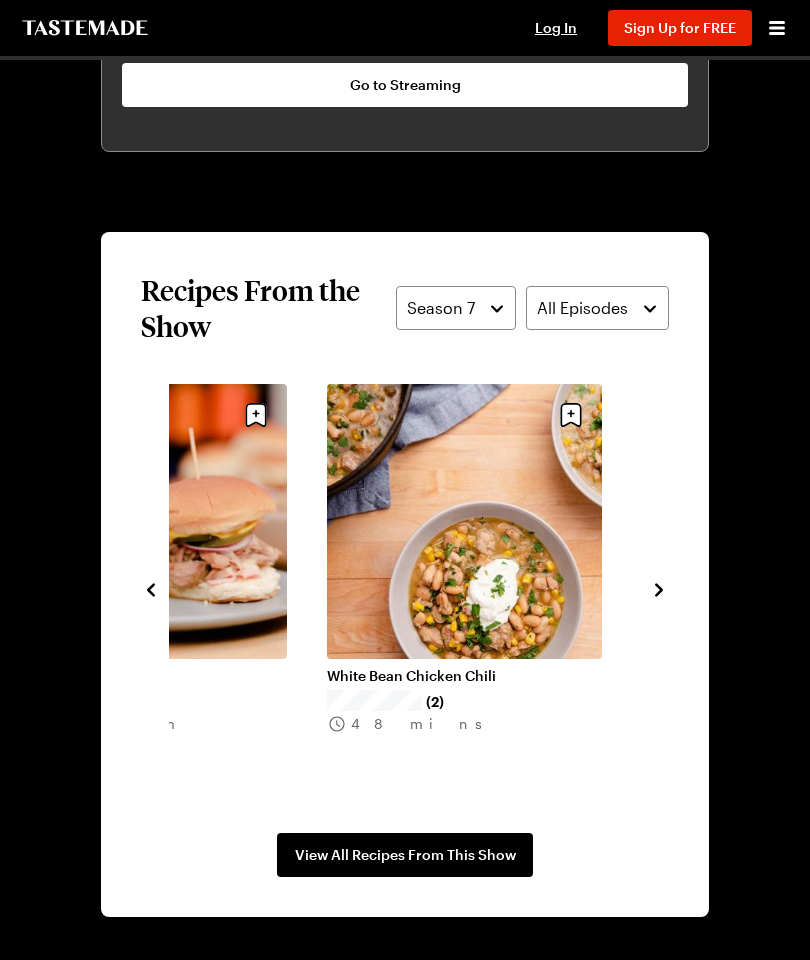 click 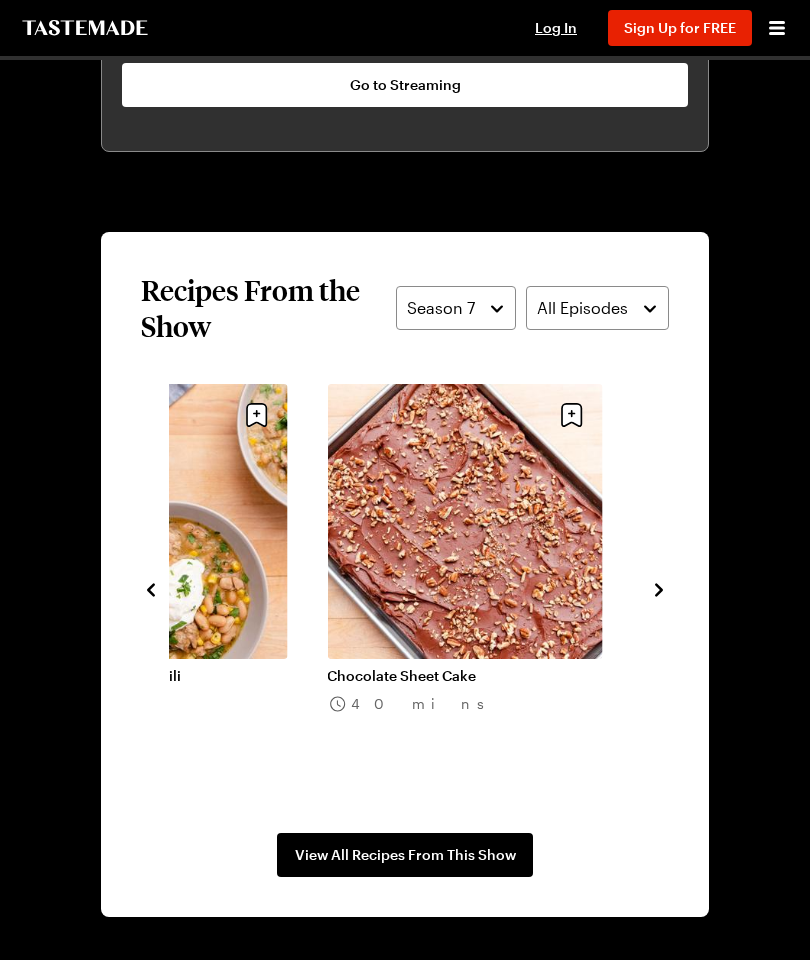 click 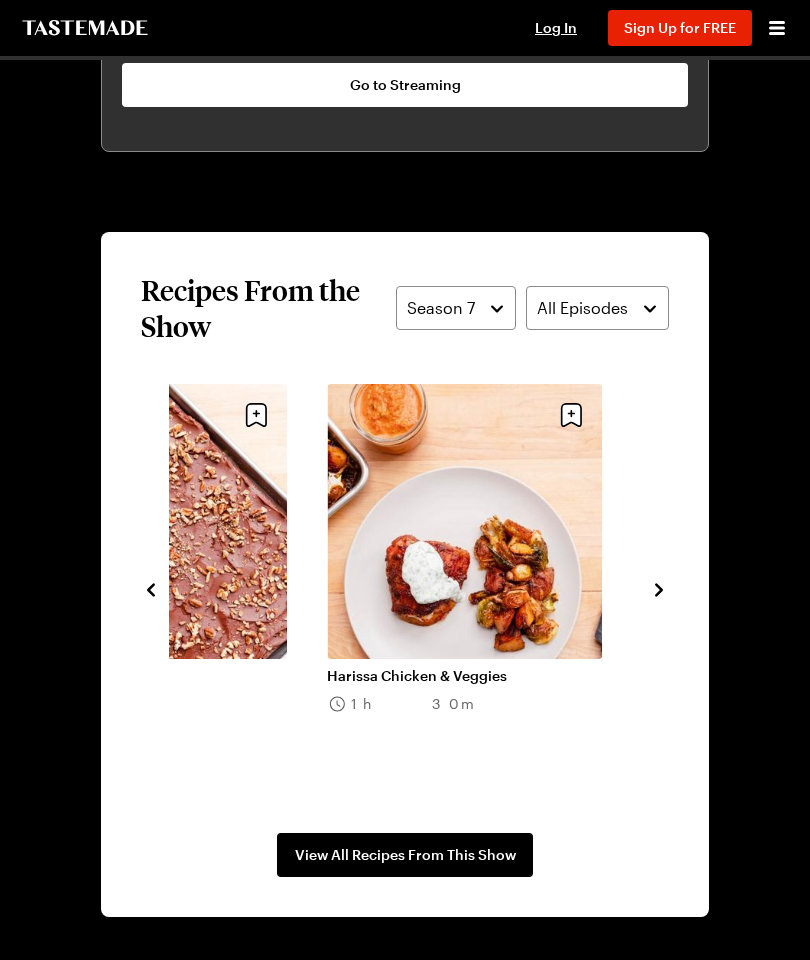 click 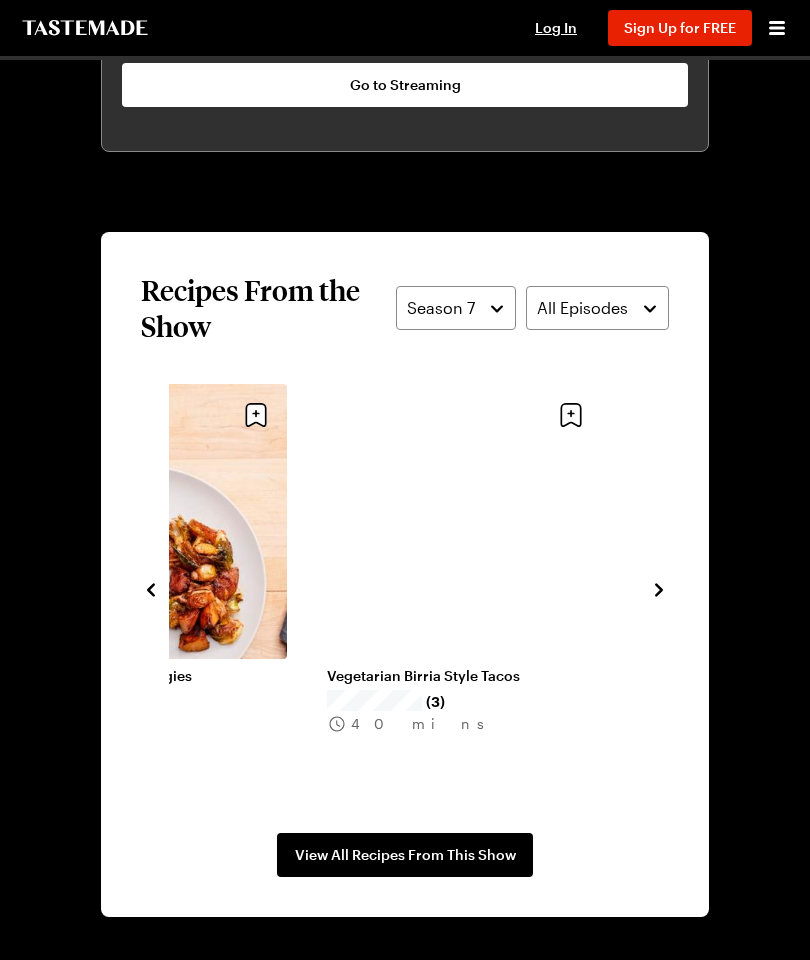click on "Vegetarian Birria Style Tacos" at bounding box center [464, 676] 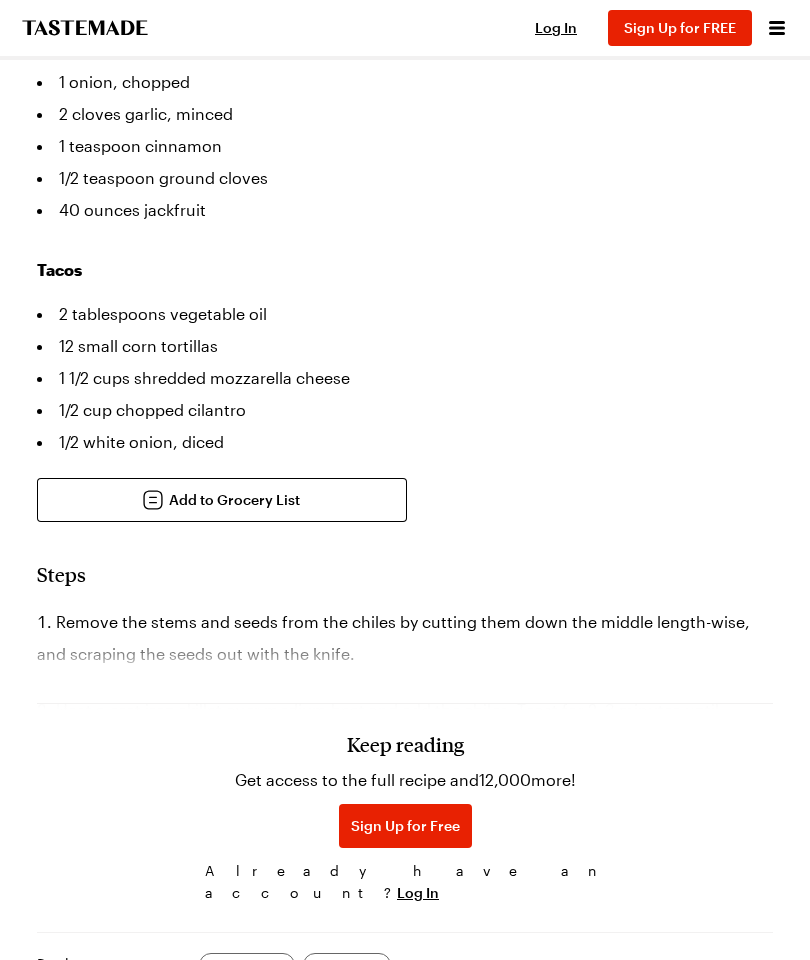 scroll, scrollTop: 0, scrollLeft: 0, axis: both 